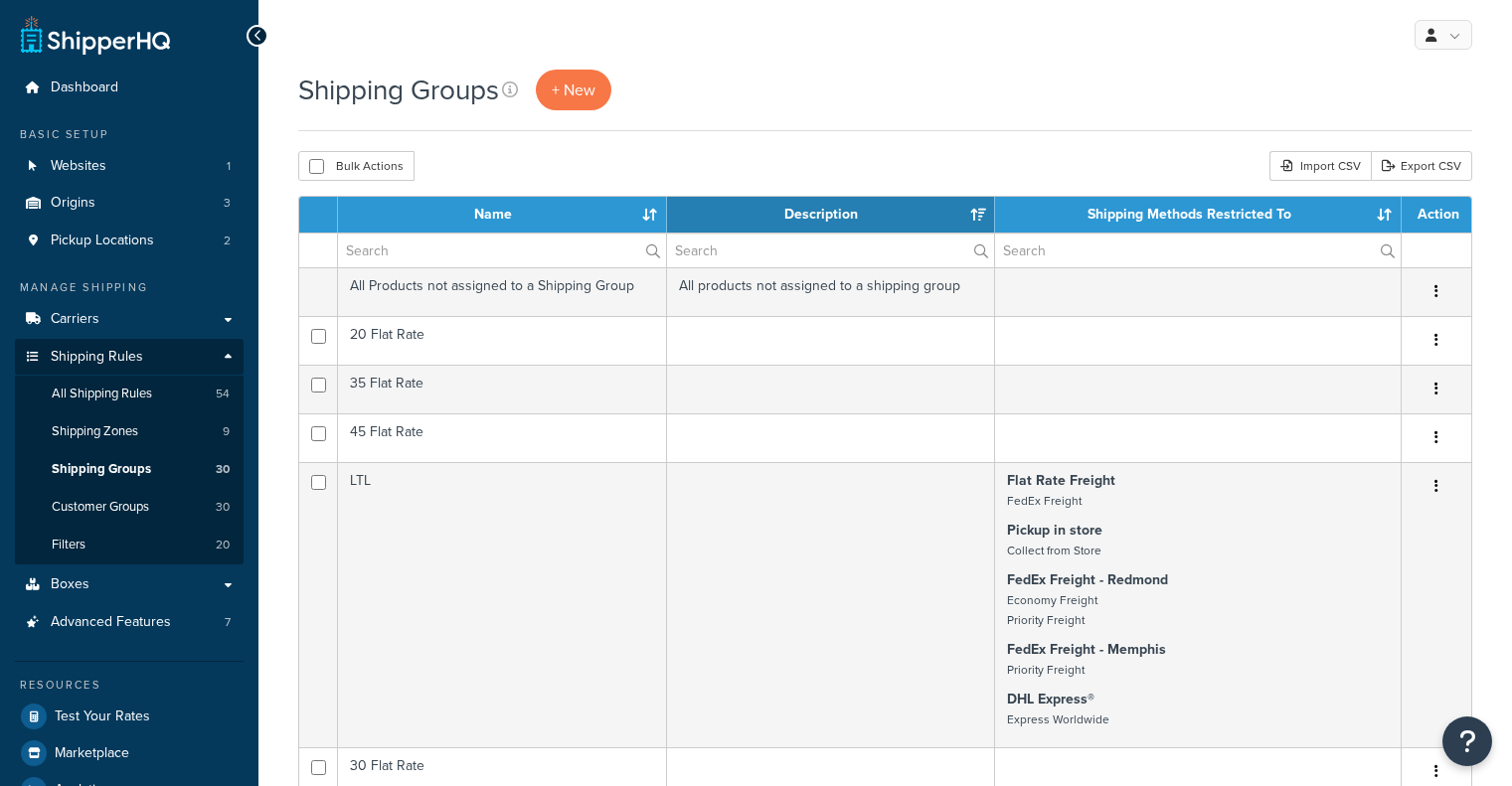 select on "15" 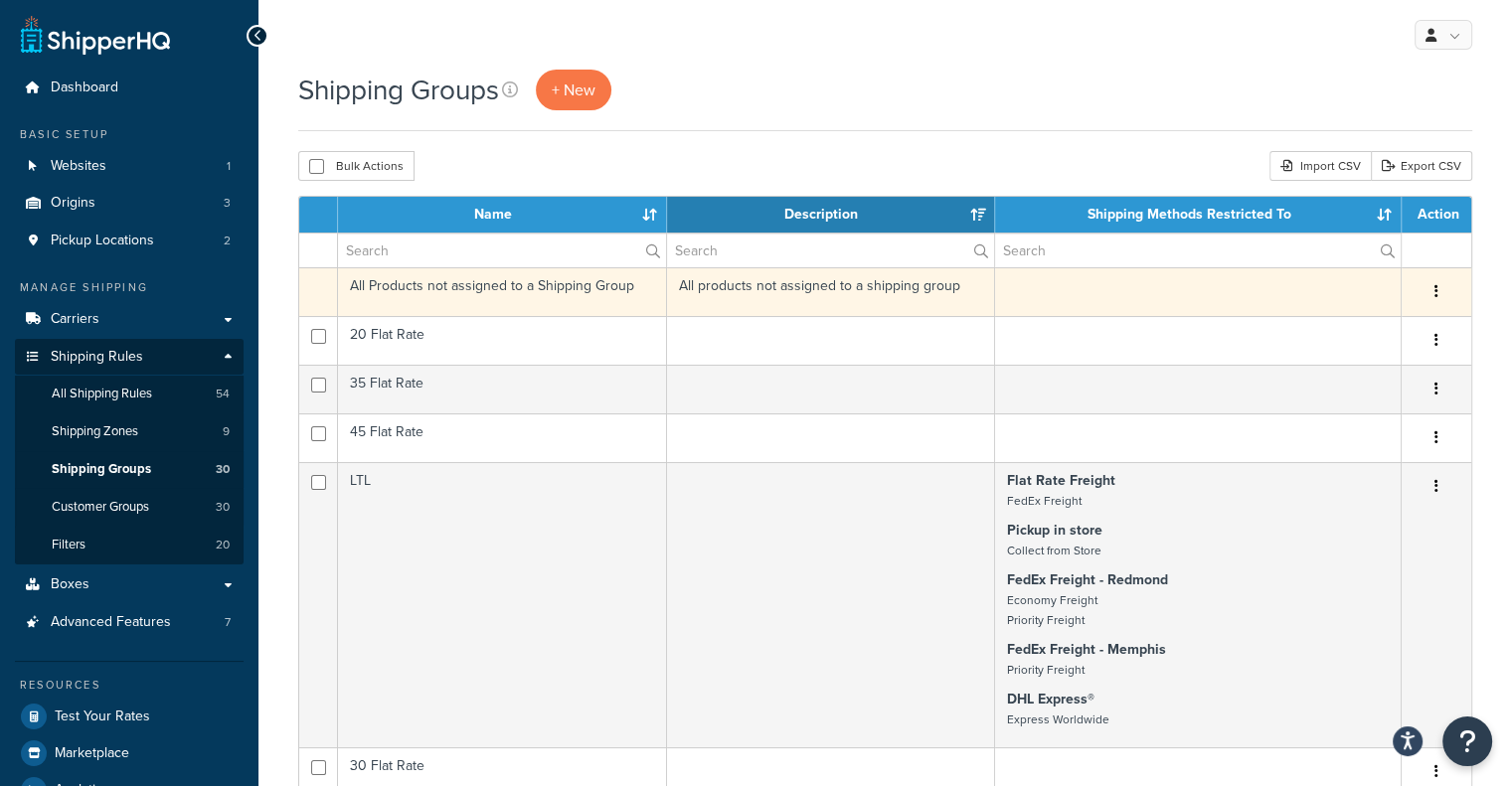 scroll, scrollTop: 0, scrollLeft: 0, axis: both 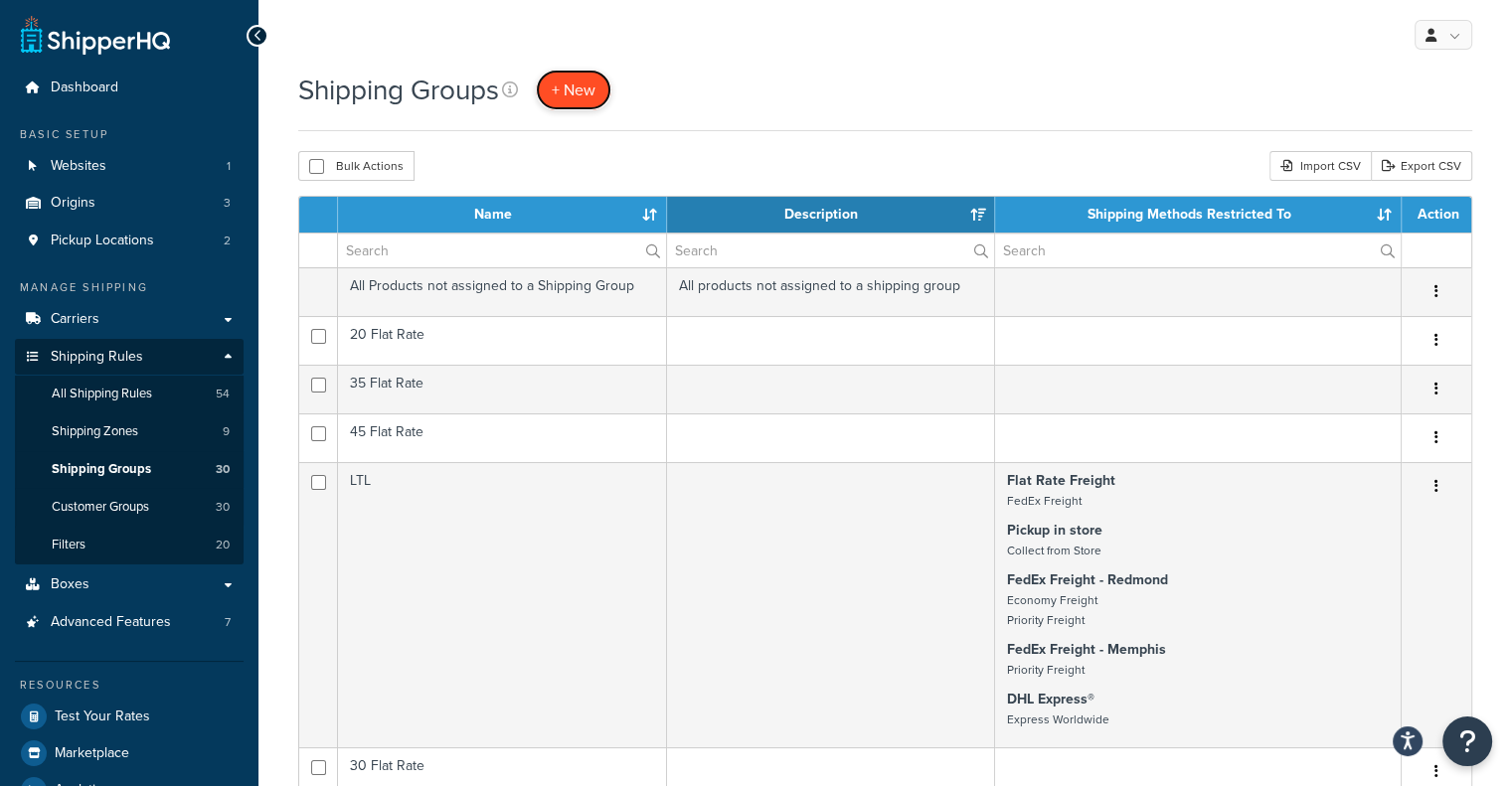 click on "+ New" at bounding box center [574, 89] 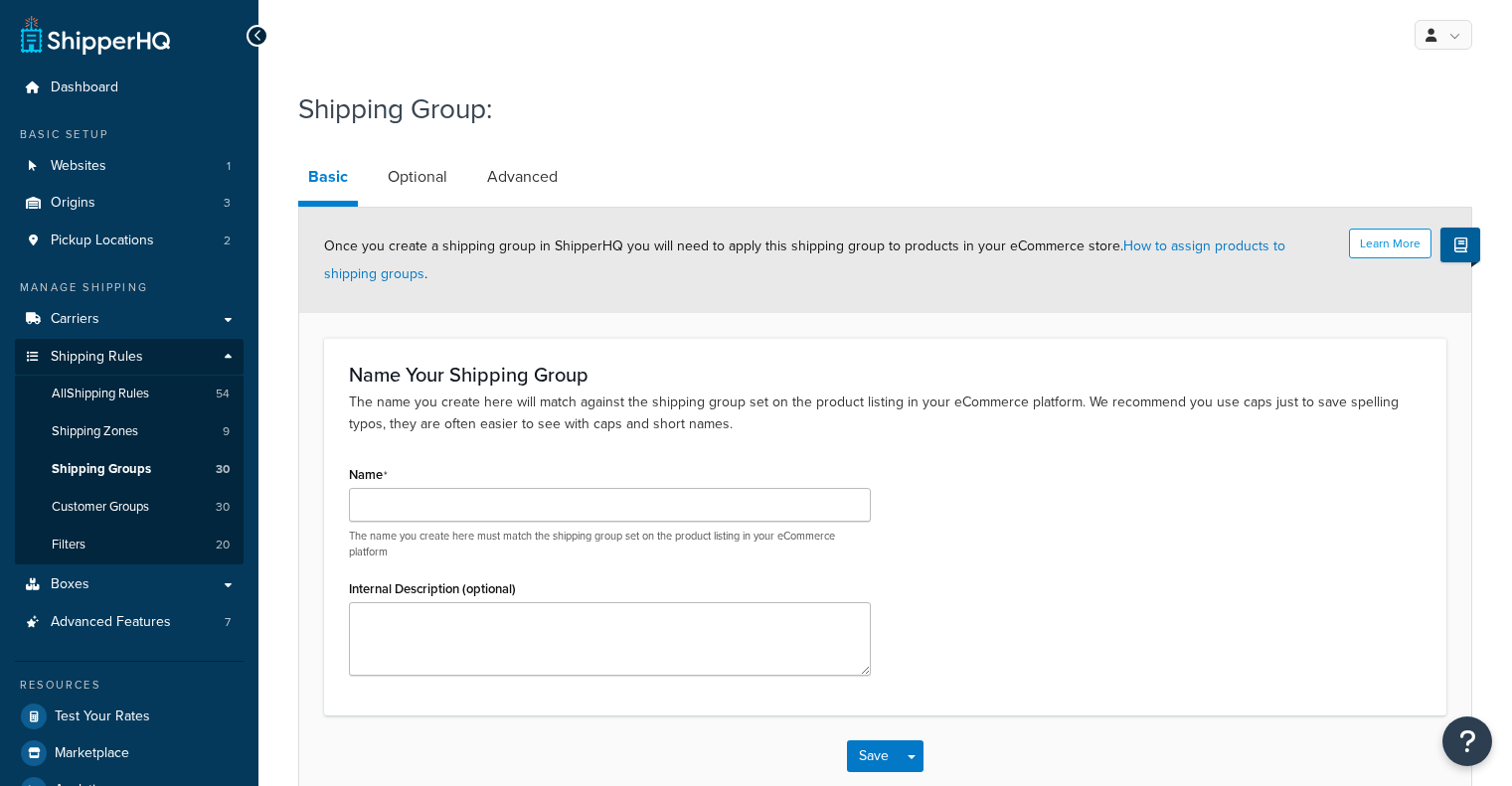 scroll, scrollTop: 0, scrollLeft: 0, axis: both 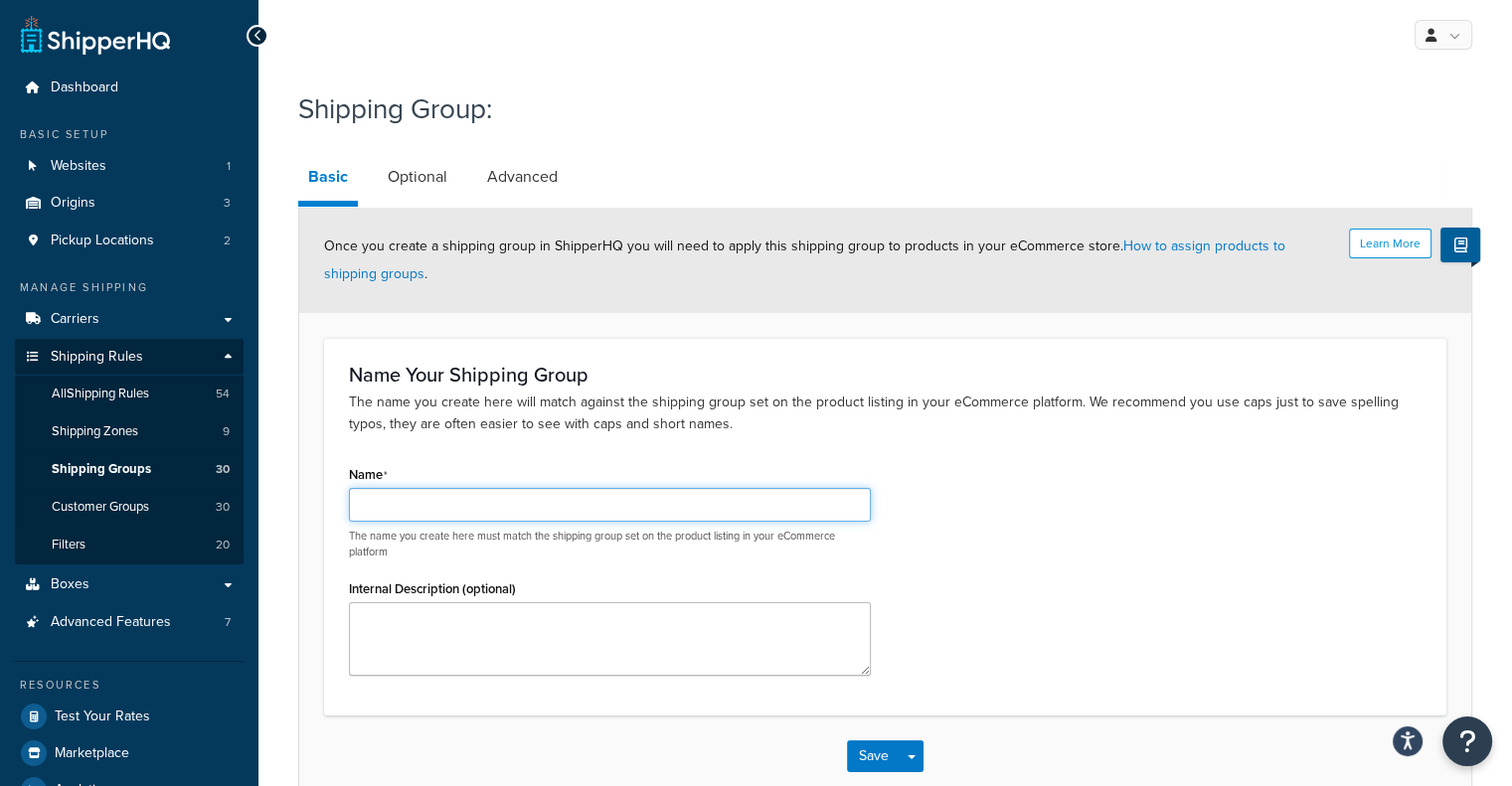 click on "Name" at bounding box center [609, 505] 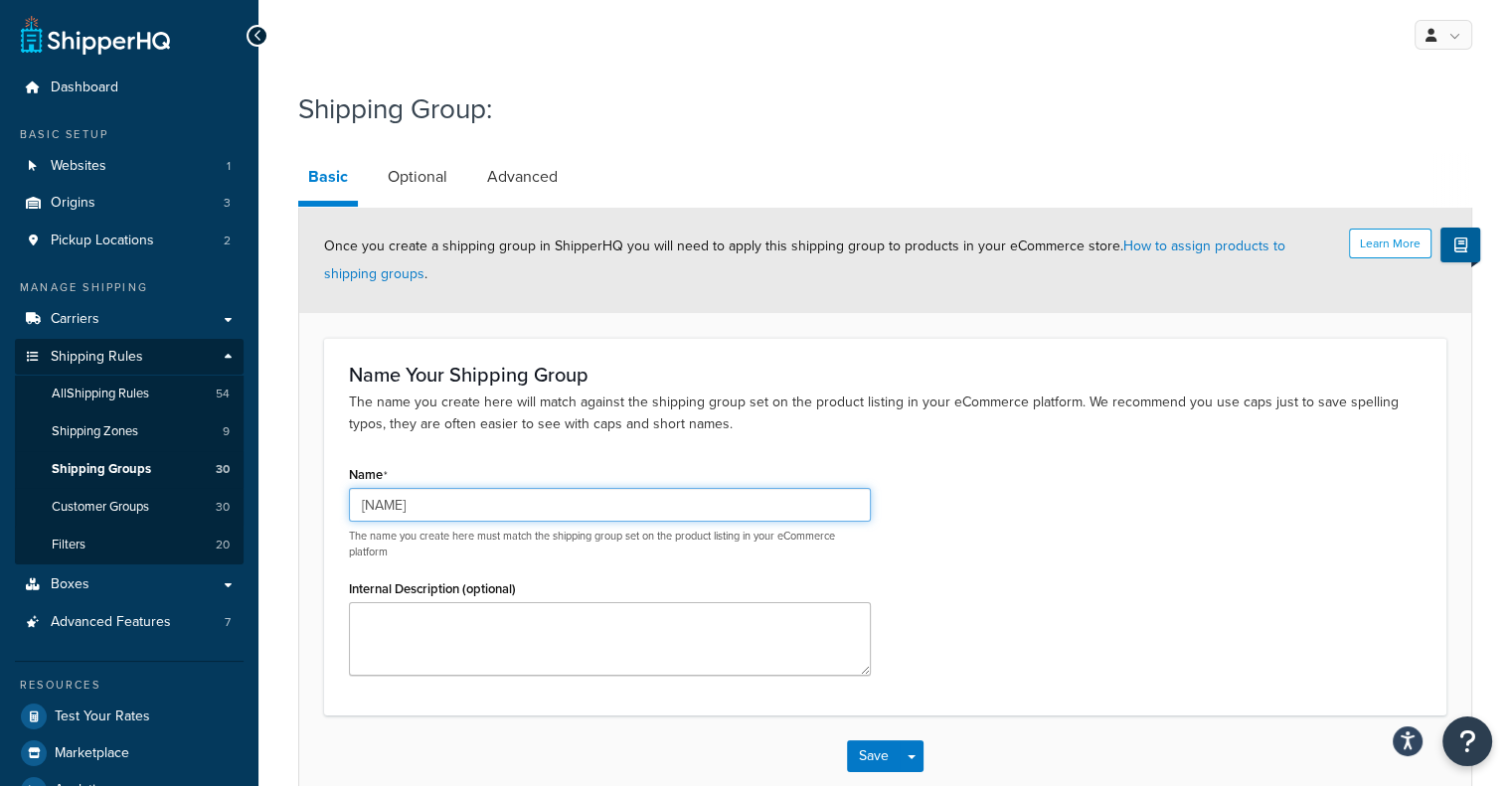 type on "R" 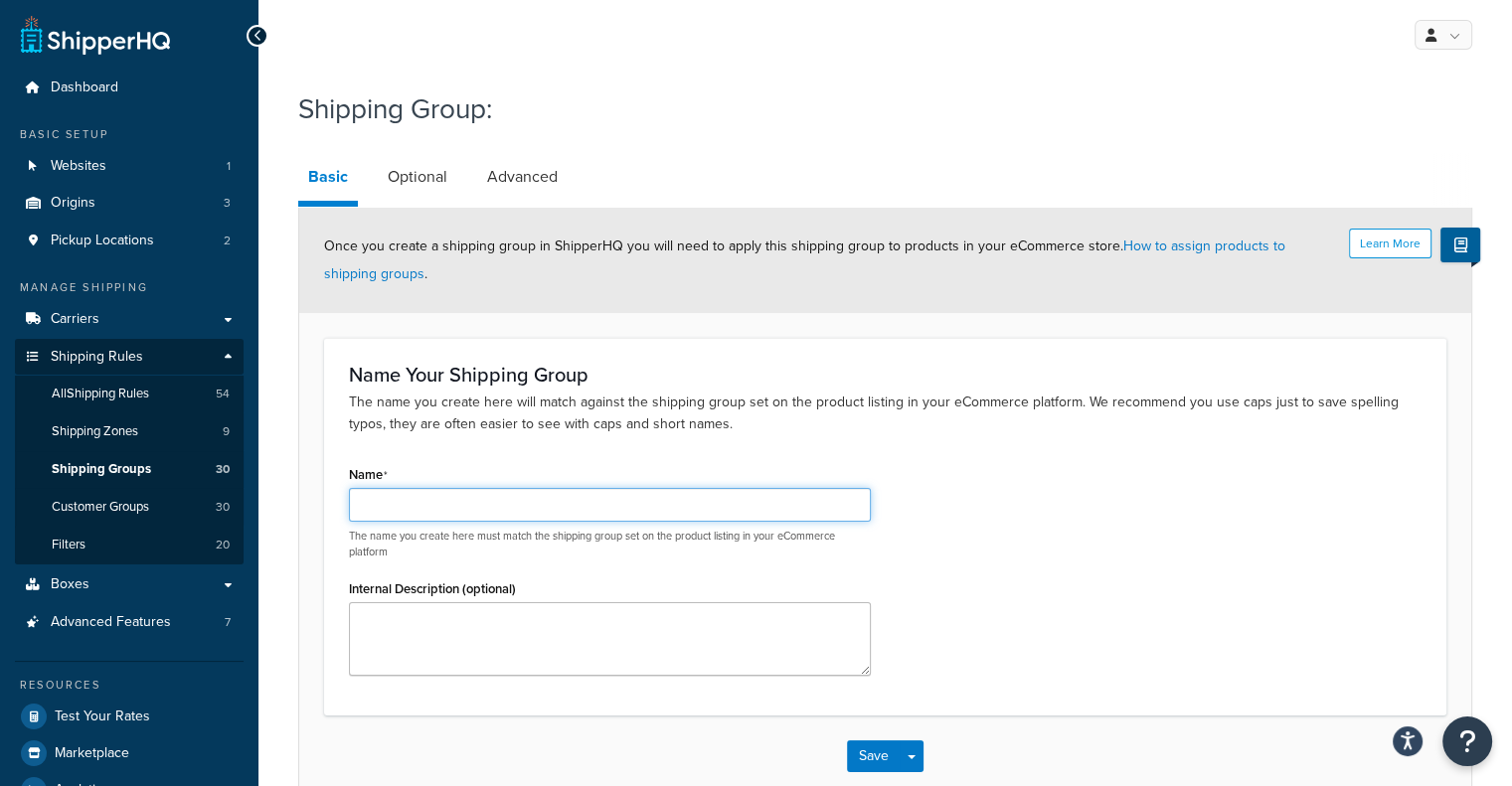 type on "6" 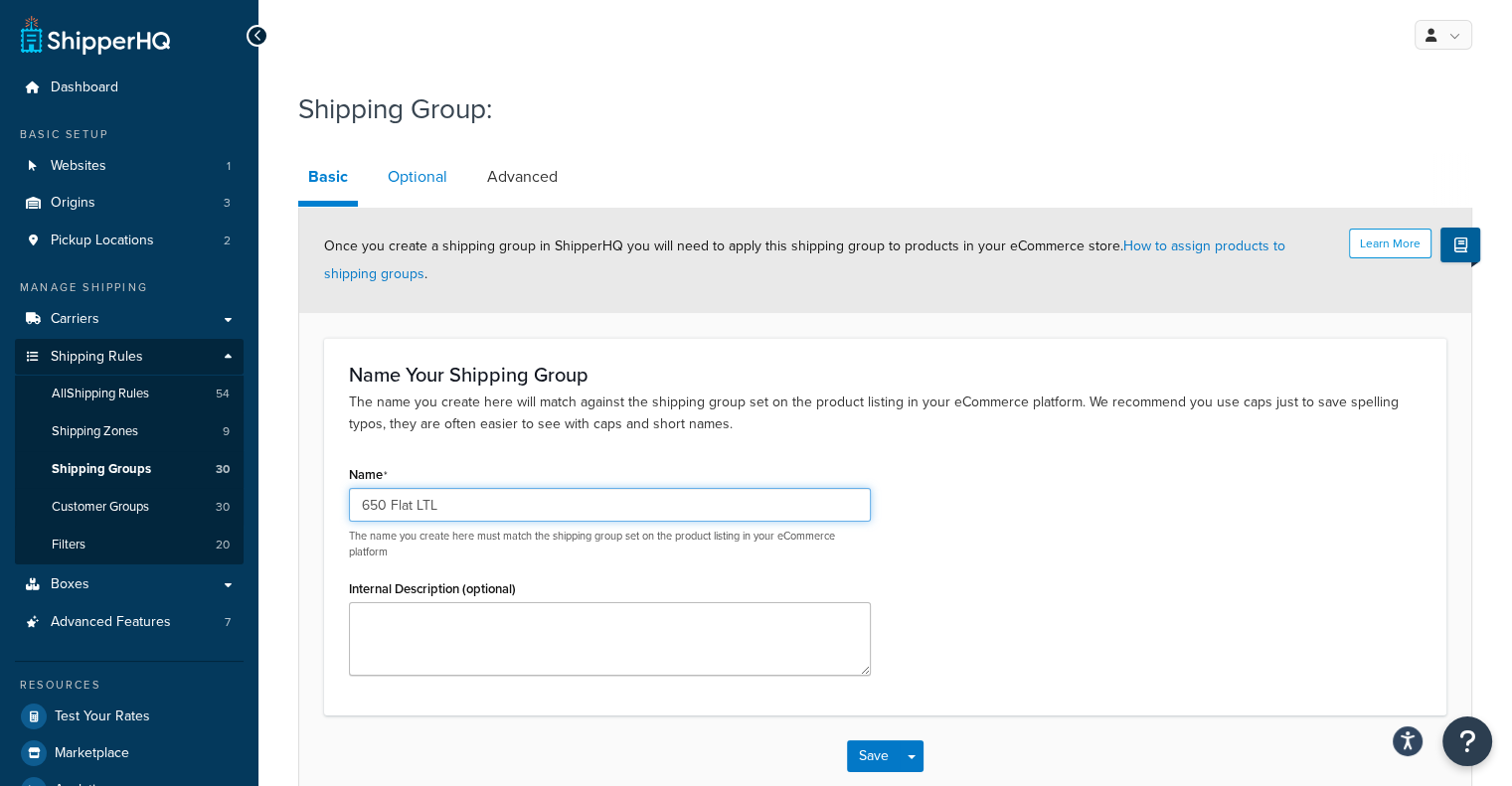 type on "650 Flat LTL" 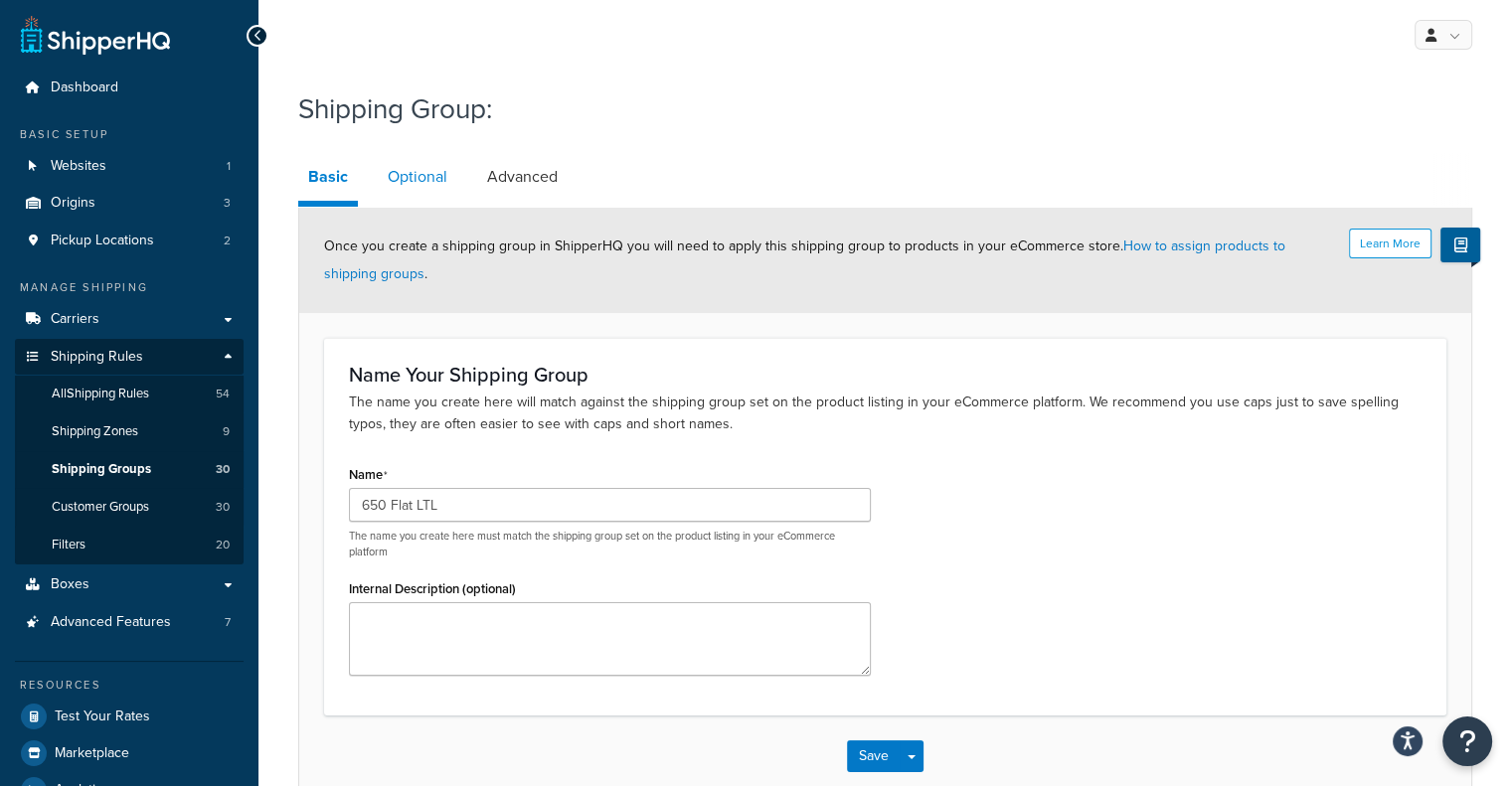 click on "Optional" at bounding box center (418, 177) 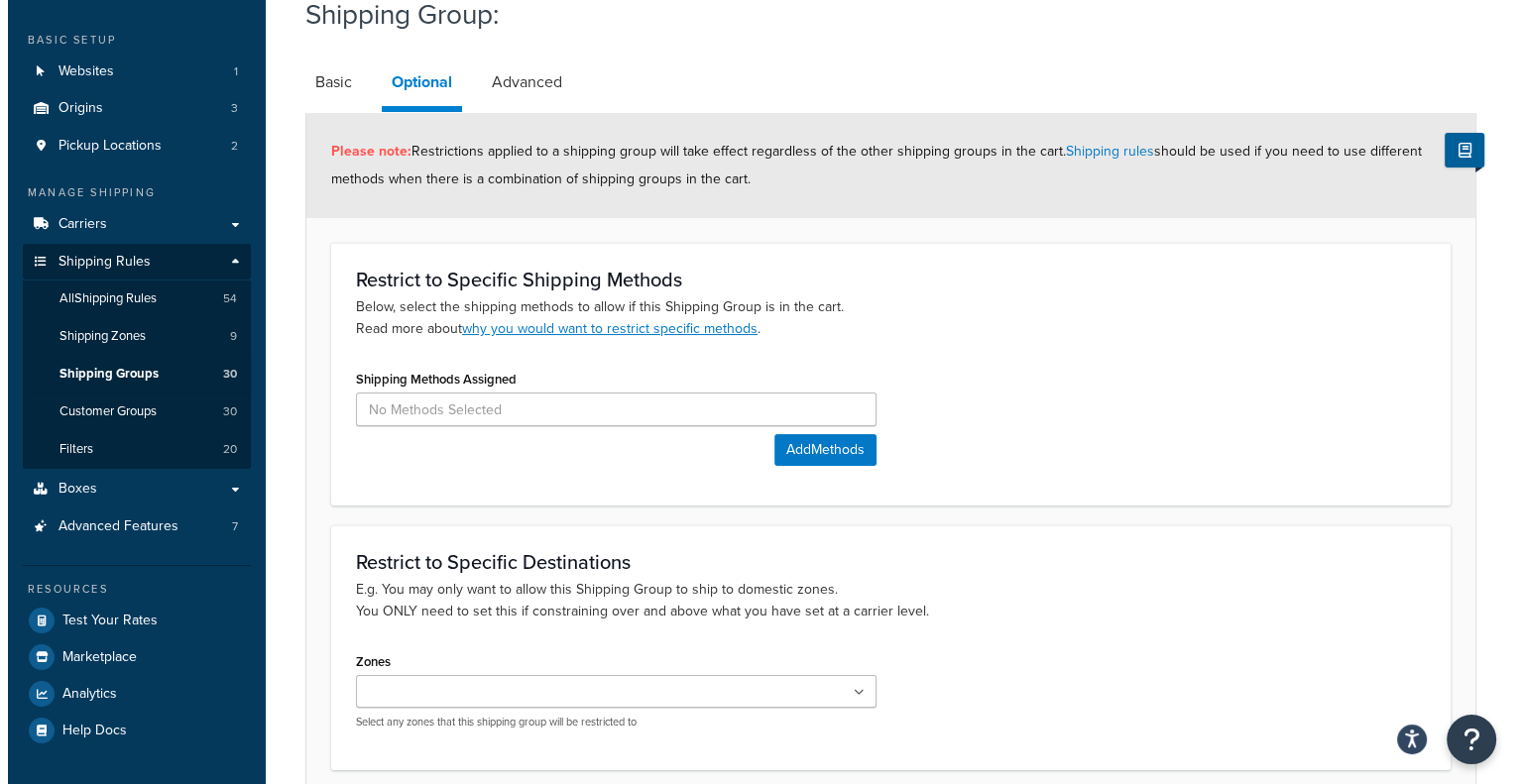 scroll, scrollTop: 99, scrollLeft: 0, axis: vertical 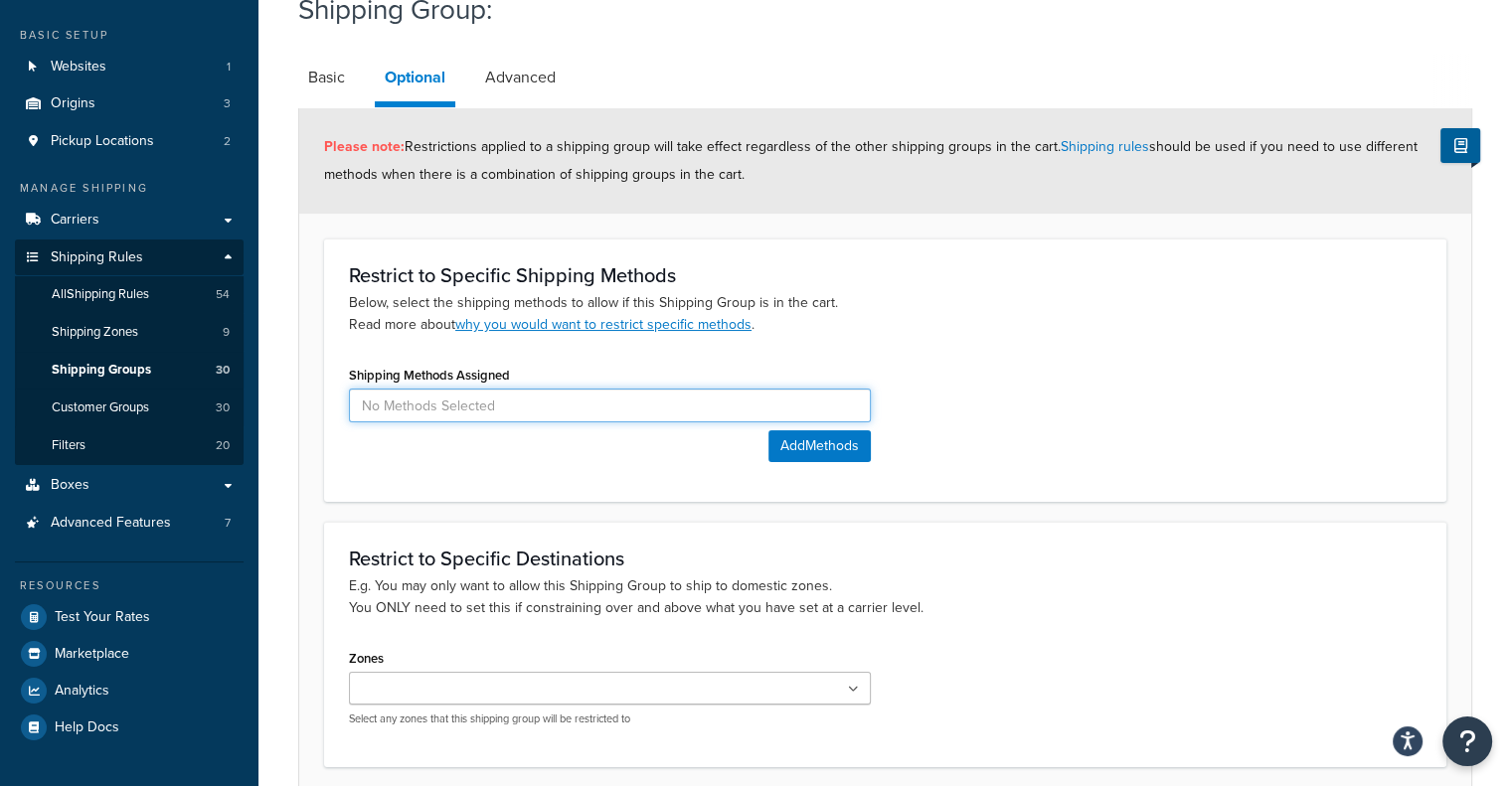 click at bounding box center (609, 405) 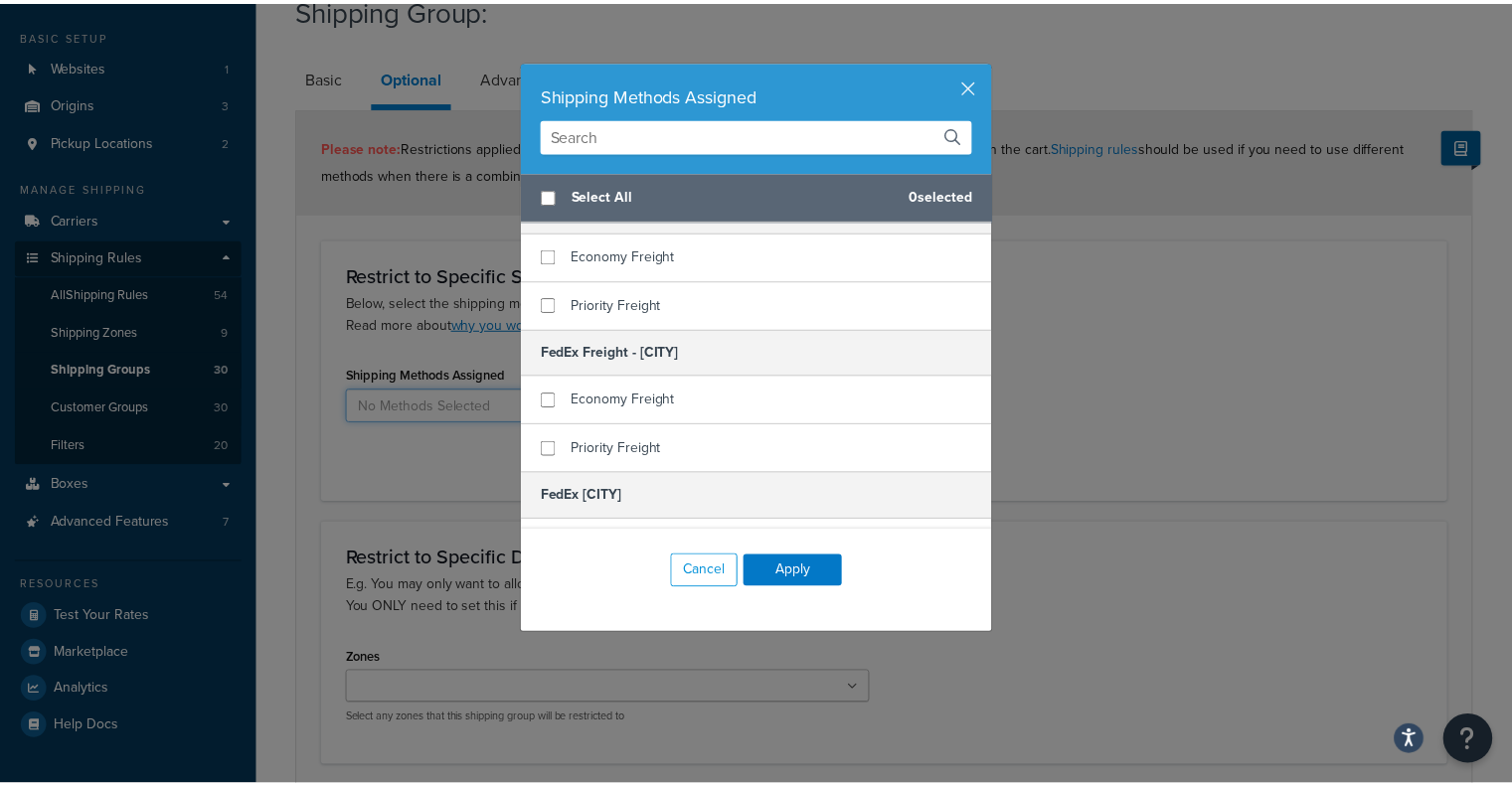 scroll, scrollTop: 1192, scrollLeft: 0, axis: vertical 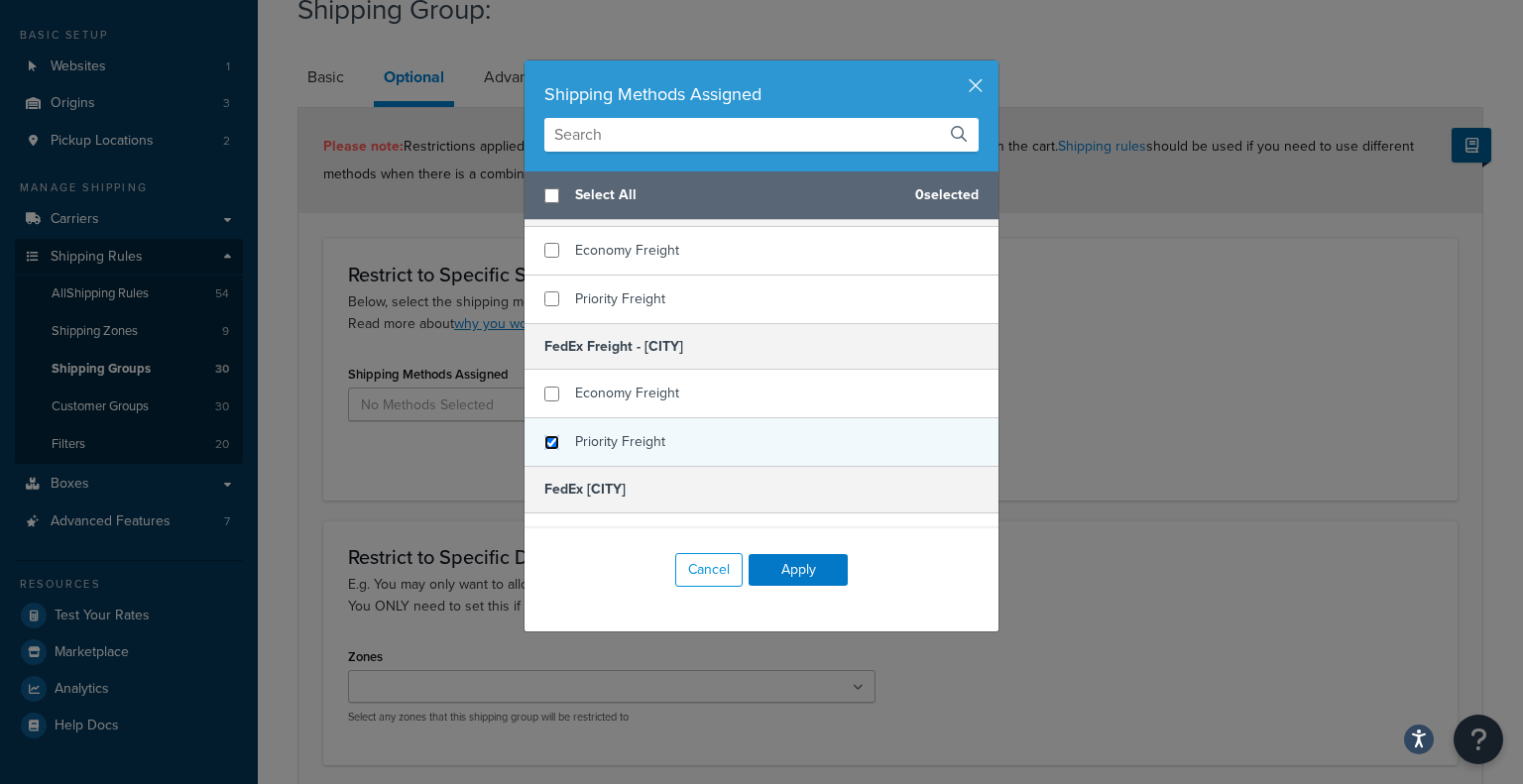 click at bounding box center [551, 442] 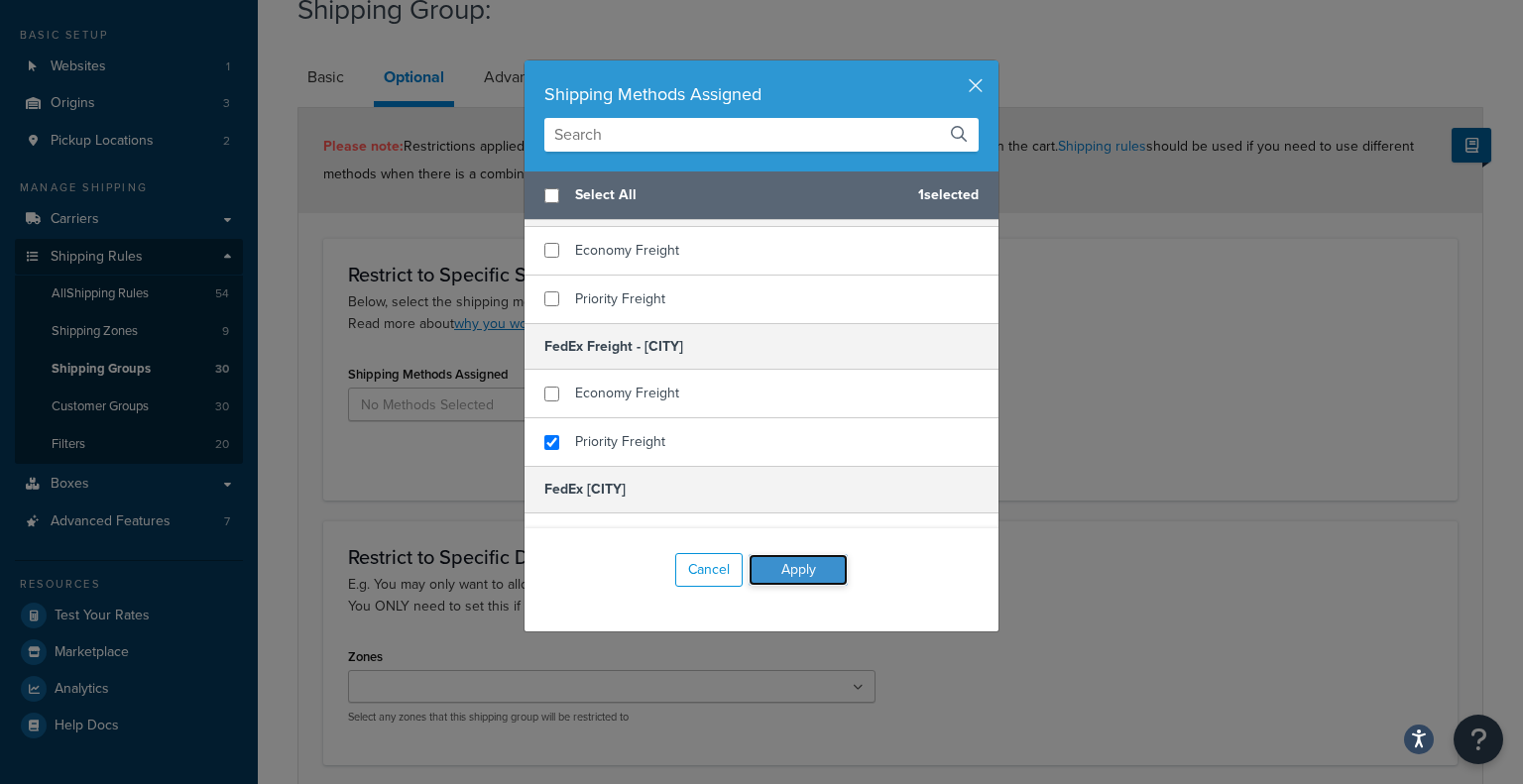 click on "Apply" at bounding box center (798, 570) 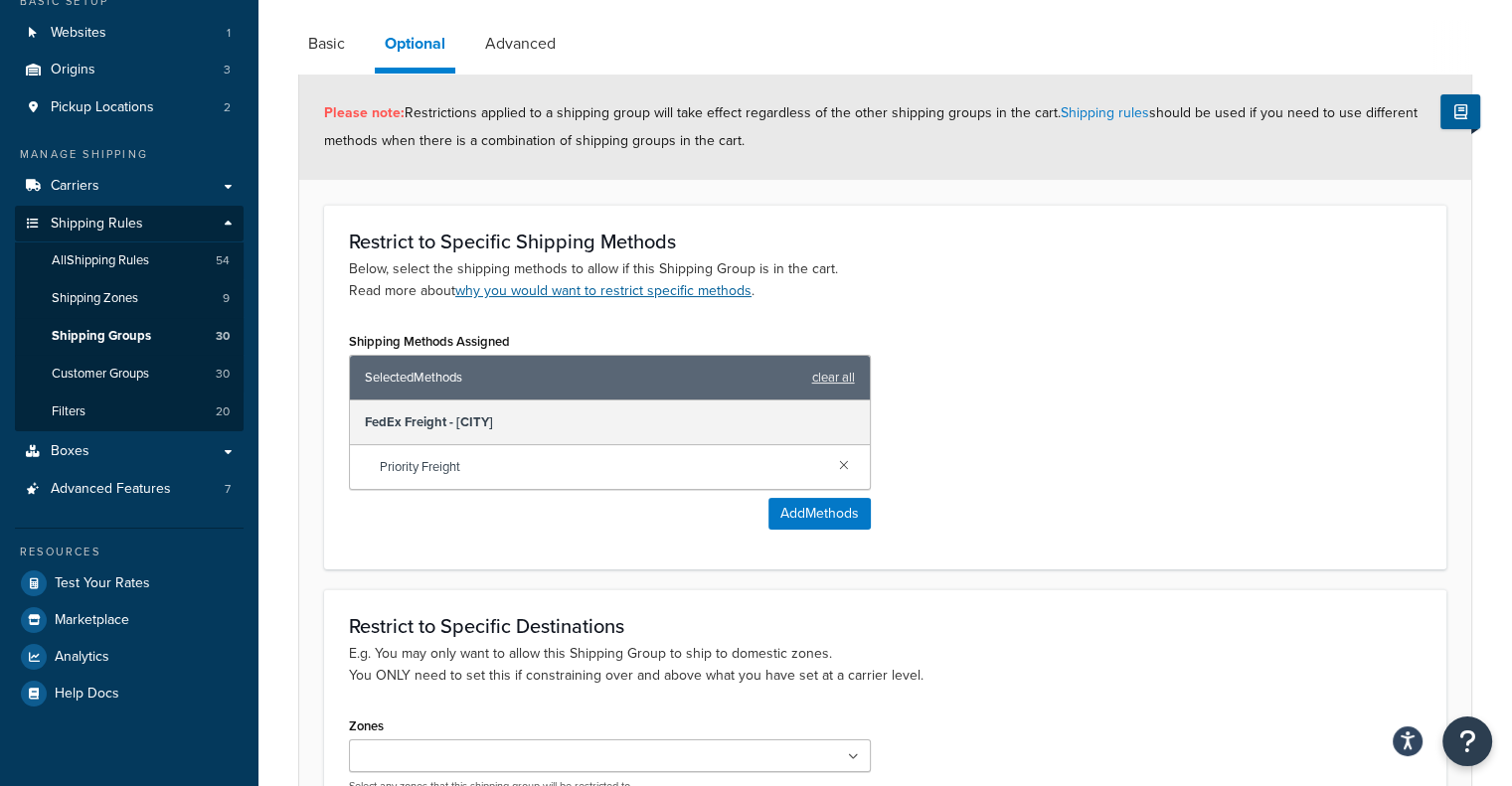 scroll, scrollTop: 0, scrollLeft: 0, axis: both 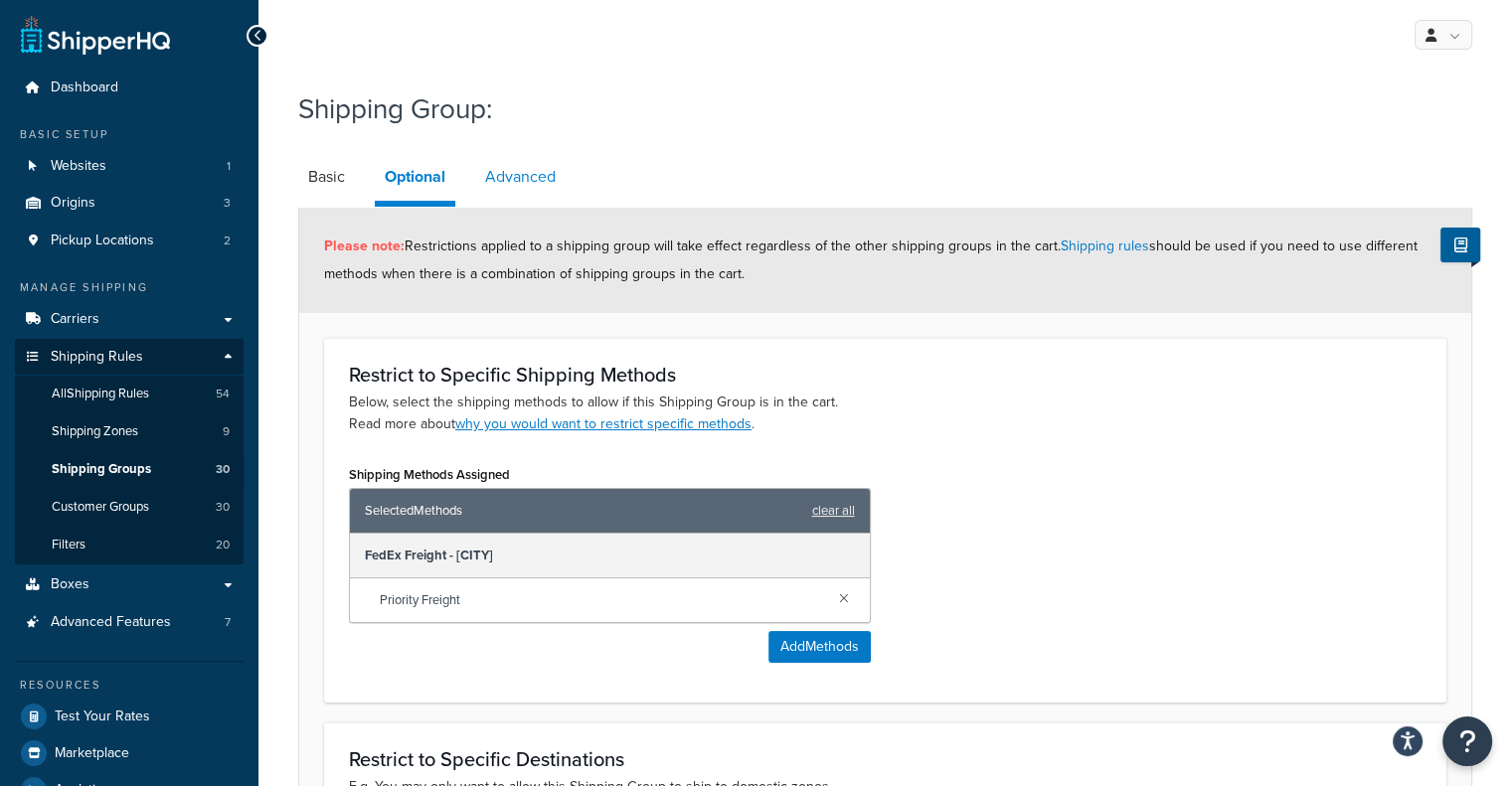 click on "Advanced" at bounding box center (520, 177) 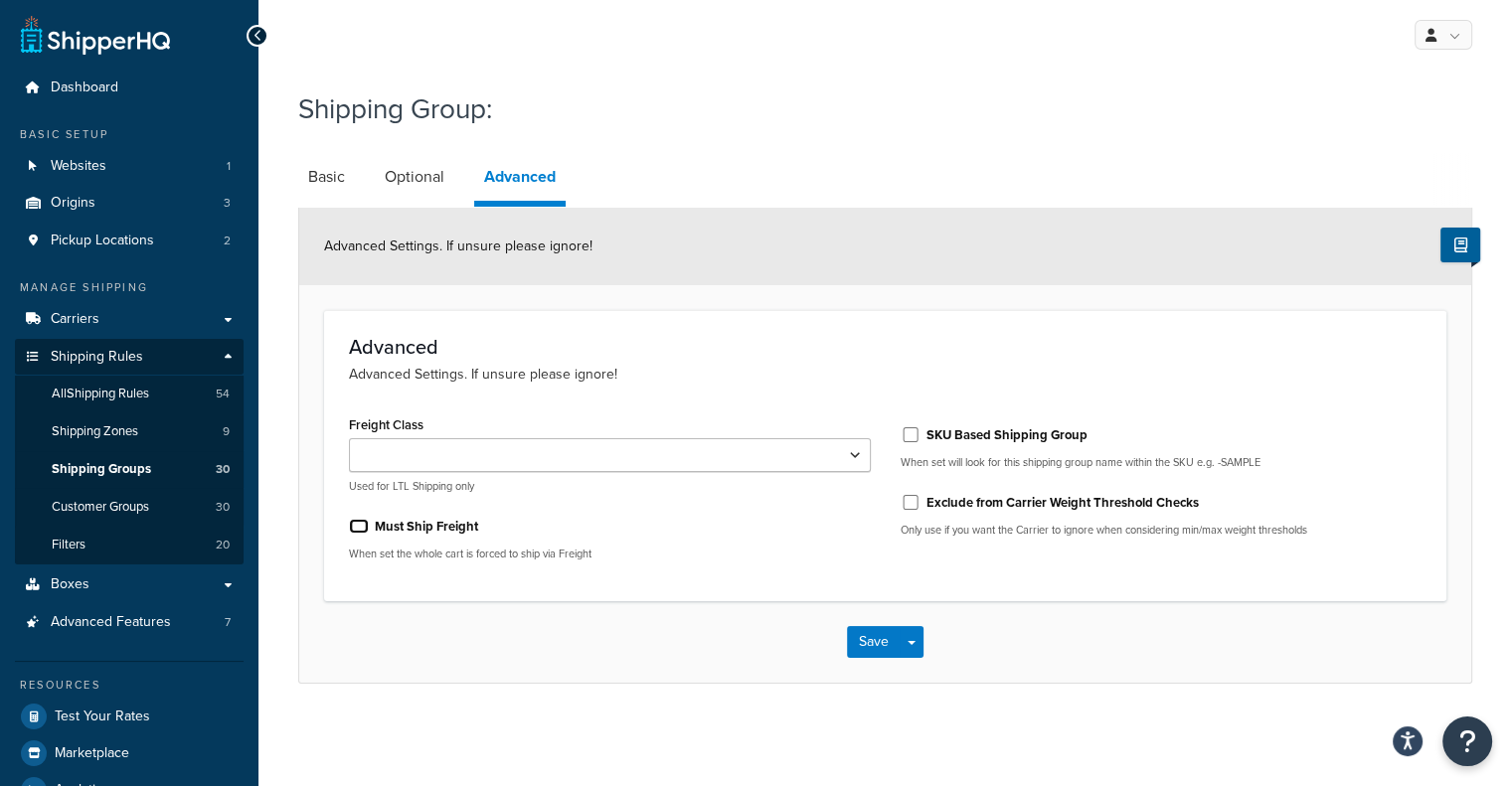 click on "Must Ship Freight" at bounding box center [359, 526] 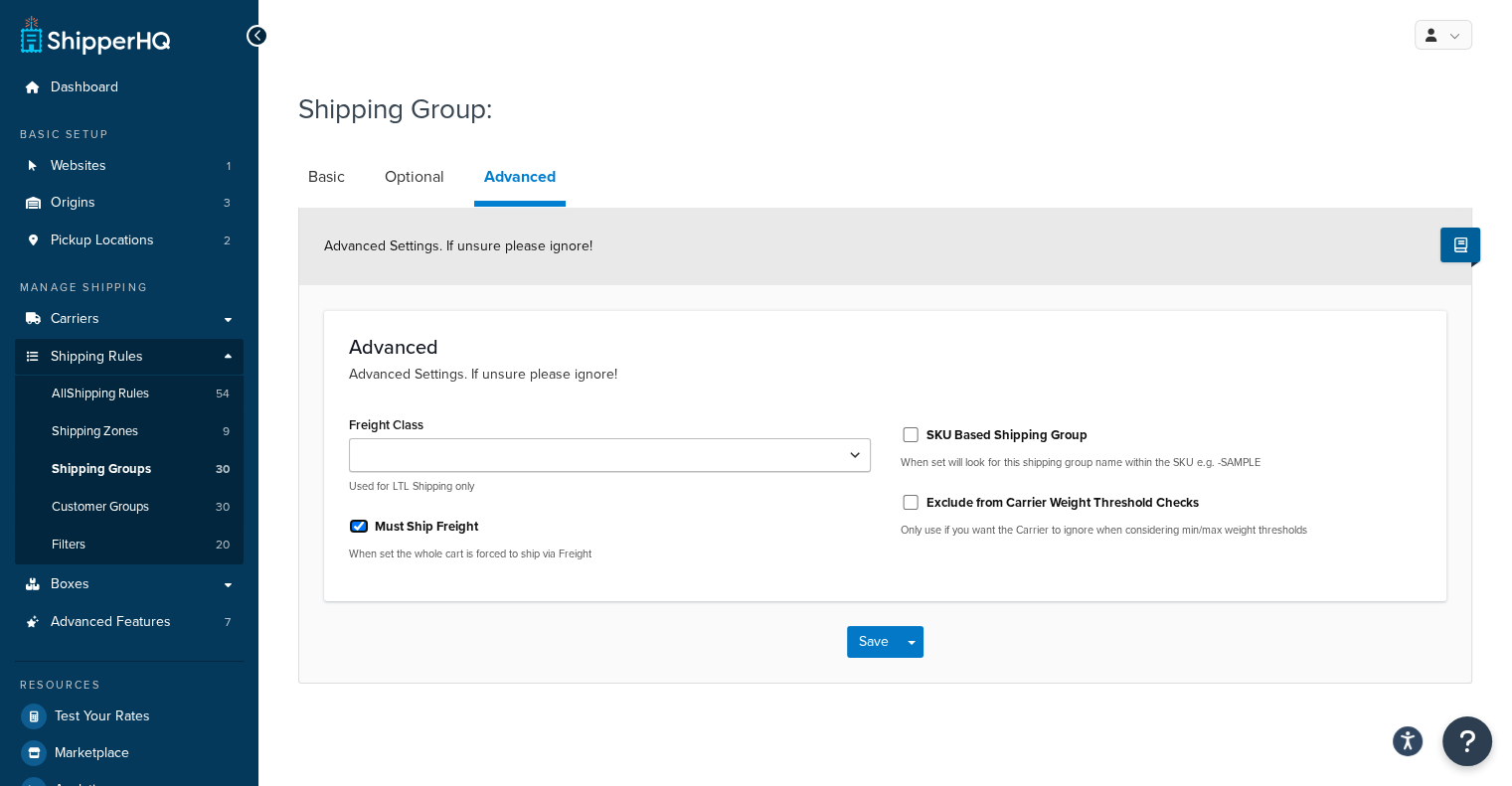 checkbox on "true" 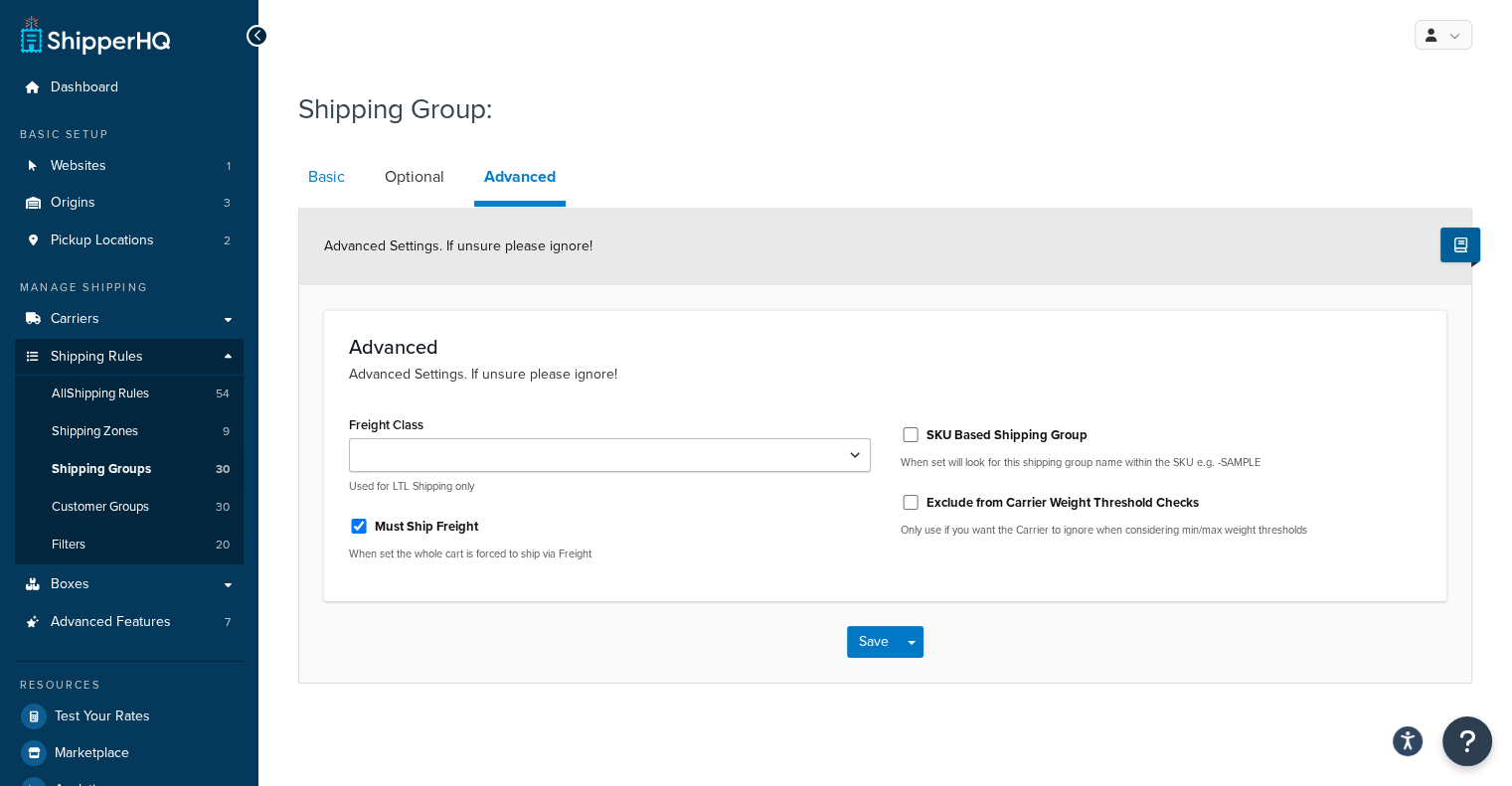 click on "Basic" at bounding box center [326, 177] 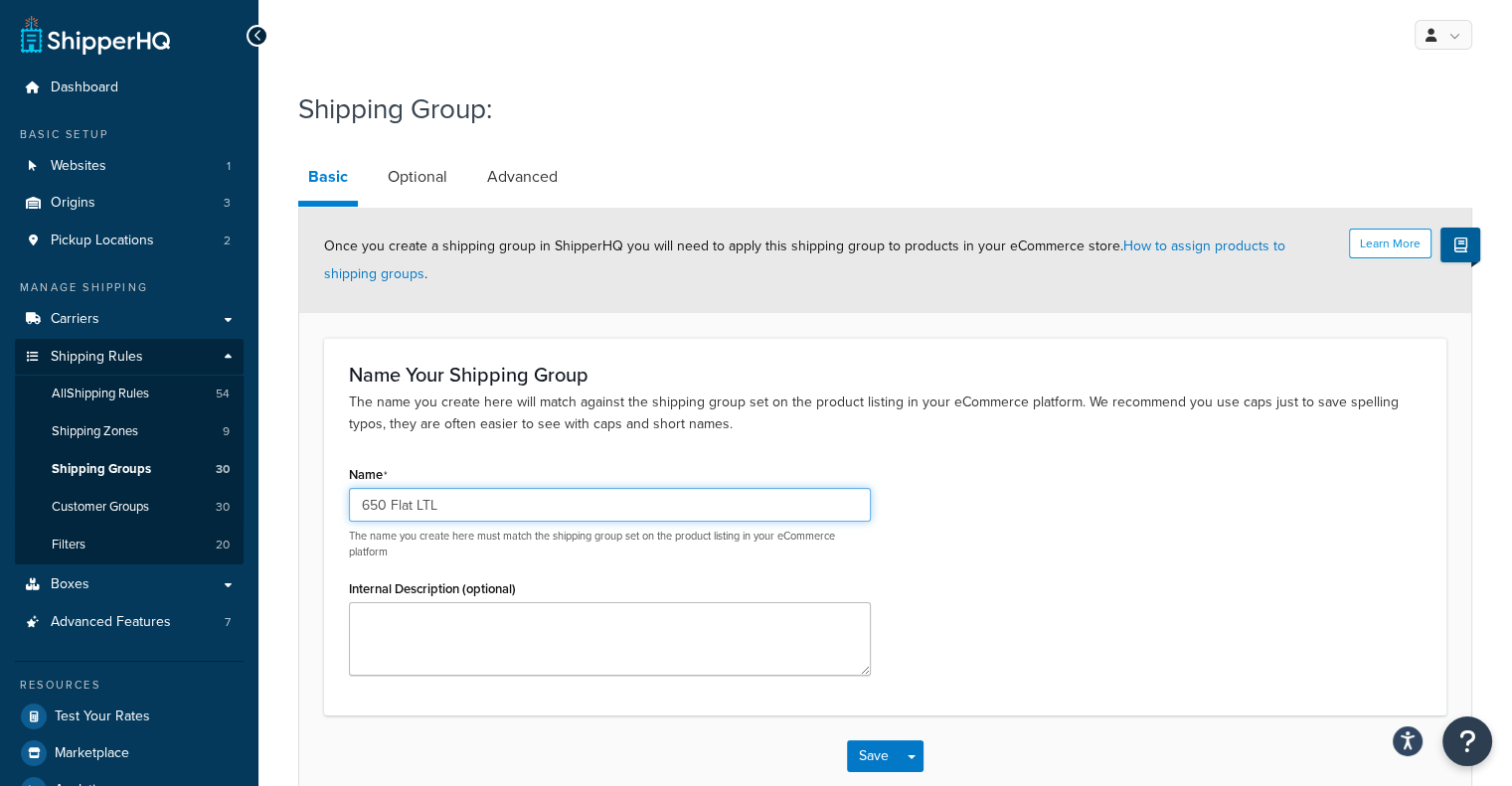 click on "650 Flat LTL" at bounding box center [609, 505] 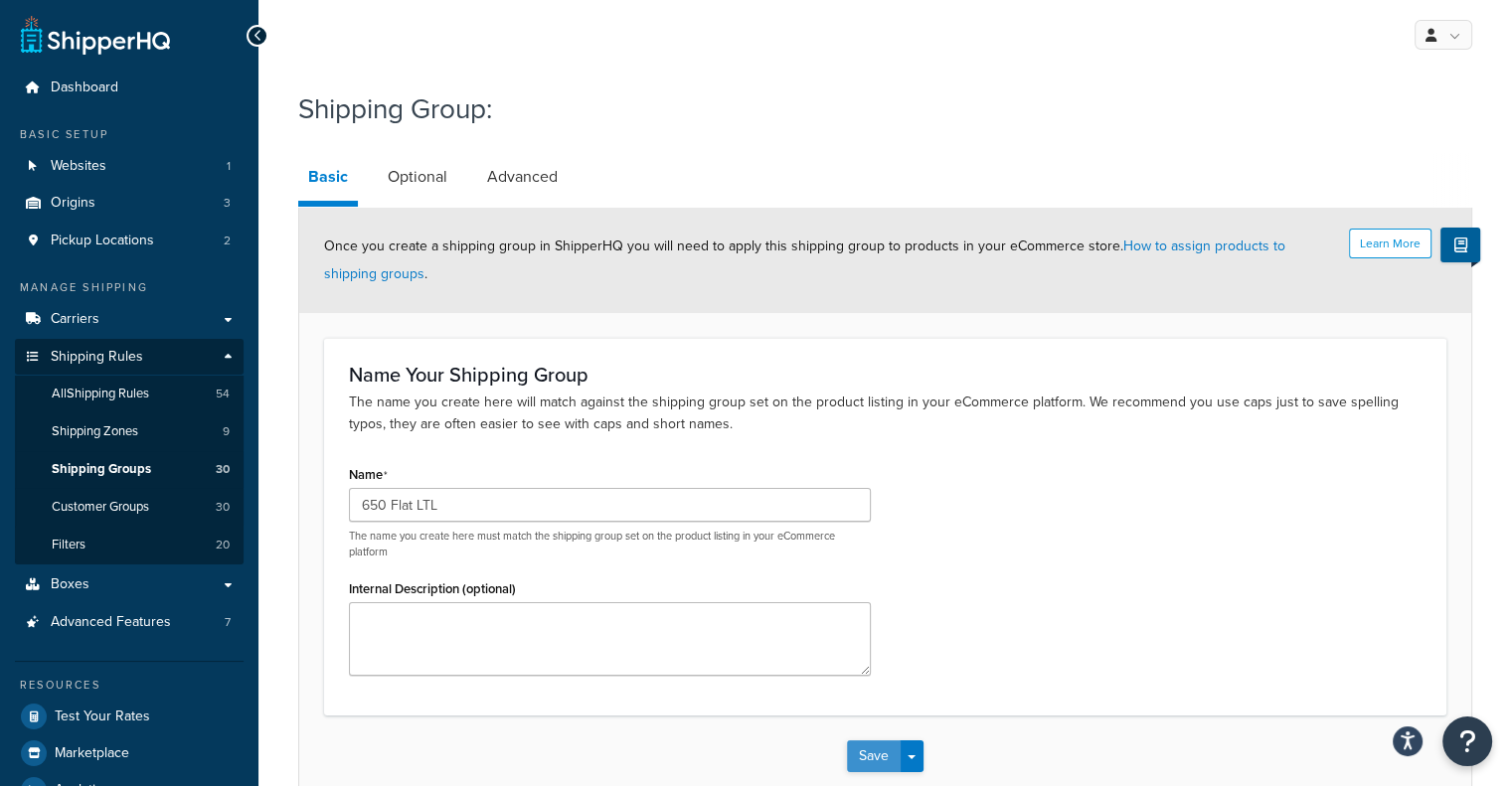 click on "Save" at bounding box center [874, 756] 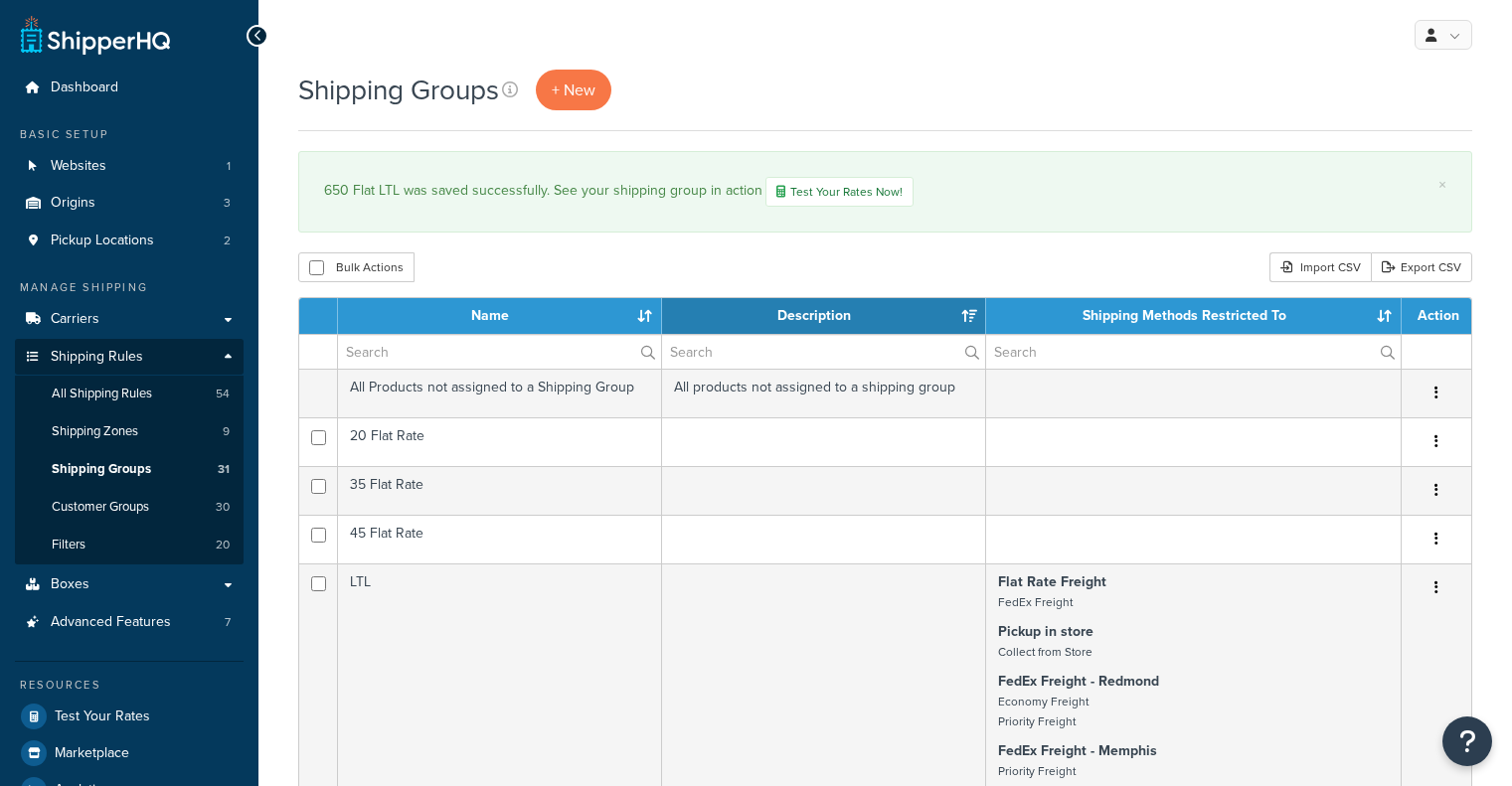 select on "15" 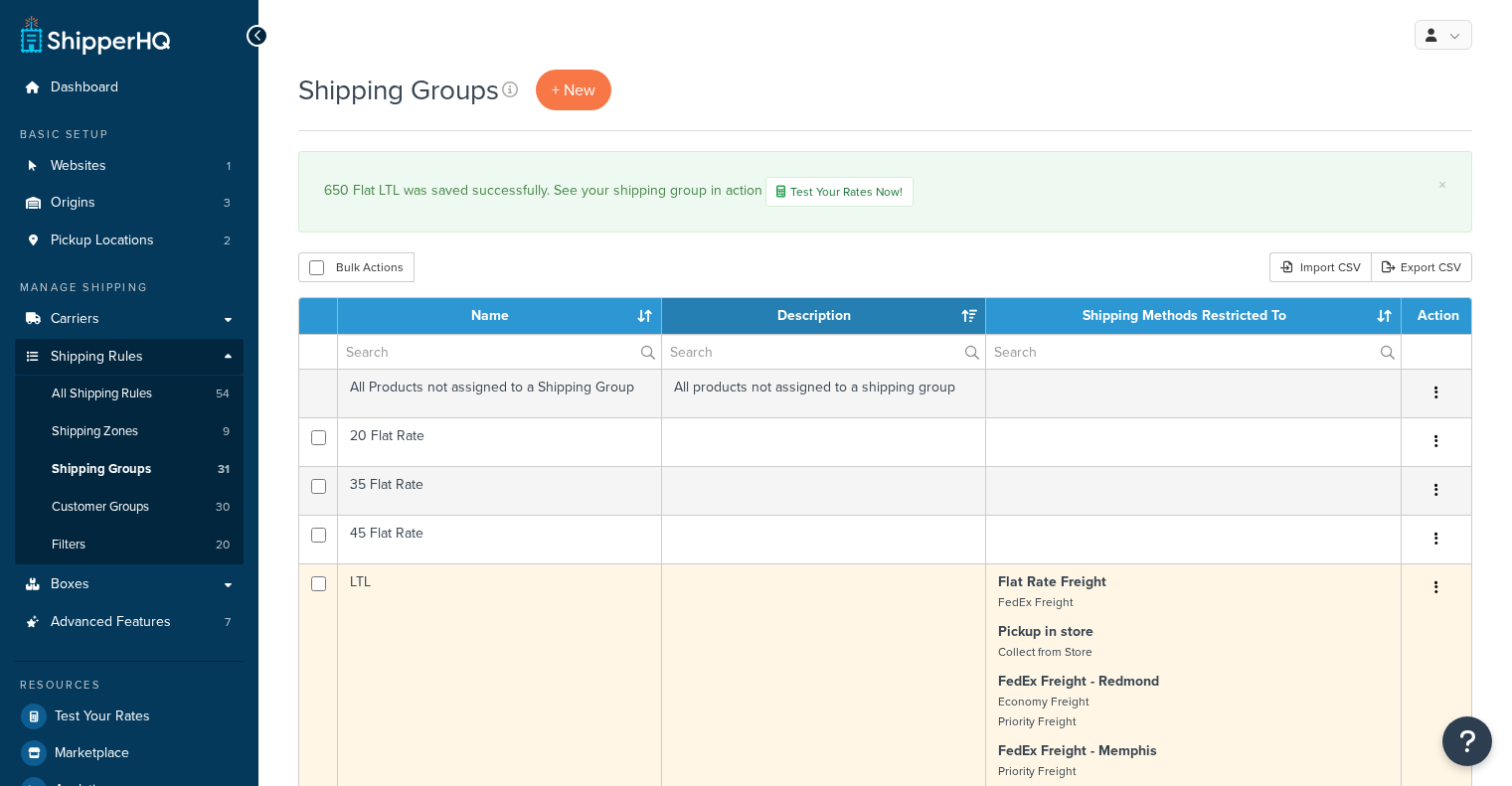 scroll, scrollTop: 0, scrollLeft: 0, axis: both 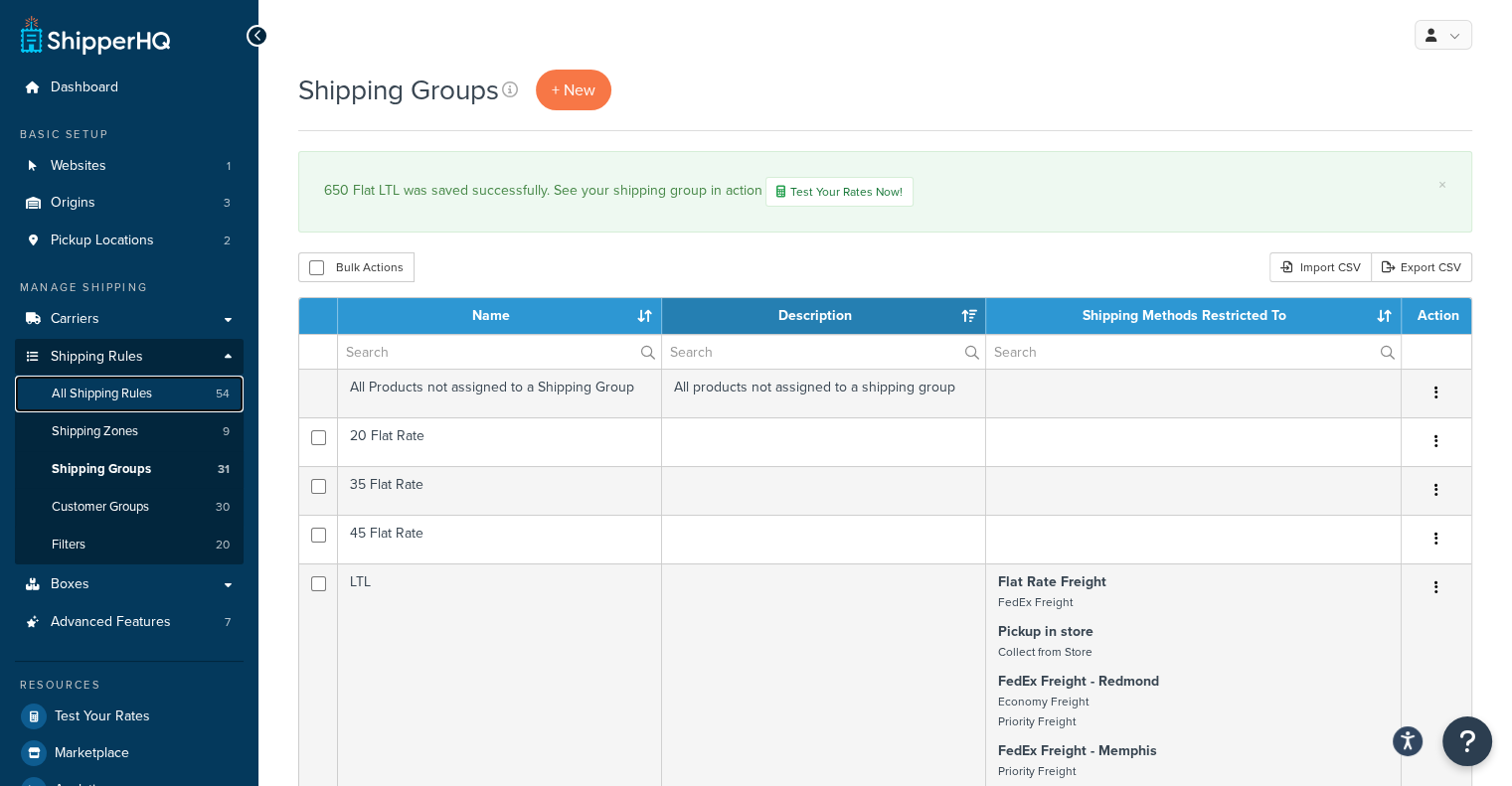 click on "All Shipping Rules" at bounding box center (101, 393) 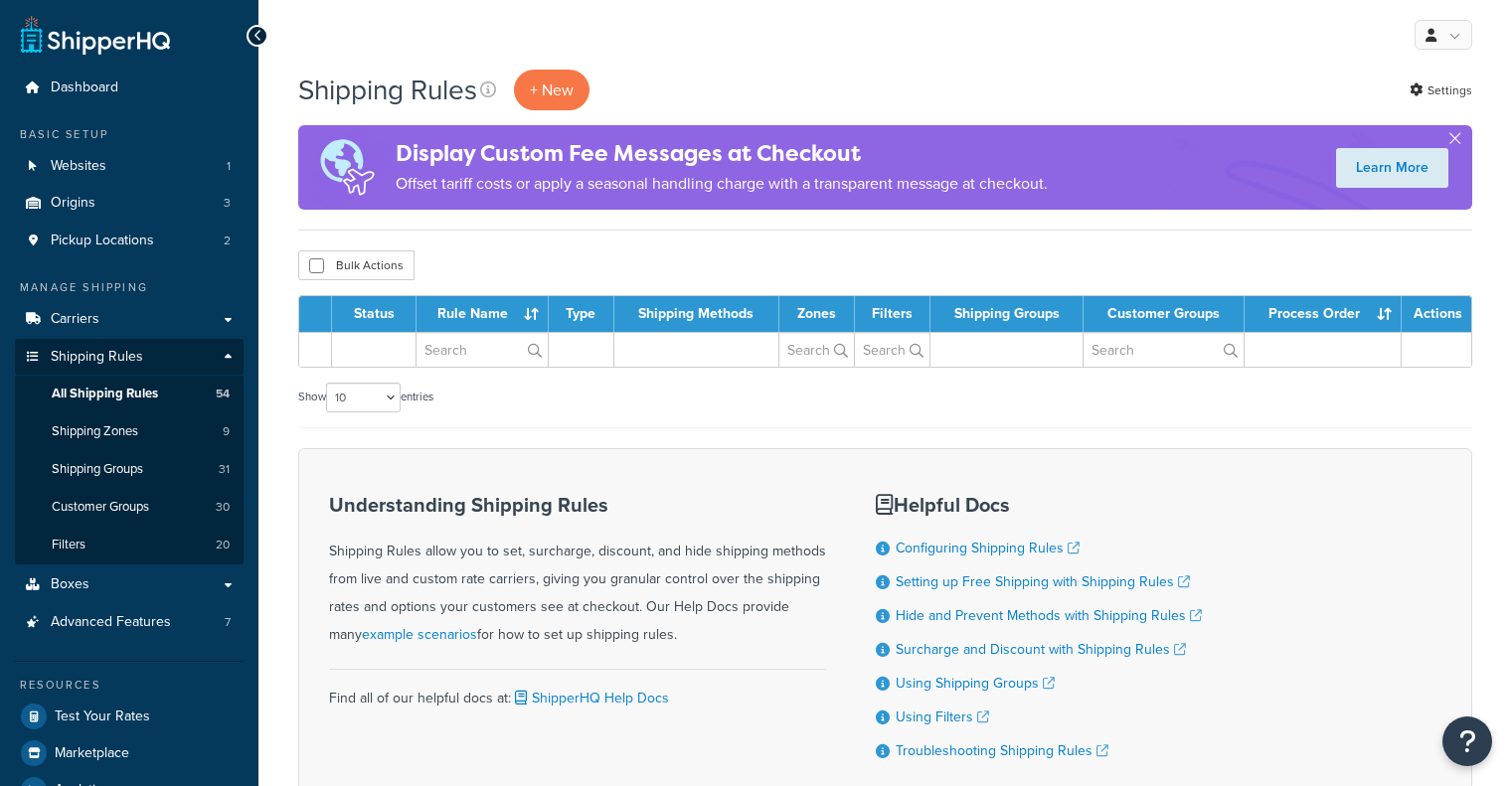 scroll, scrollTop: 0, scrollLeft: 0, axis: both 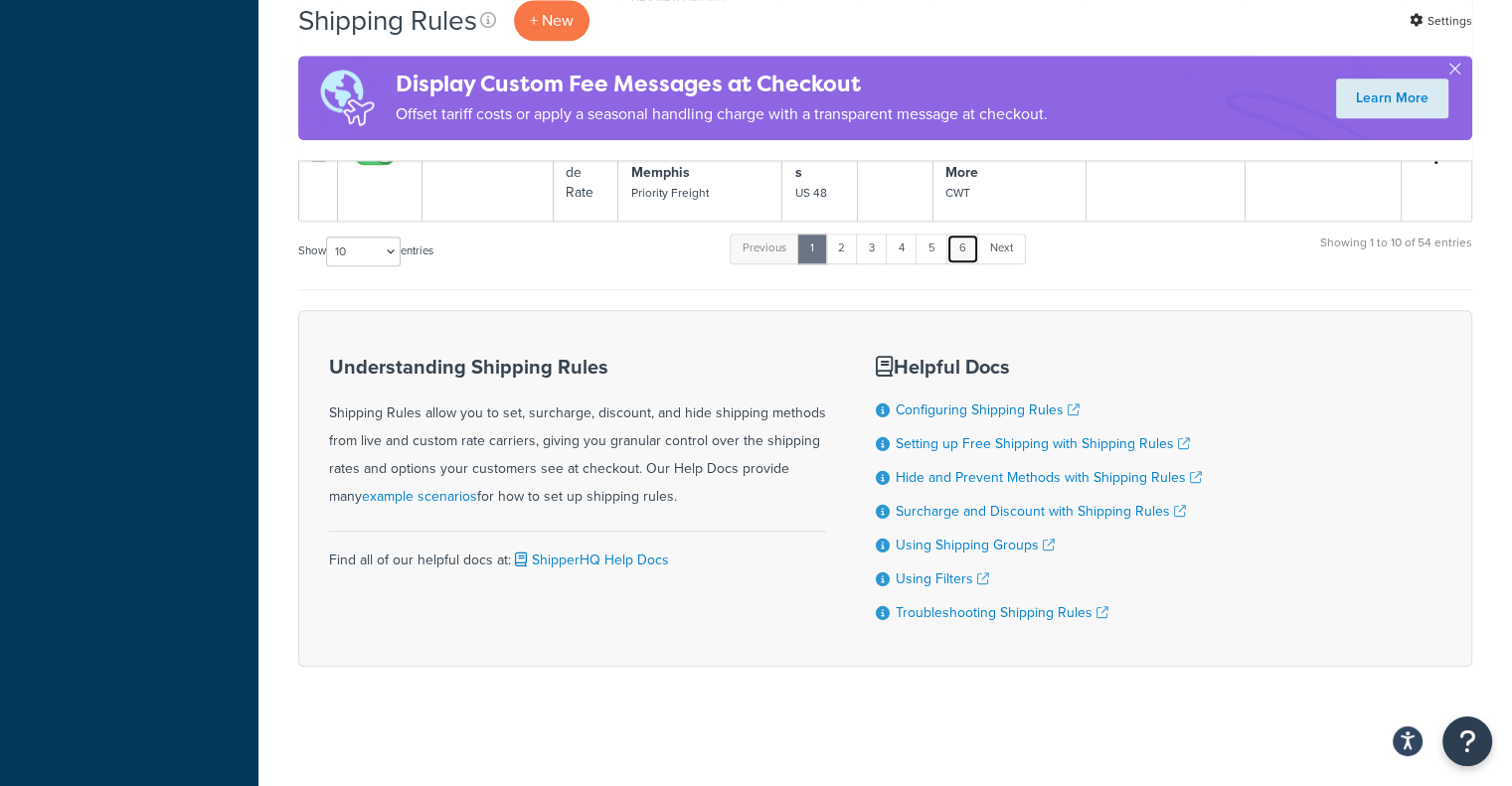 click on "6" at bounding box center [962, 248] 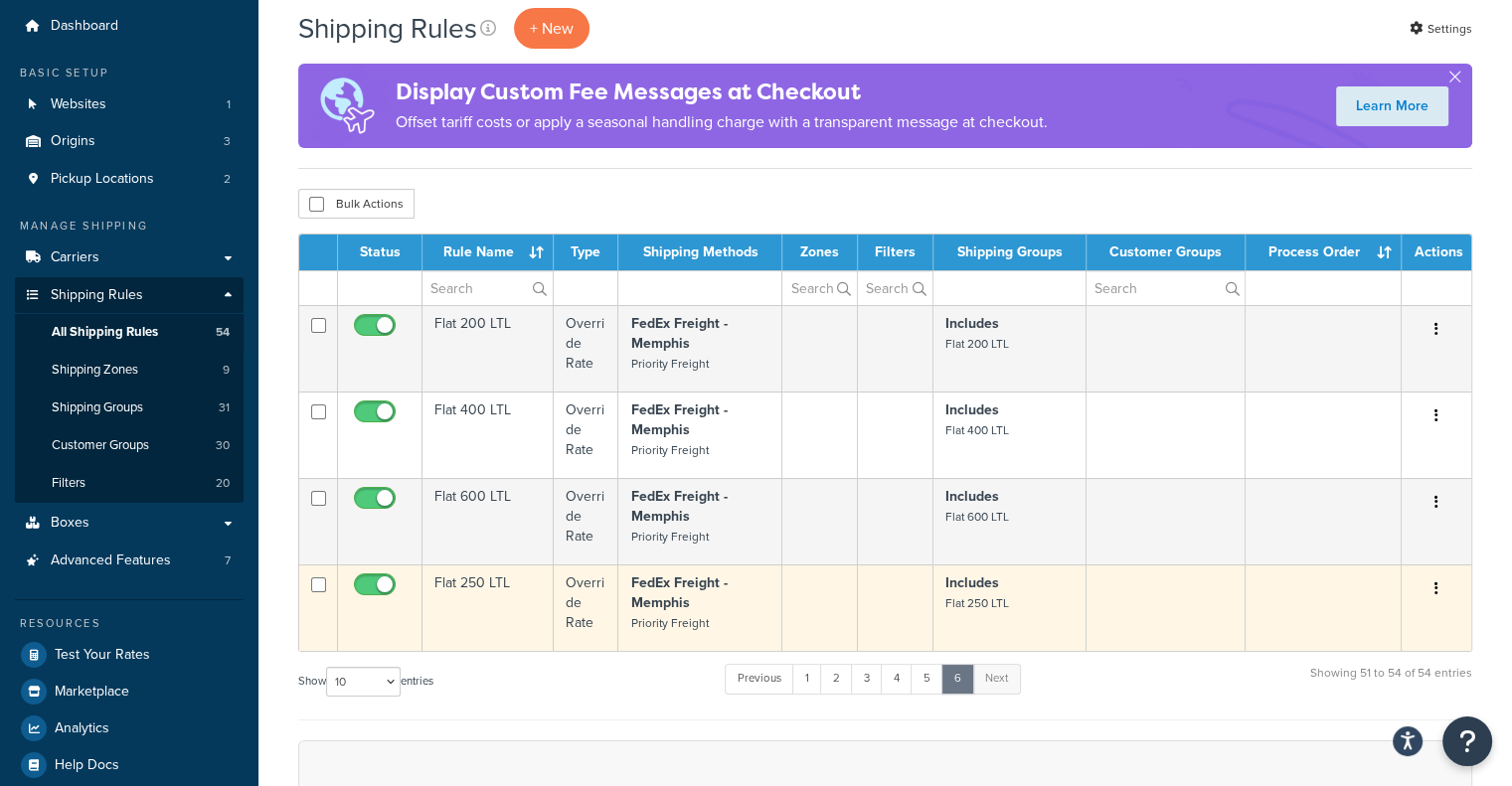 scroll, scrollTop: 0, scrollLeft: 0, axis: both 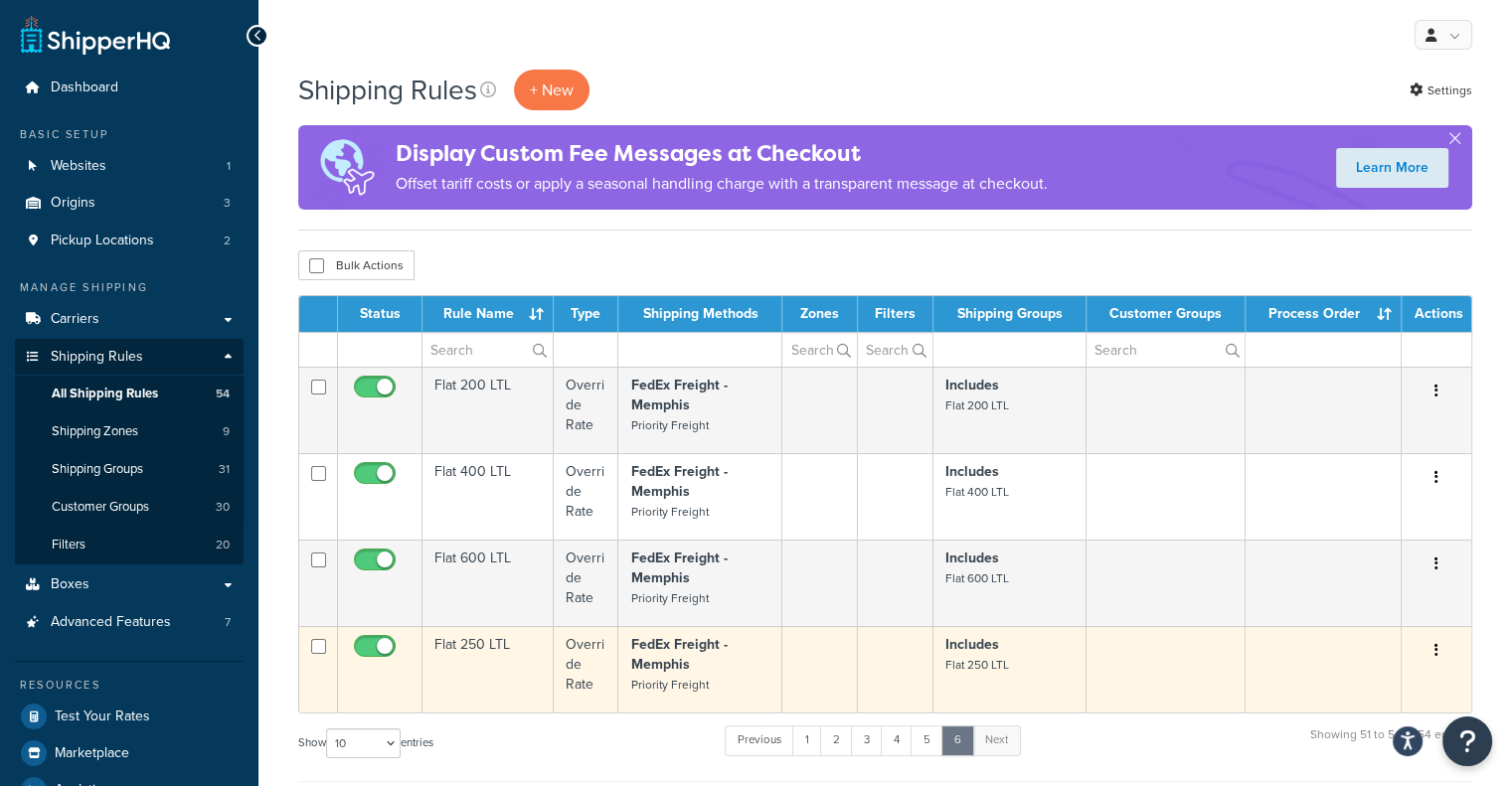 click at bounding box center (1436, 651) 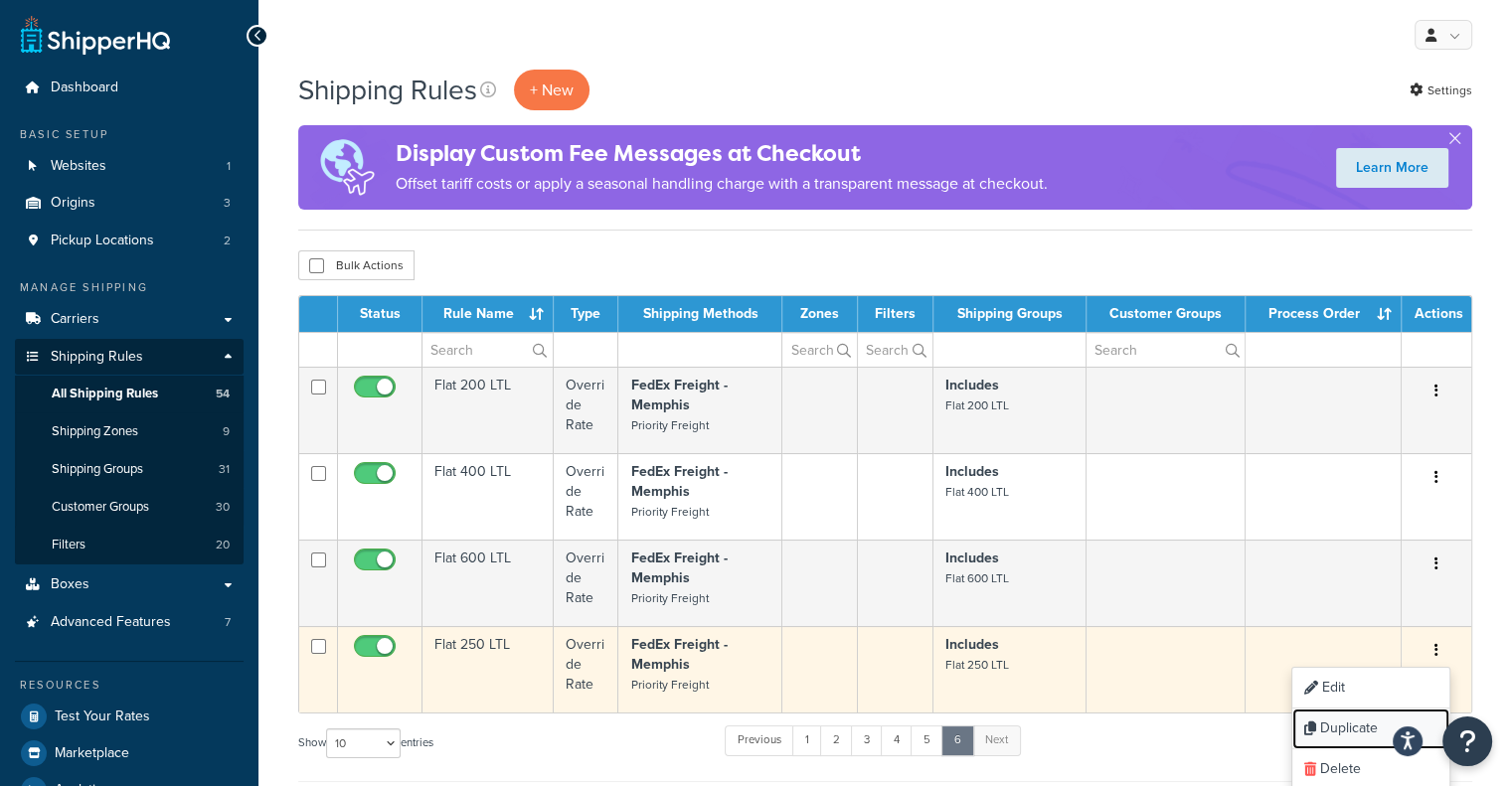 click on "Duplicate" at bounding box center [1371, 728] 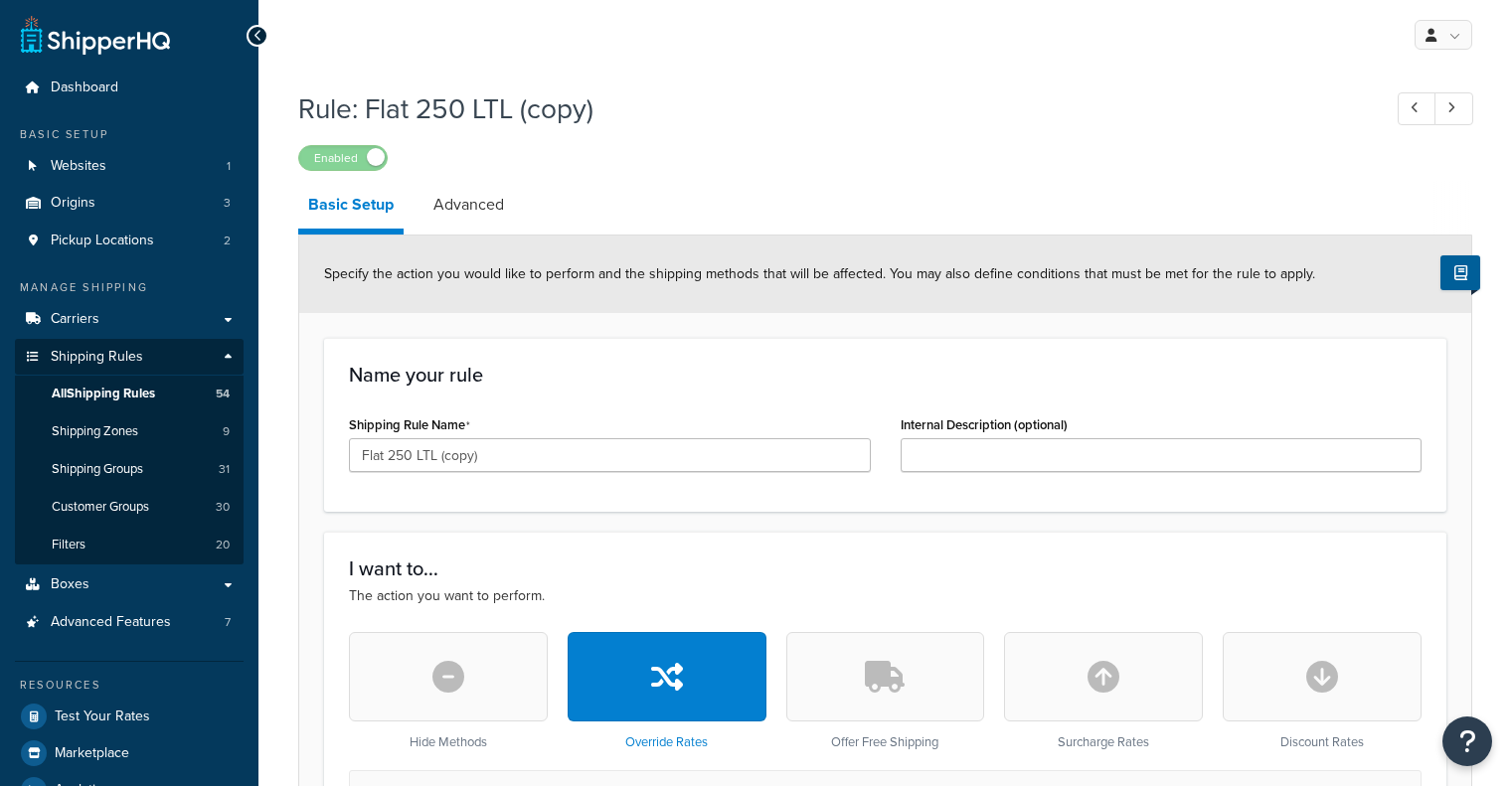 scroll, scrollTop: 0, scrollLeft: 0, axis: both 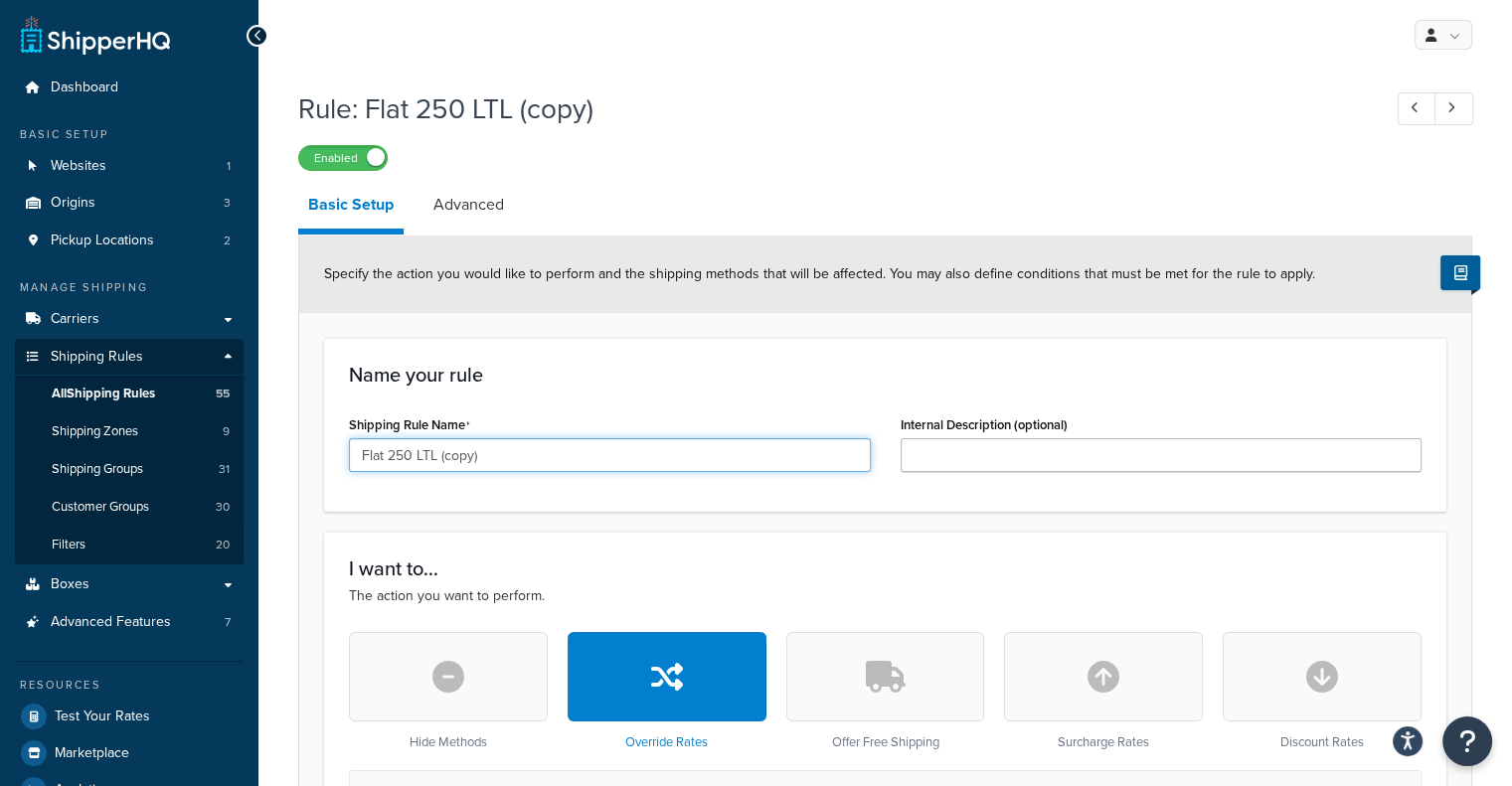 click on "Flat 250 LTL (copy)" at bounding box center (609, 455) 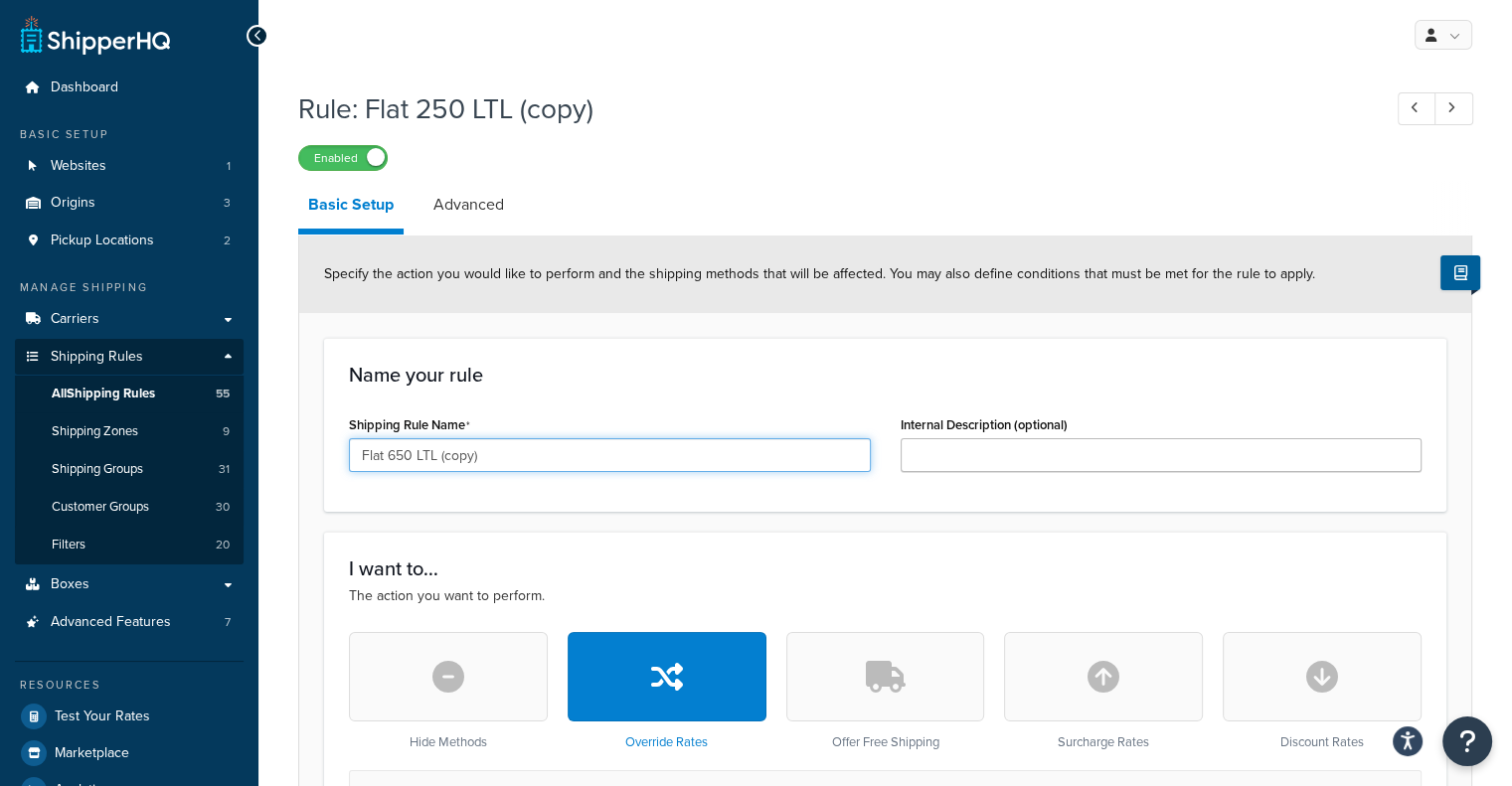 click on "Flat 650 LTL (copy)" at bounding box center [609, 455] 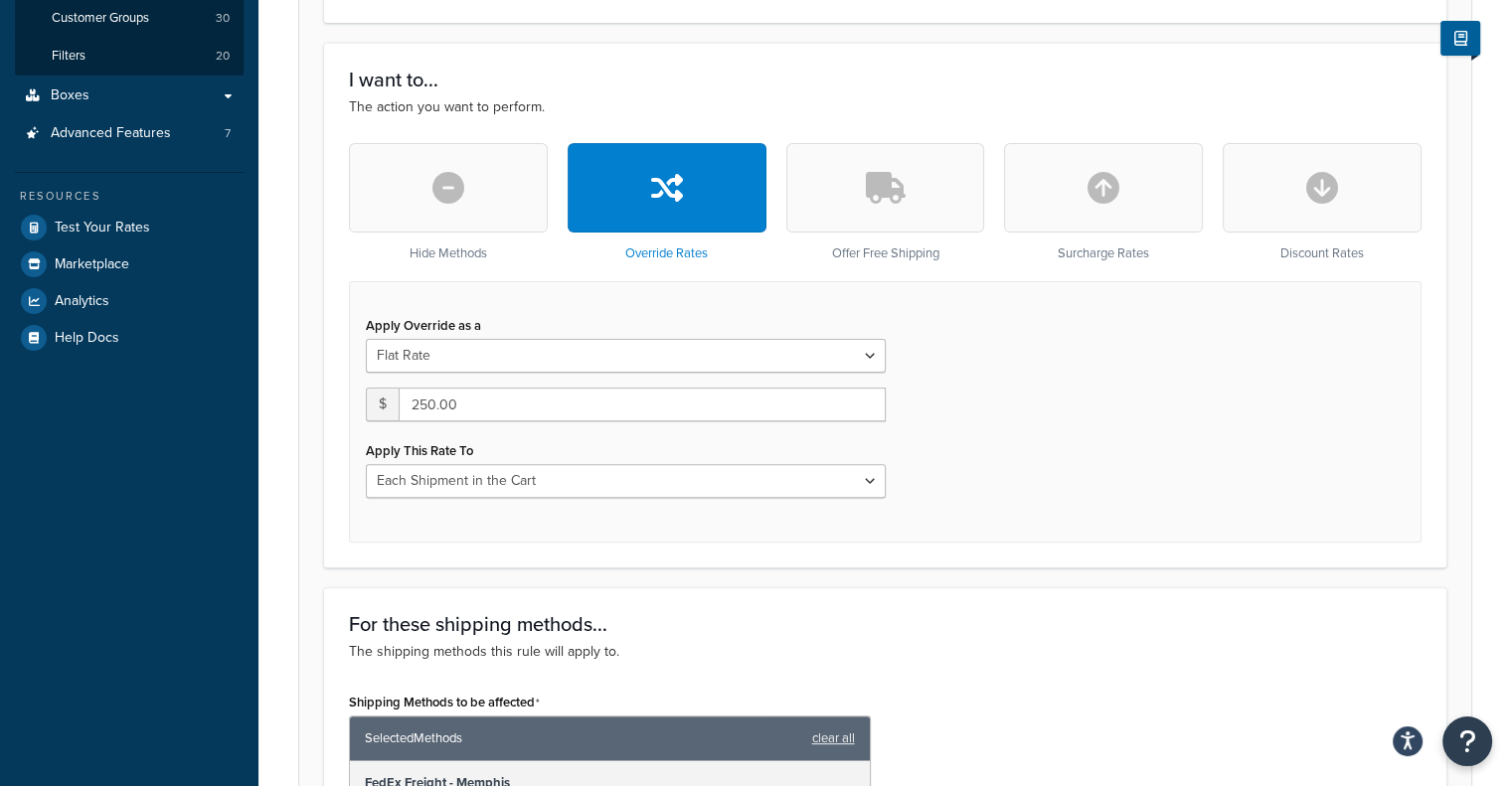 scroll, scrollTop: 596, scrollLeft: 0, axis: vertical 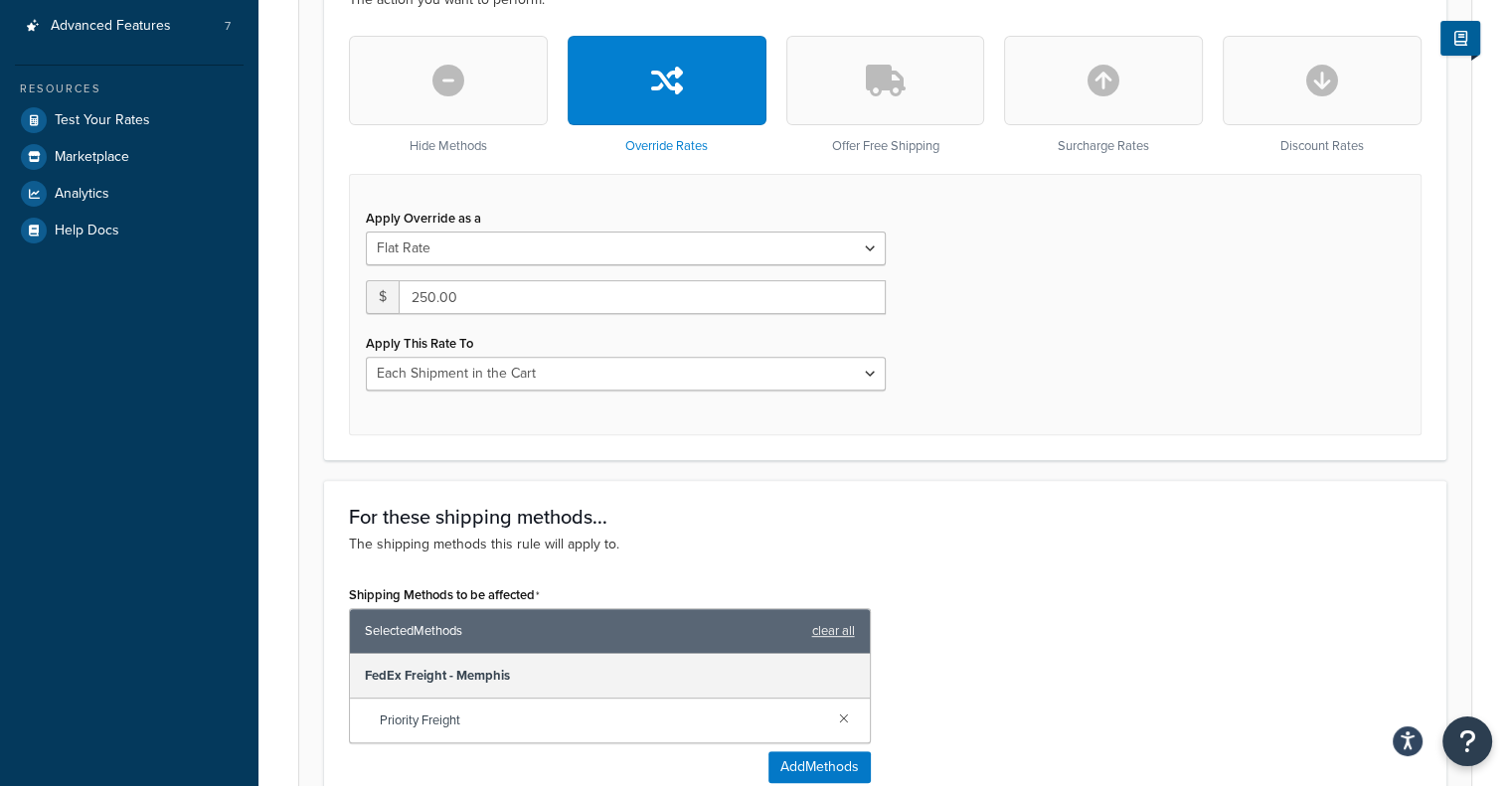 type on "Flat 650 LTL" 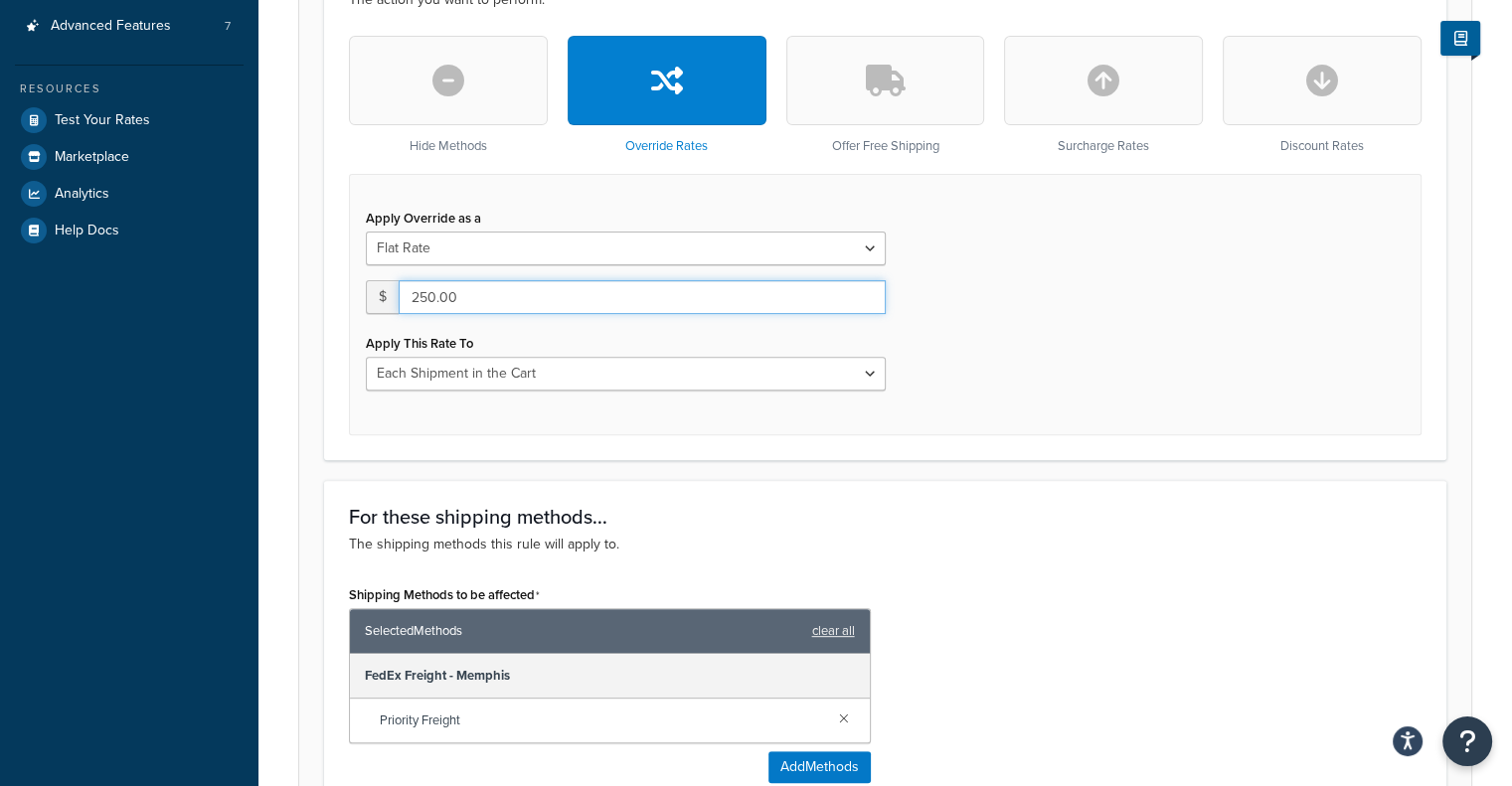 drag, startPoint x: 493, startPoint y: 301, endPoint x: 337, endPoint y: 301, distance: 156 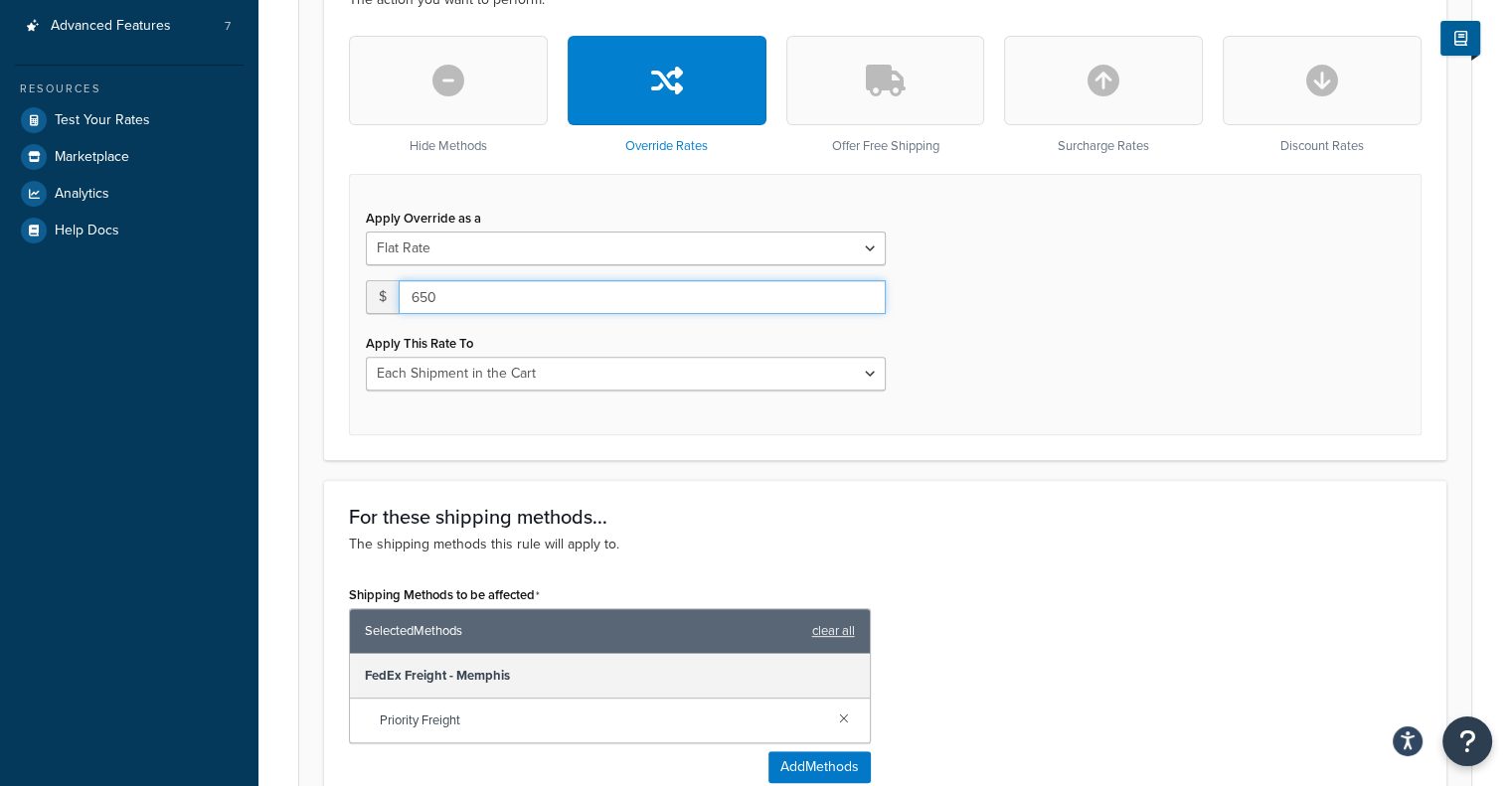 type on "650" 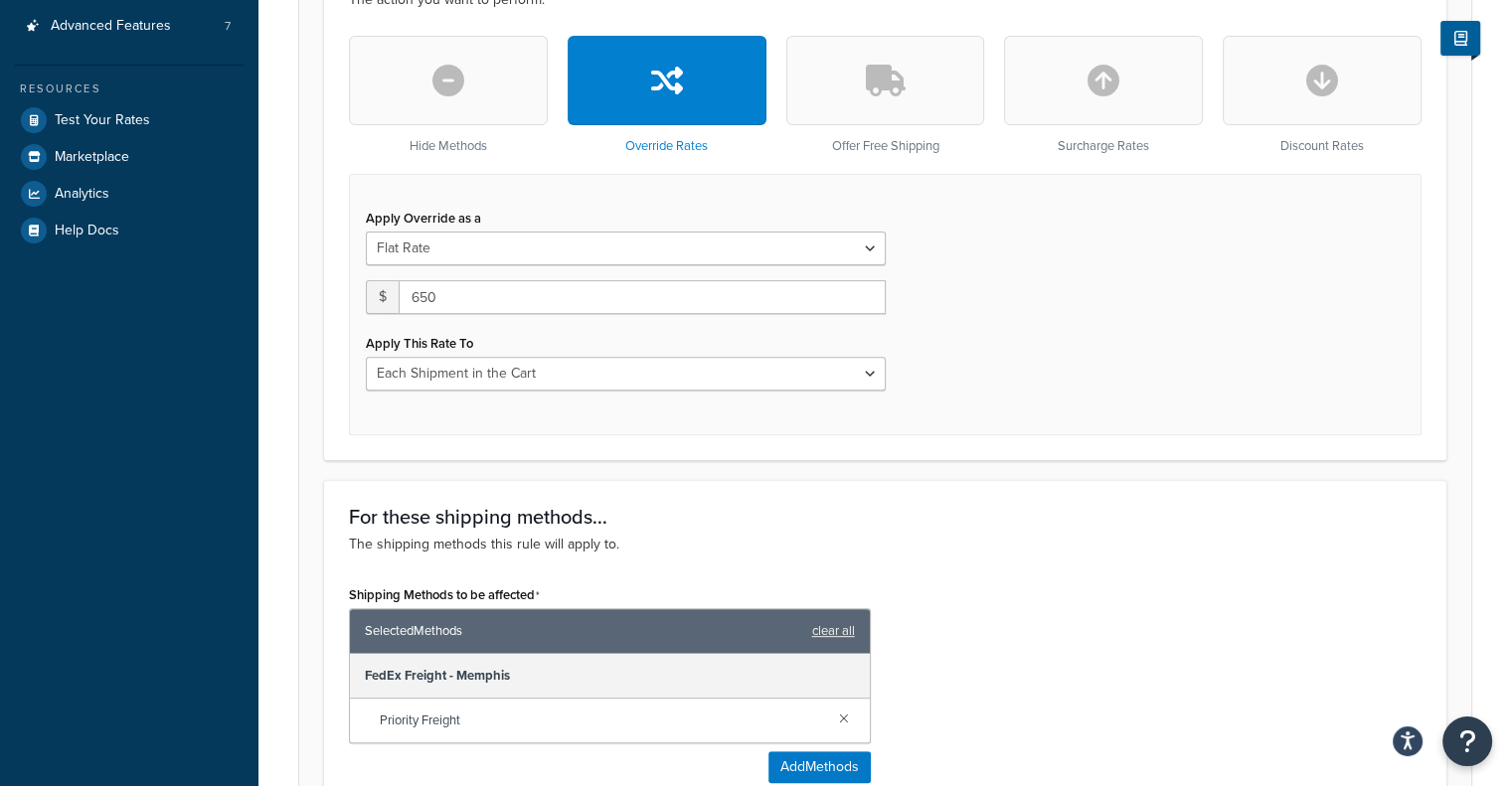 click on "Apply Override as a   Flat Rate  Percentage  Flat Rate & Percentage    $ 650 Apply This Rate To   Each Shipment in the Cart  Each Shipping Group in the Cart  Each Item within a Shipping Group  Each Box per Each Shipping Group" at bounding box center (885, 304) 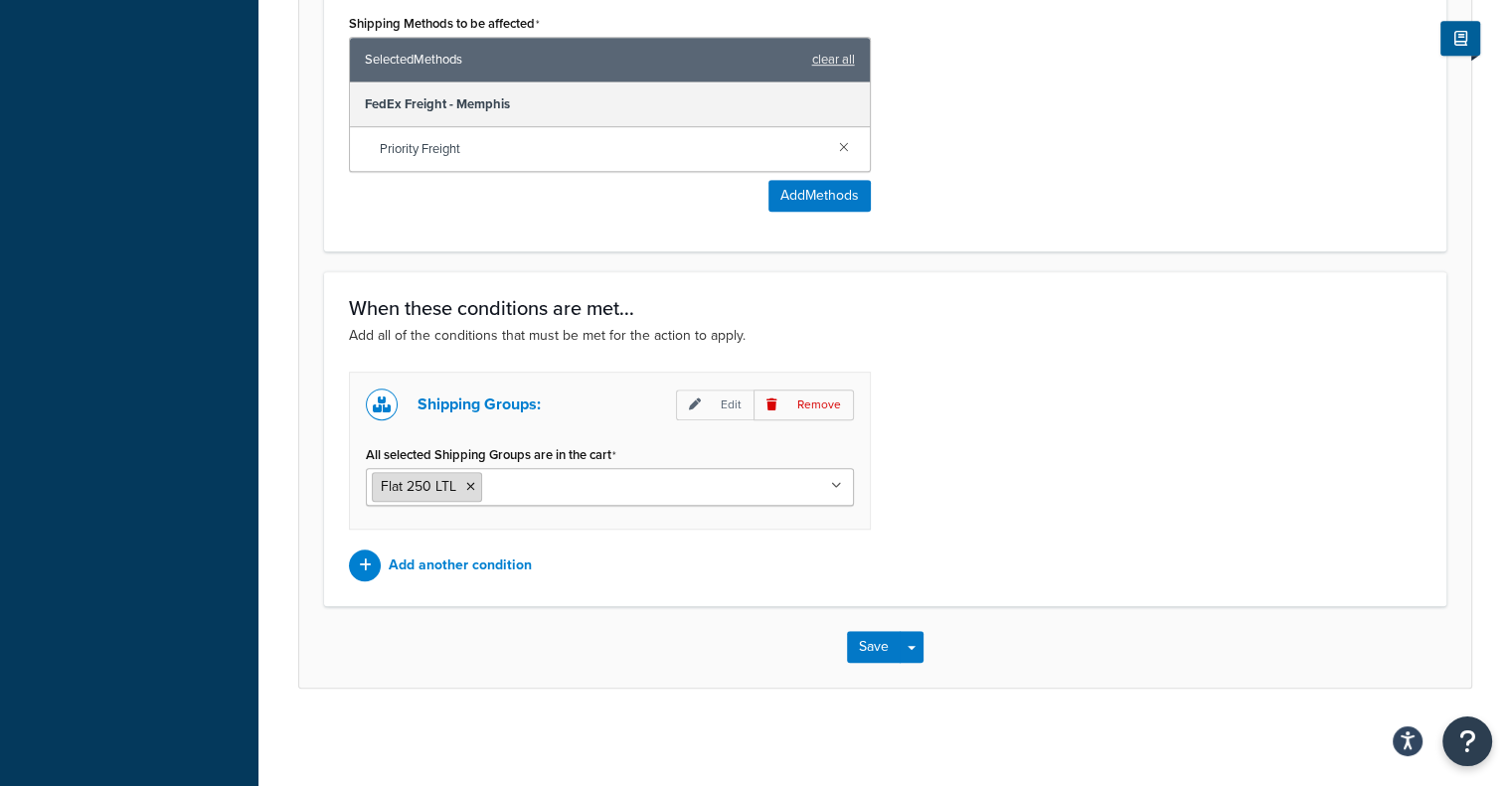 click at bounding box center [470, 487] 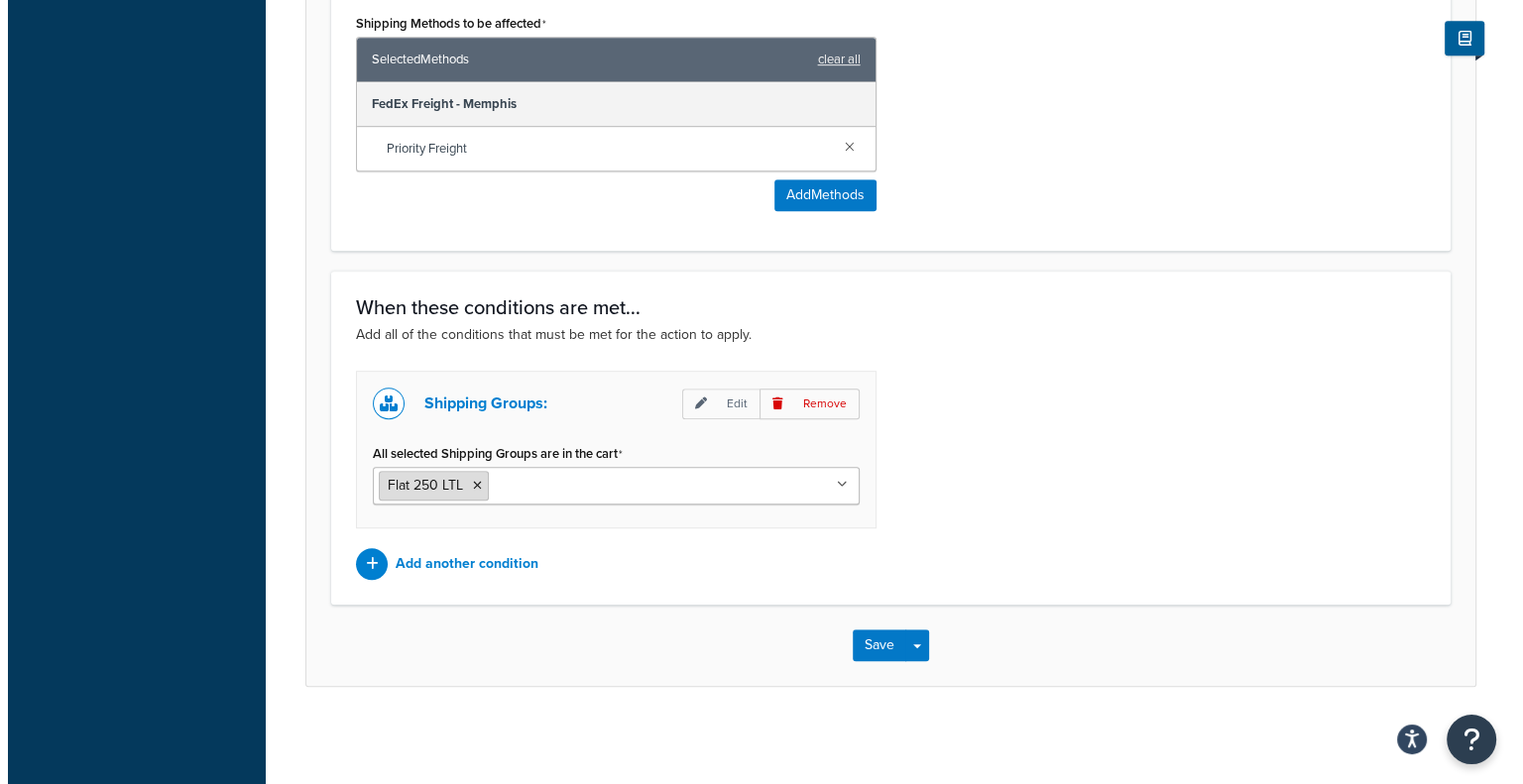 scroll, scrollTop: 988, scrollLeft: 0, axis: vertical 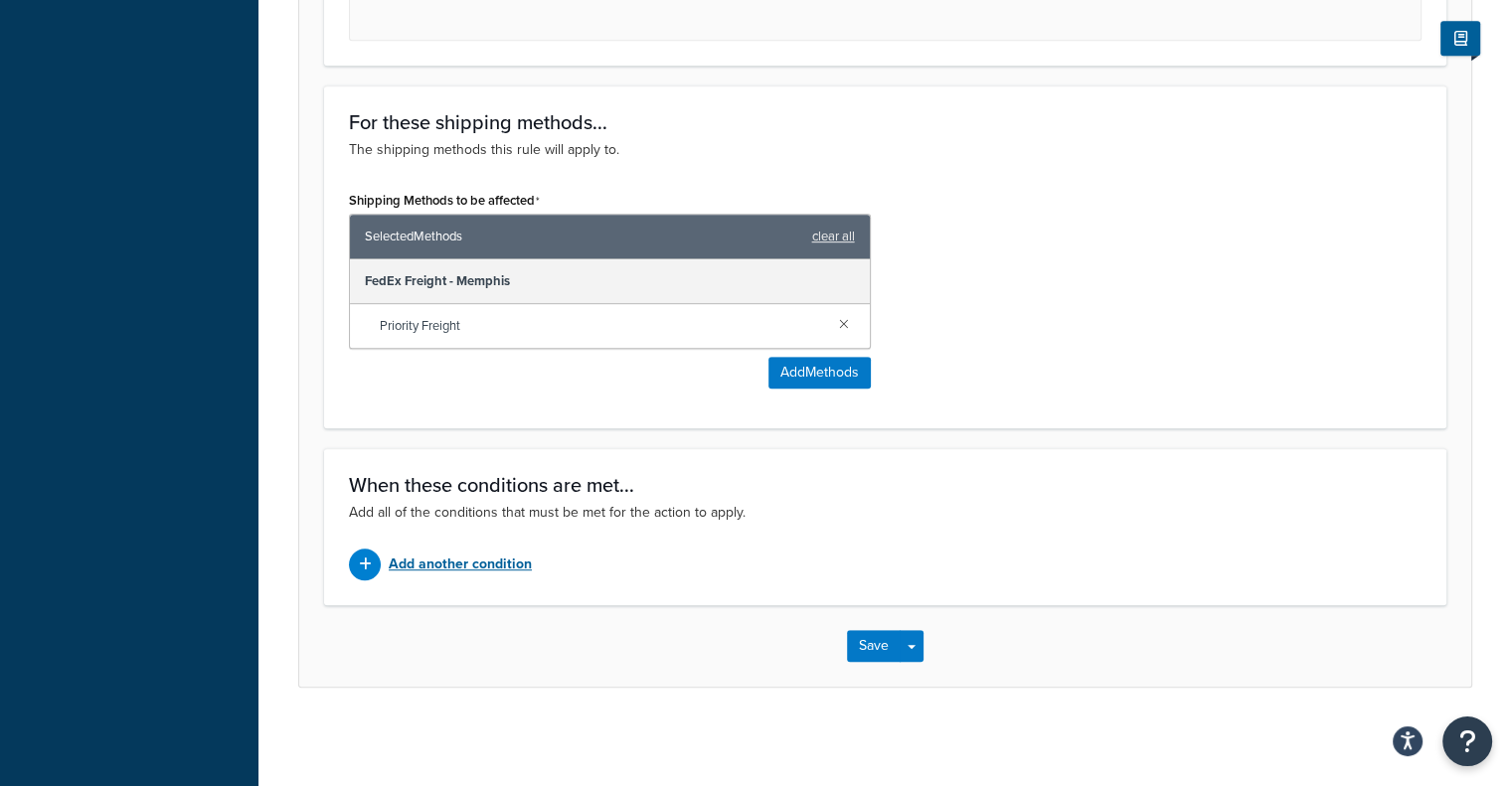 click on "Add another condition" at bounding box center (460, 564) 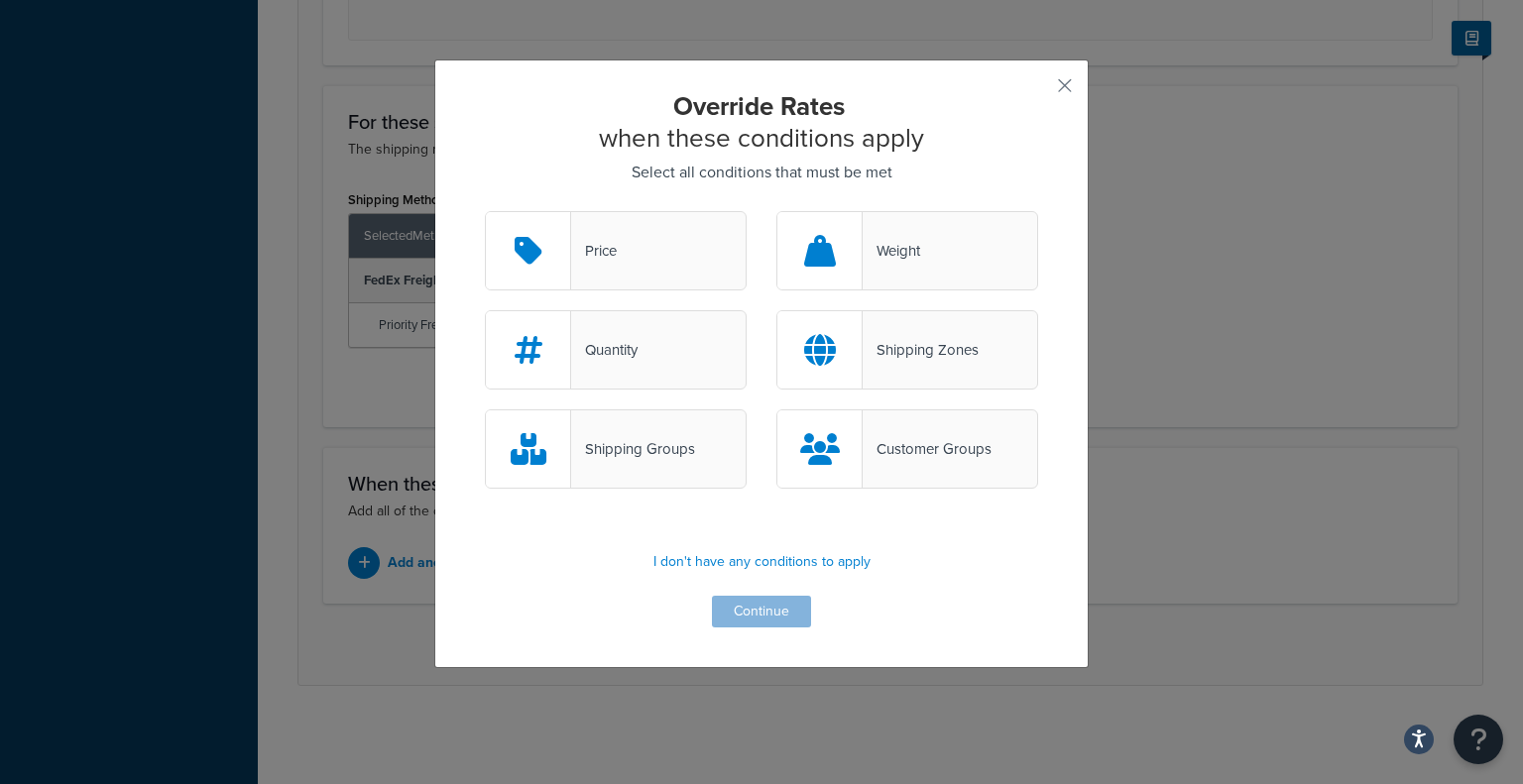 click on "Shipping Groups" at bounding box center (616, 449) 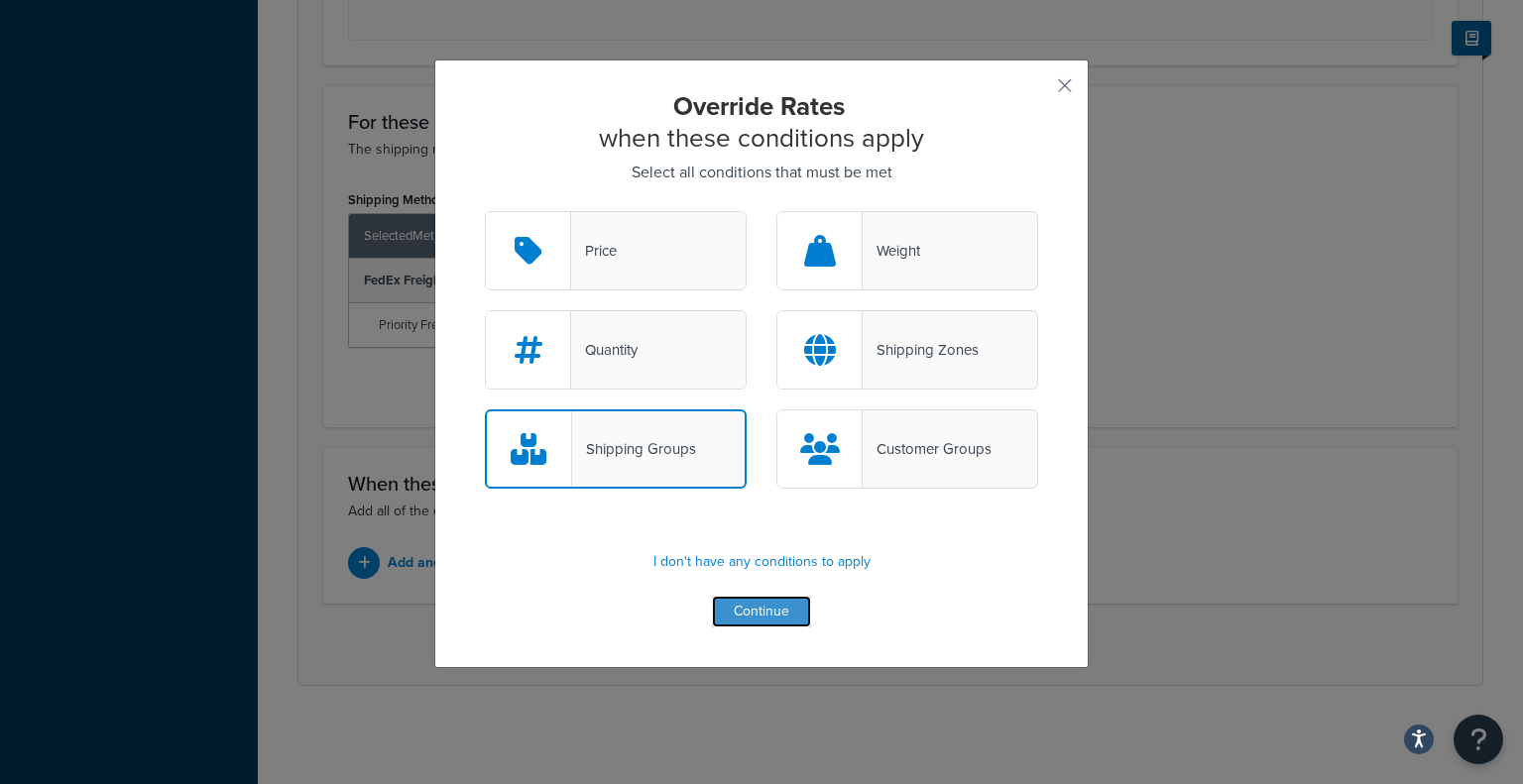 click on "Continue" at bounding box center (762, 612) 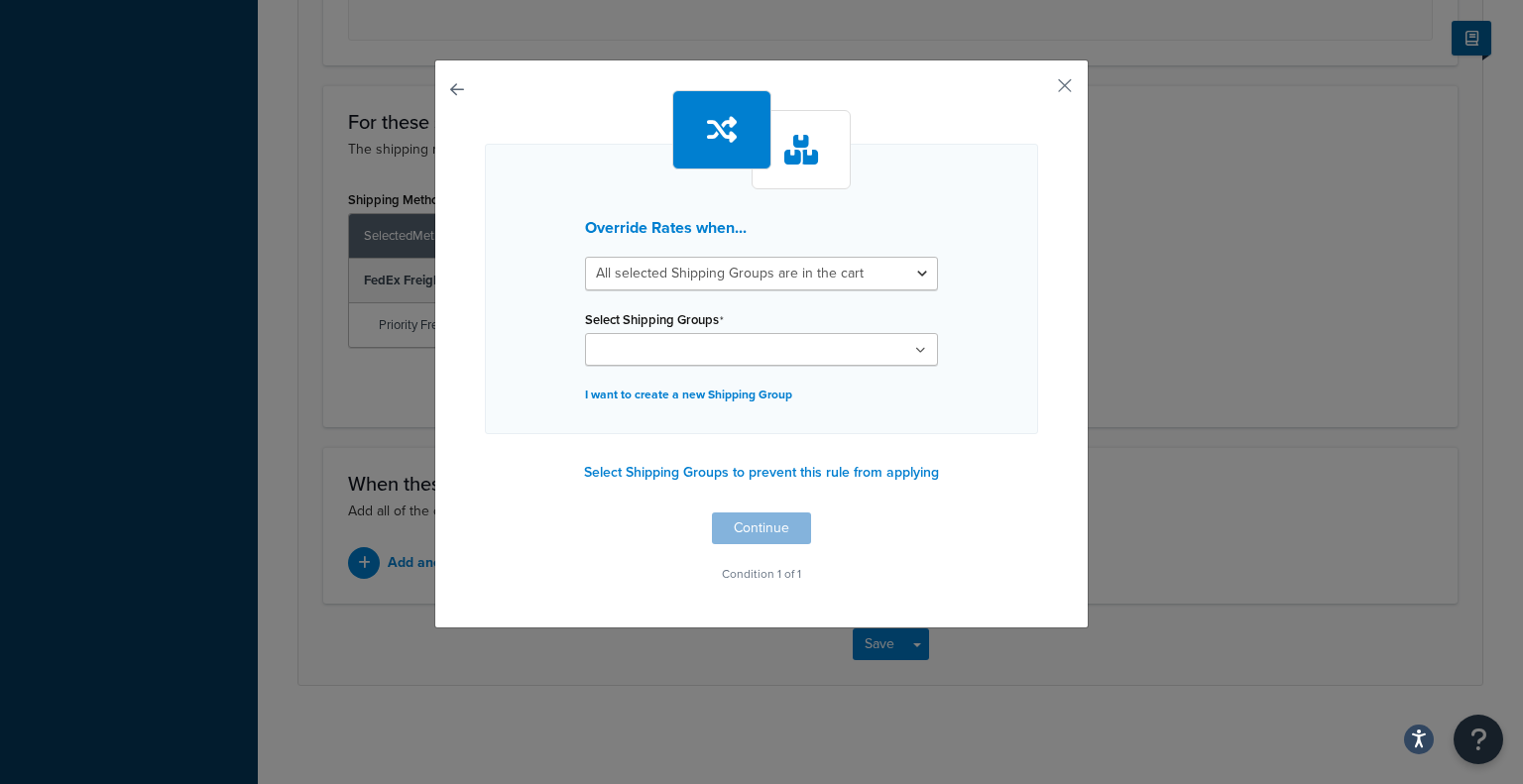 click on "Select Shipping Groups" at bounding box center (678, 351) 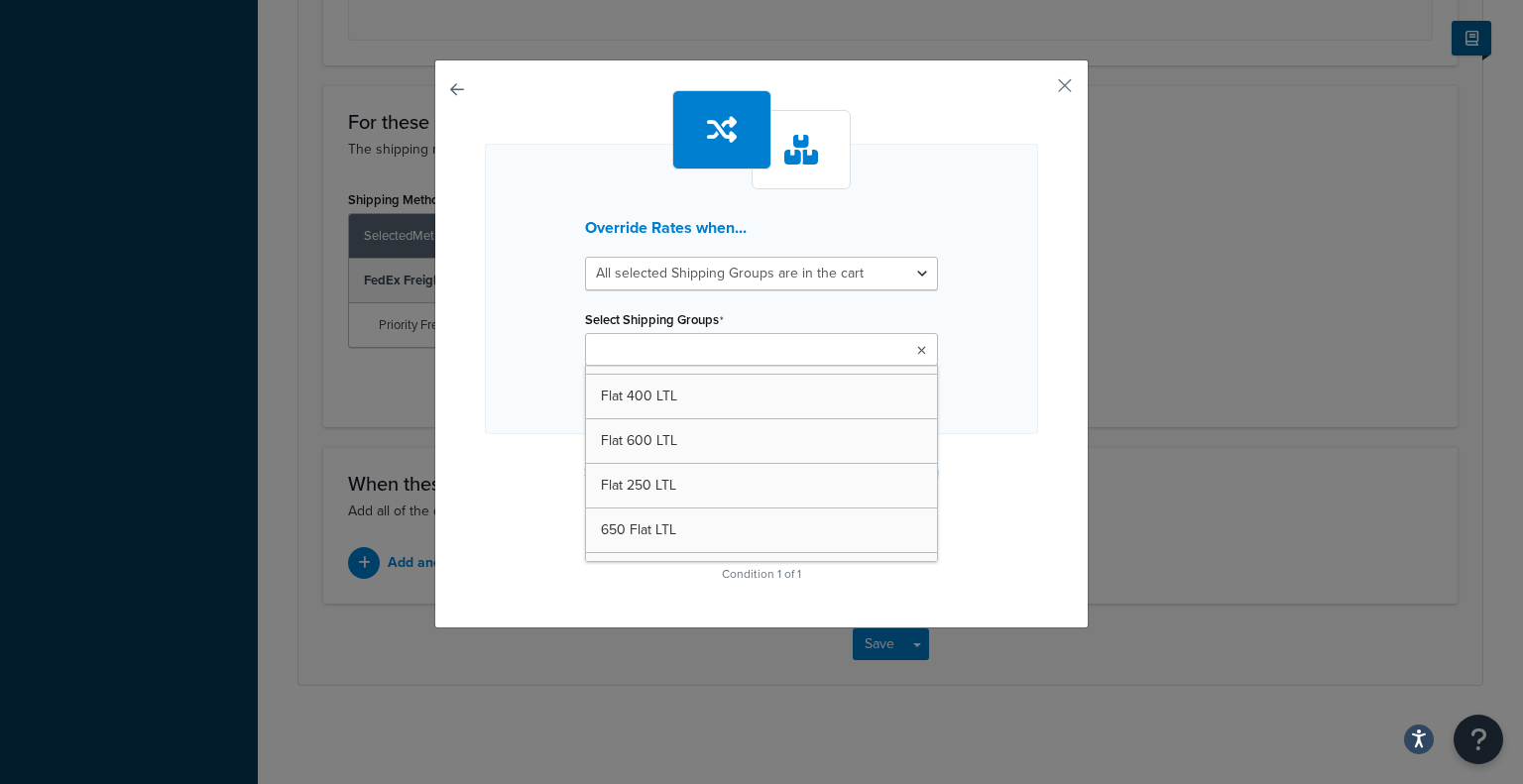 scroll, scrollTop: 1178, scrollLeft: 0, axis: vertical 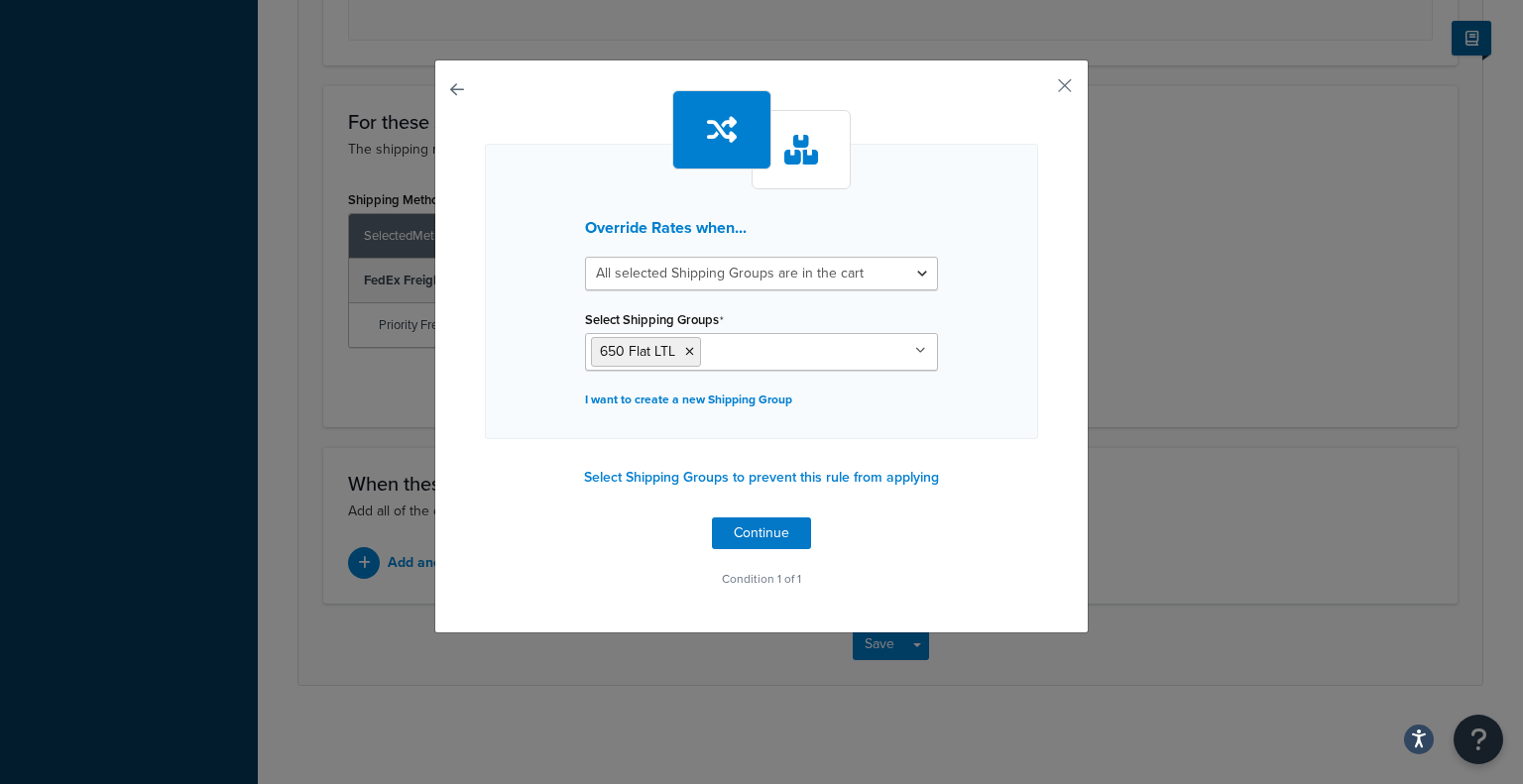 click on "Override Rates when...   All selected Shipping Groups are in the cart  Any selected Shipping Groups are in the cart  Select Shipping Groups   650 Flat LTL   20 Flat Rate 35 Flat Rate 45 Flat Rate LTL 30 Flat Rate 40 Flat Rate 50 Flat Rate 150 Flat Rate CWT HP LTL Free Shipping Needs Own Box NO USPS LTLFREE DTF KeenCut Ground KeenCut Standard LTL KeenCut Large LTL HP 500 LTL 9.99 DTF Prints TITAN HotronixLTL GK LTL Flat 100 LTL Flat 200 LTL Flat 400 LTL Flat 600 LTL Flat 250 LTL All Products not assigned to a Shipping Group I want to create a new Shipping Group Select Shipping Groups to prevent this rule from applying Continue Condition 1 of 1" at bounding box center (762, 392) 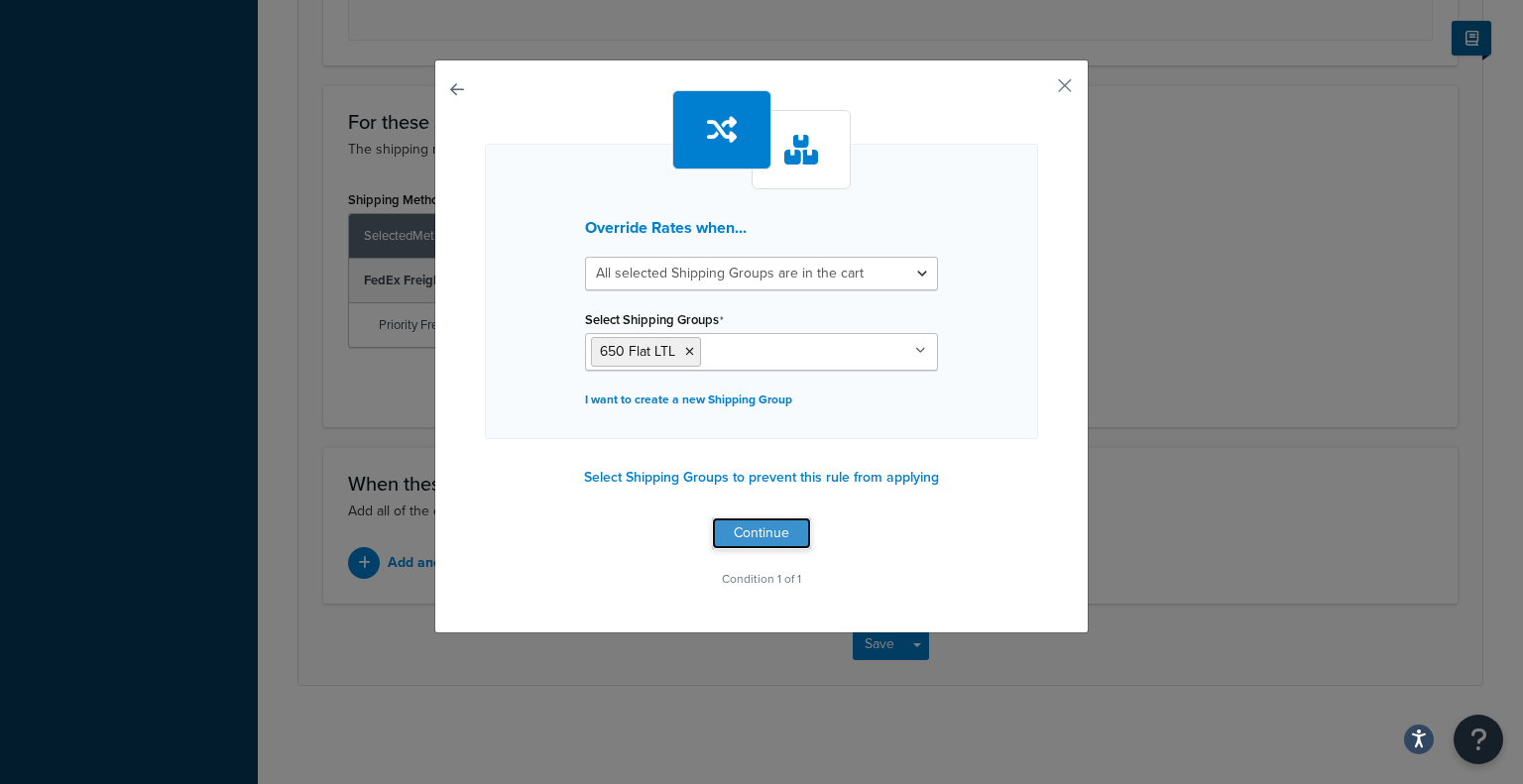 click on "Continue" at bounding box center (762, 533) 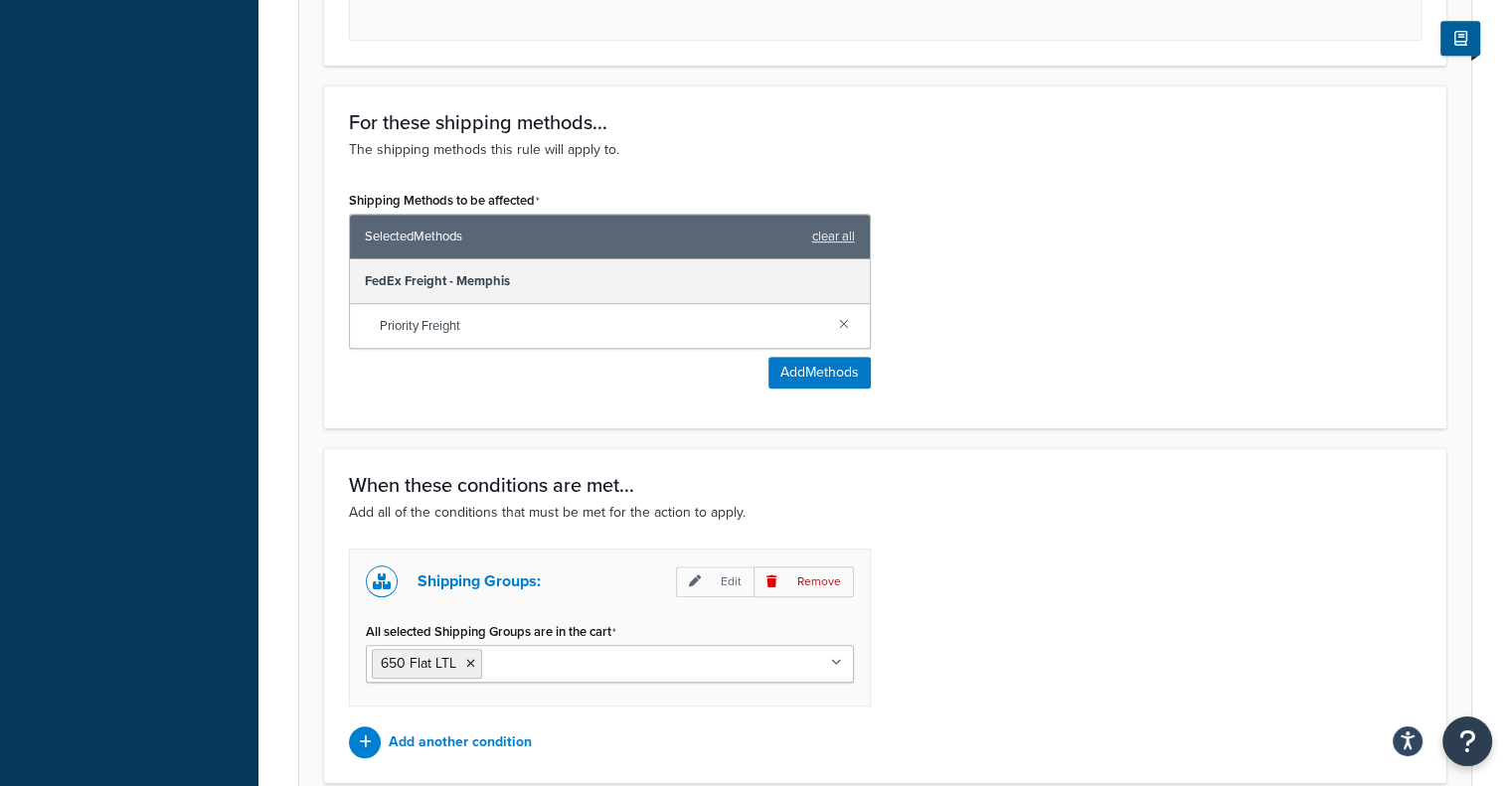 scroll, scrollTop: 1168, scrollLeft: 0, axis: vertical 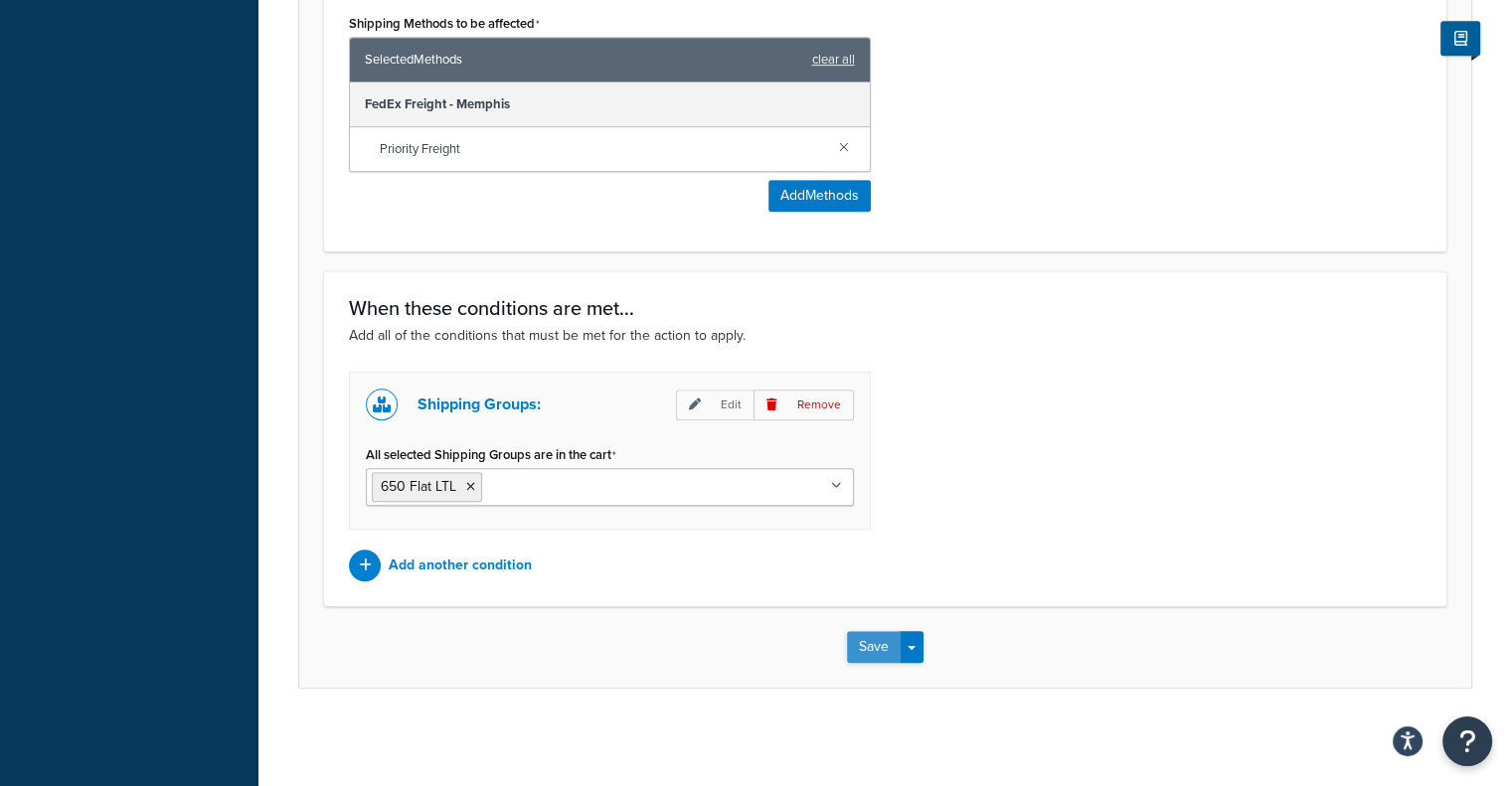 click on "Save" at bounding box center (874, 647) 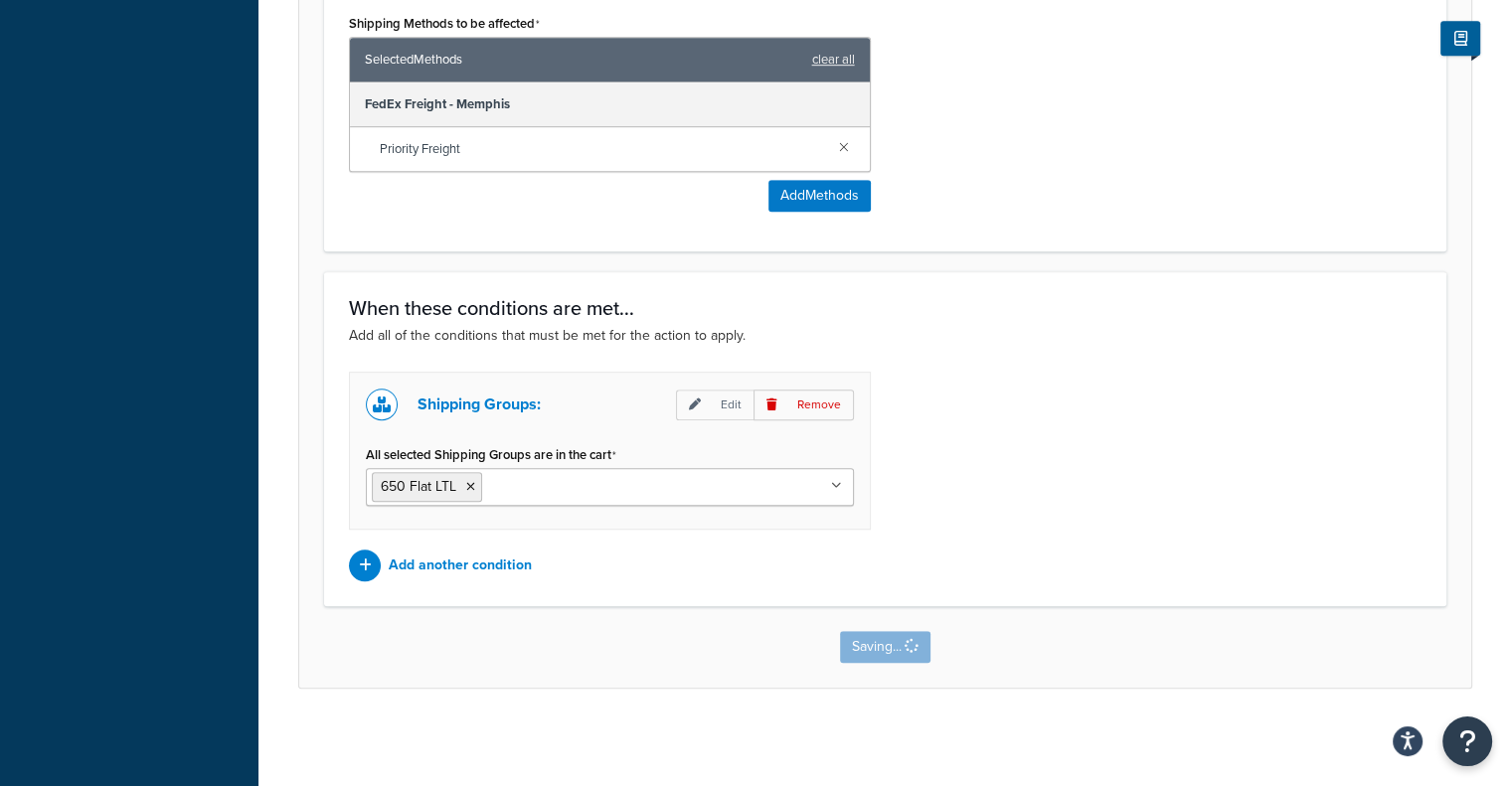 scroll, scrollTop: 0, scrollLeft: 0, axis: both 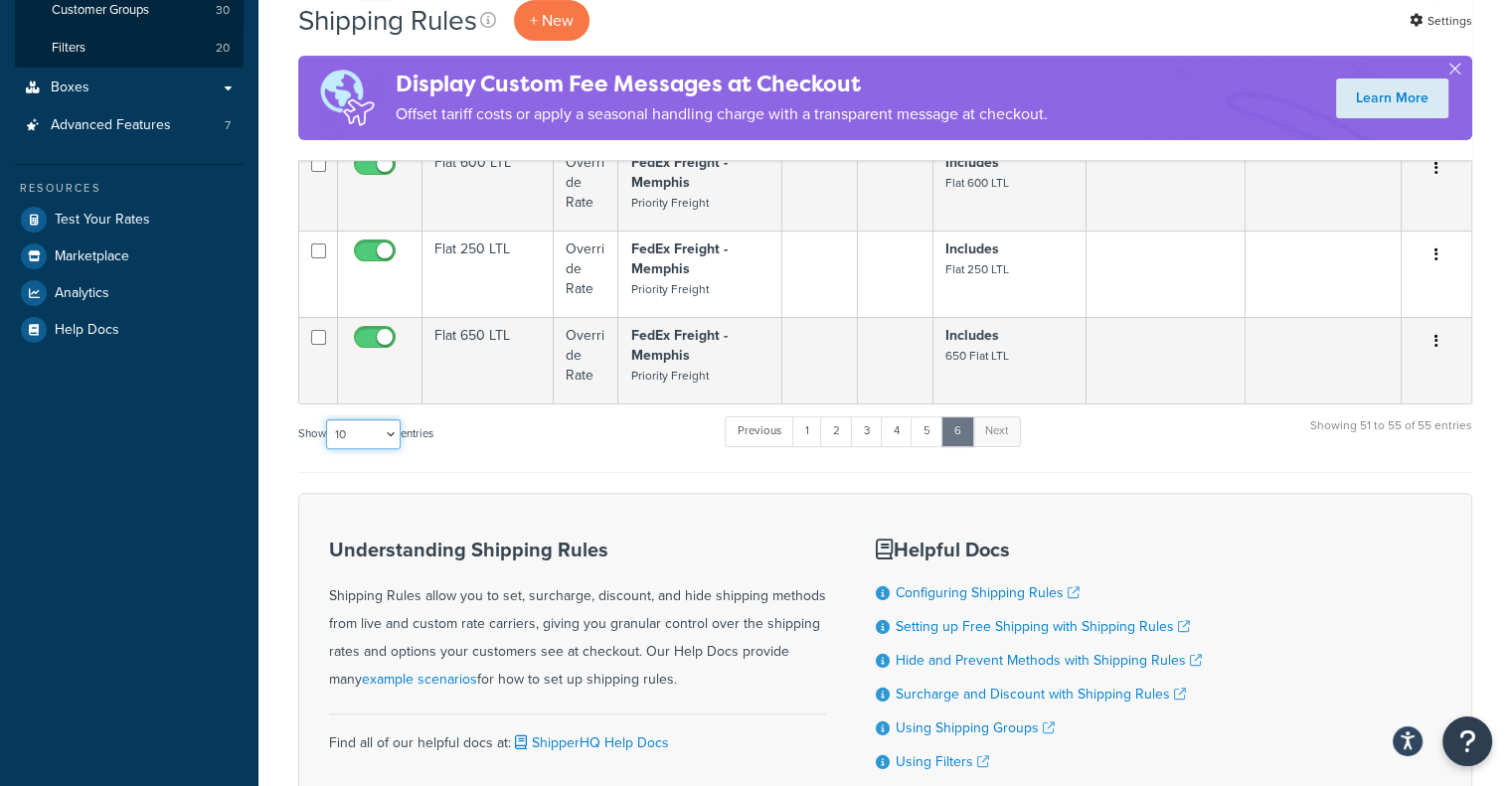 click on "10 15 25 50 100 1000" at bounding box center [363, 434] 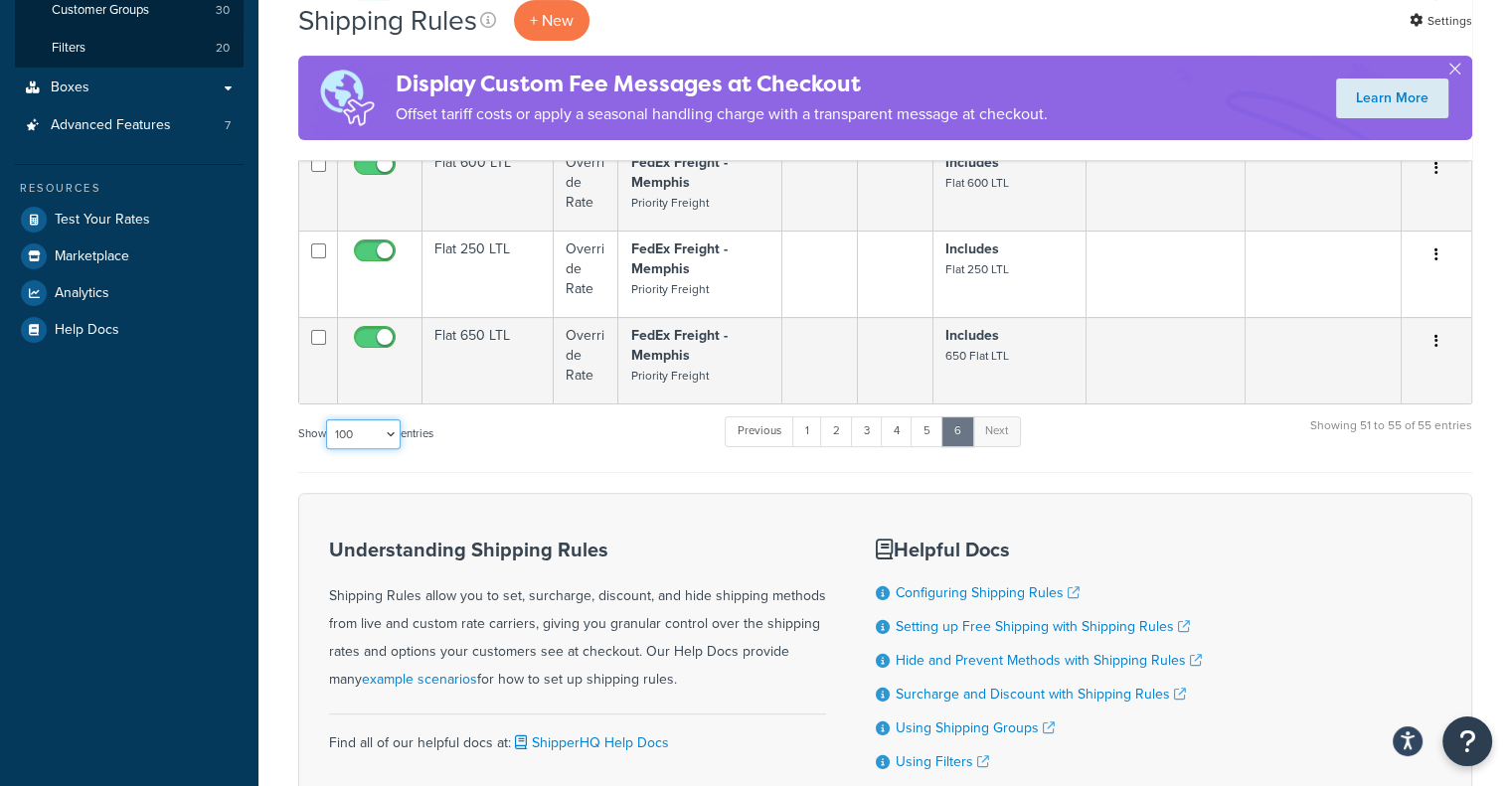 click on "10 15 25 50 100 1000" at bounding box center [363, 434] 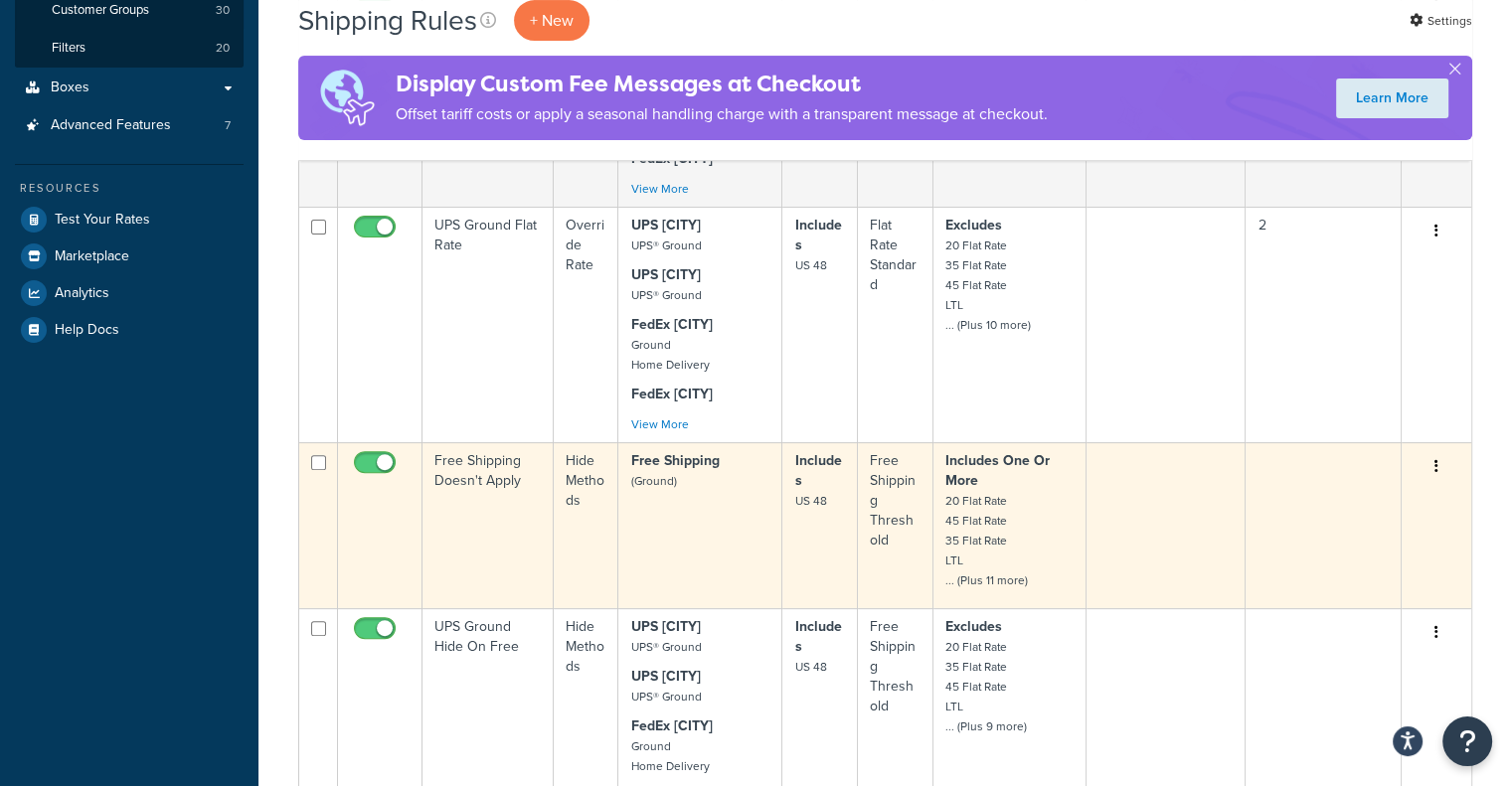 scroll, scrollTop: 1124, scrollLeft: 0, axis: vertical 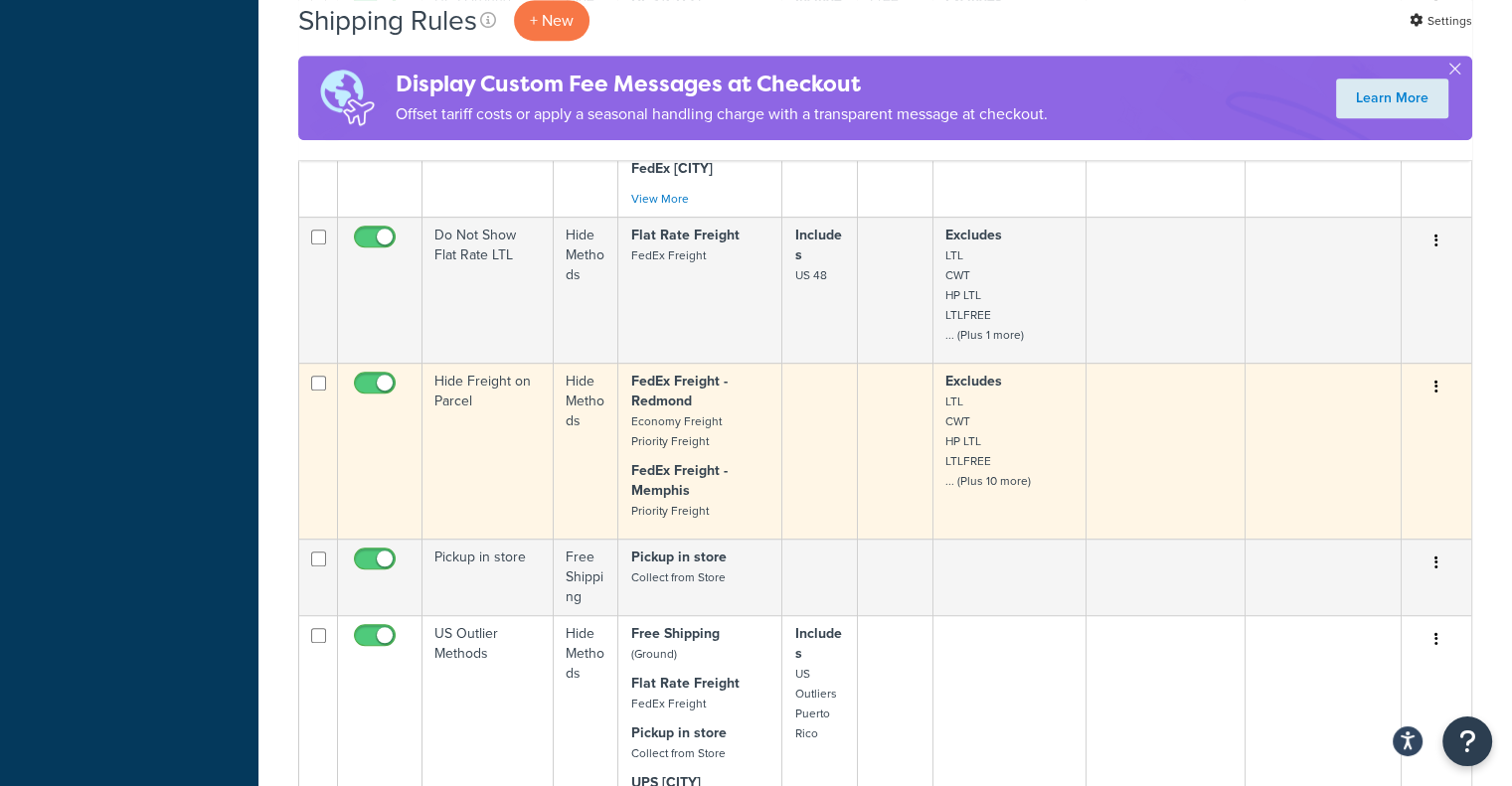 click at bounding box center [1436, 387] 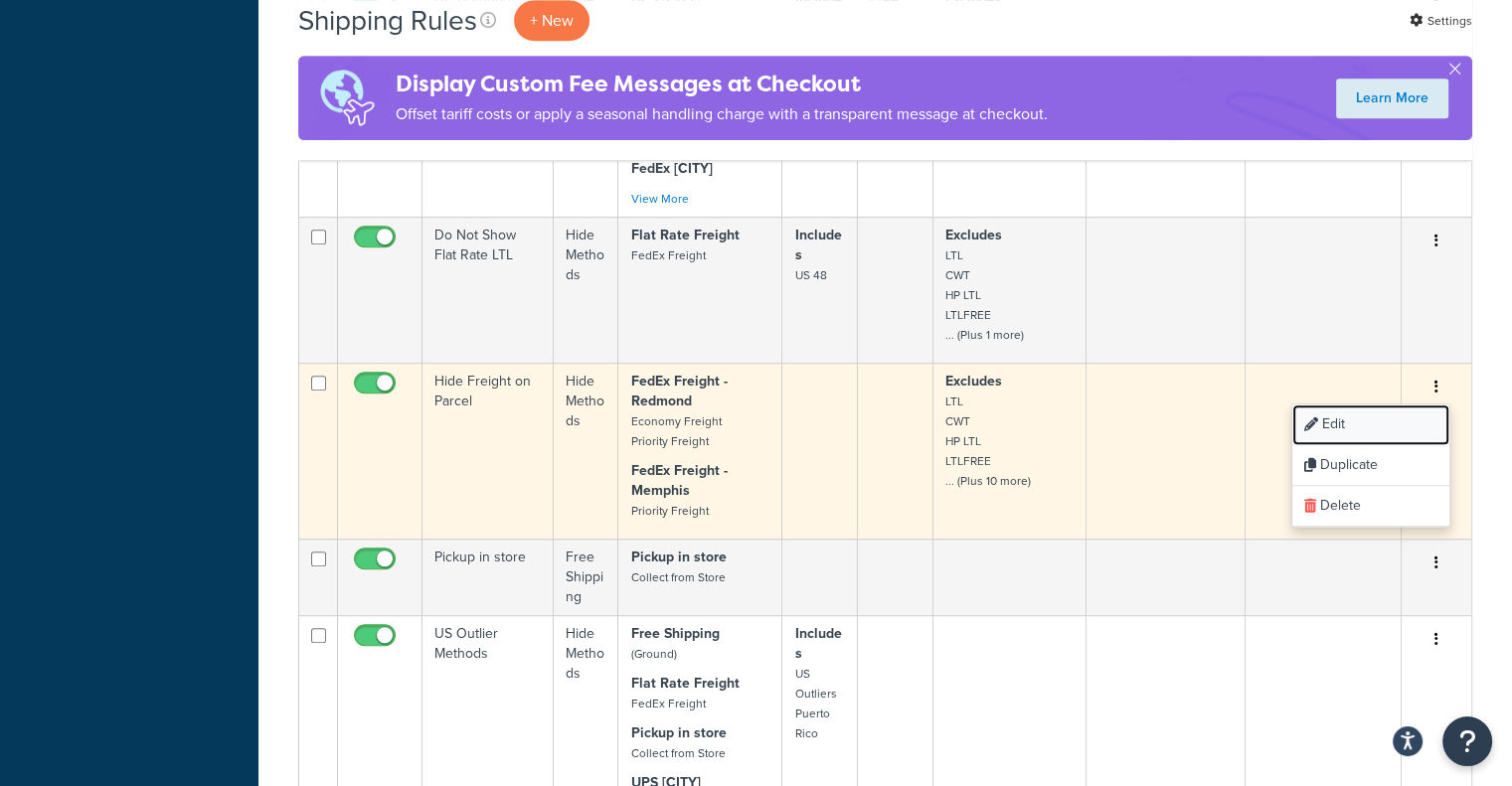 click on "Edit" at bounding box center [1371, 424] 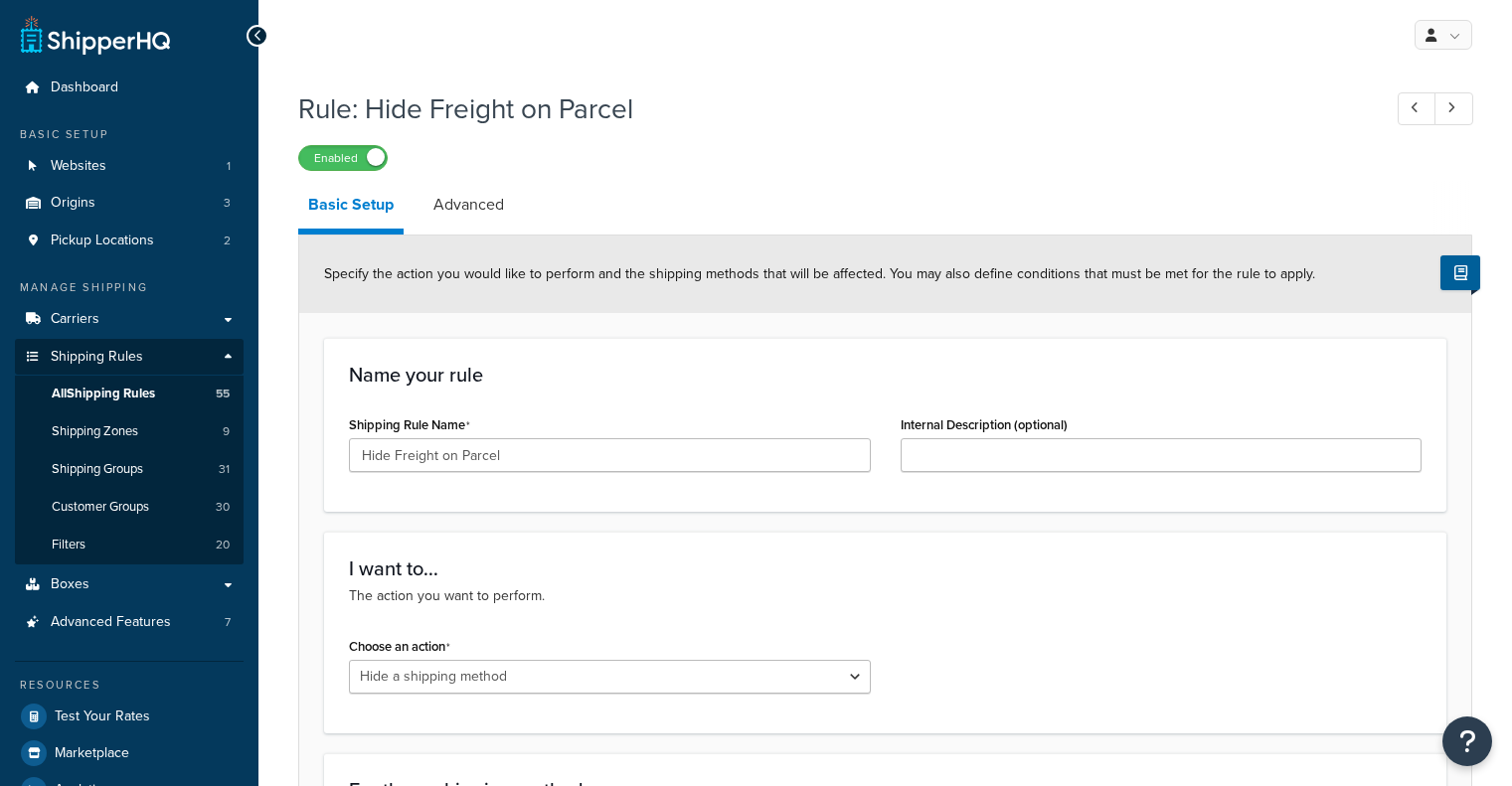 select on "HIDE" 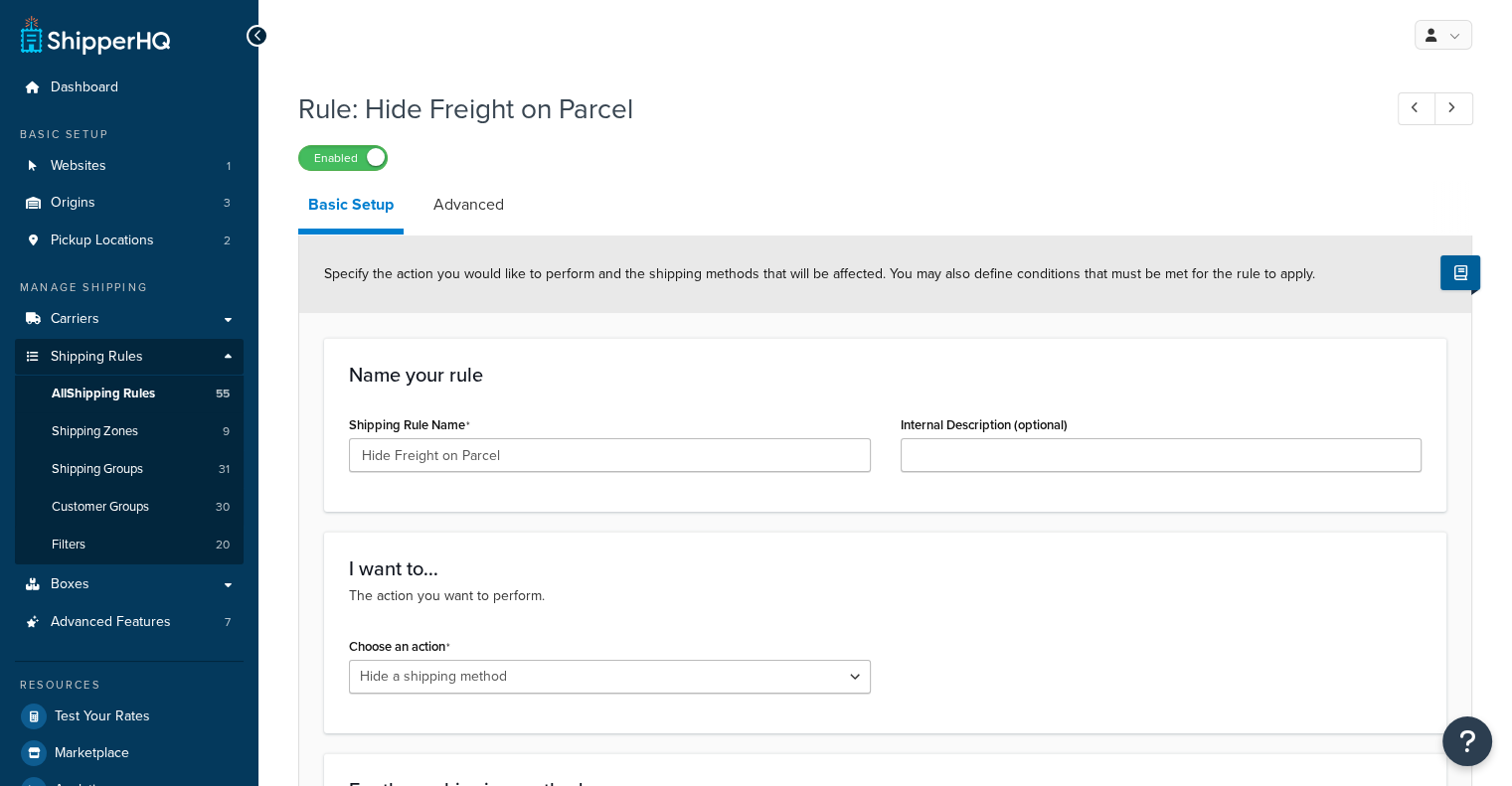 scroll, scrollTop: 0, scrollLeft: 0, axis: both 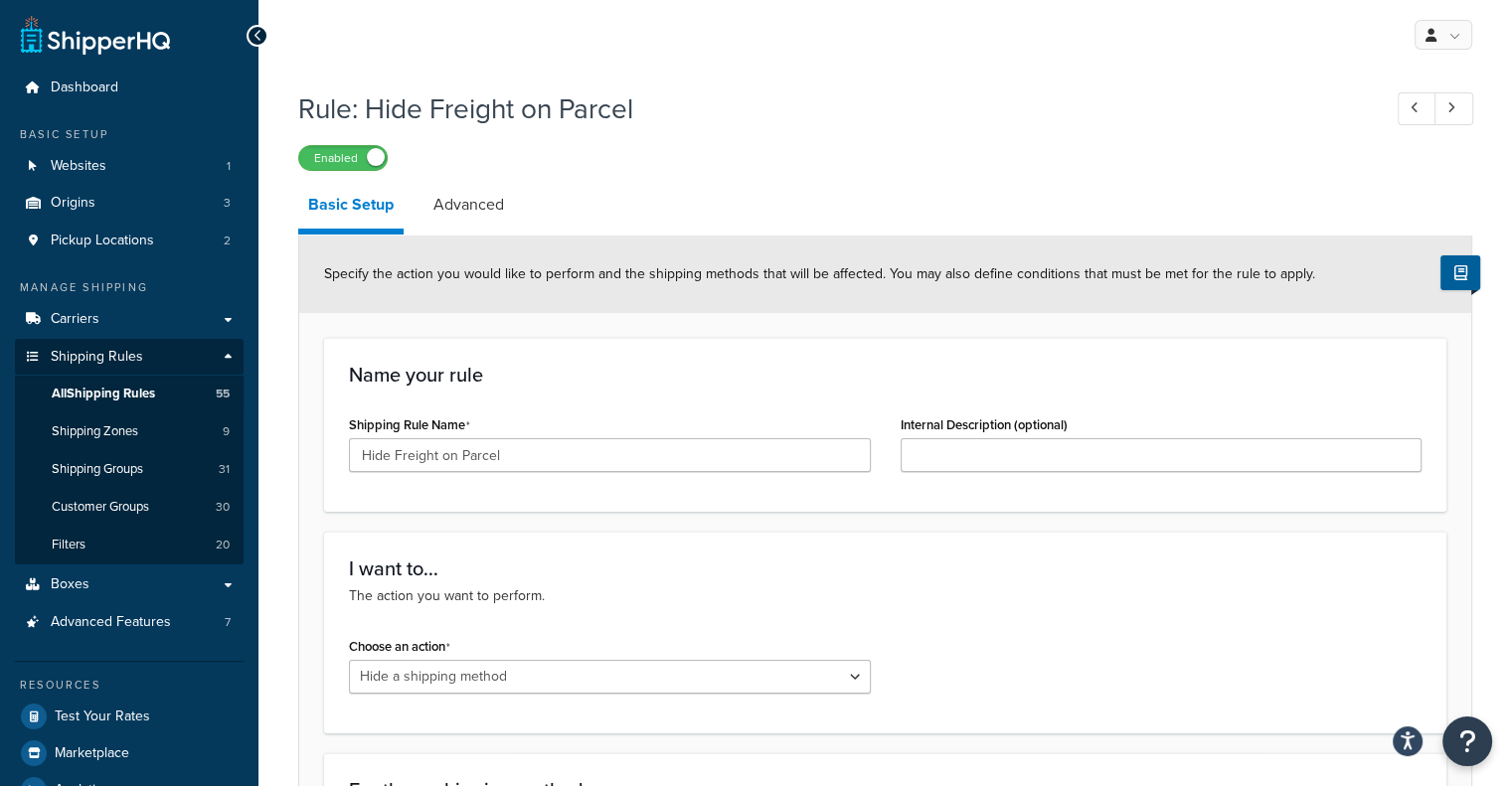 drag, startPoint x: 0, startPoint y: 0, endPoint x: 1002, endPoint y: 586, distance: 1160.7756 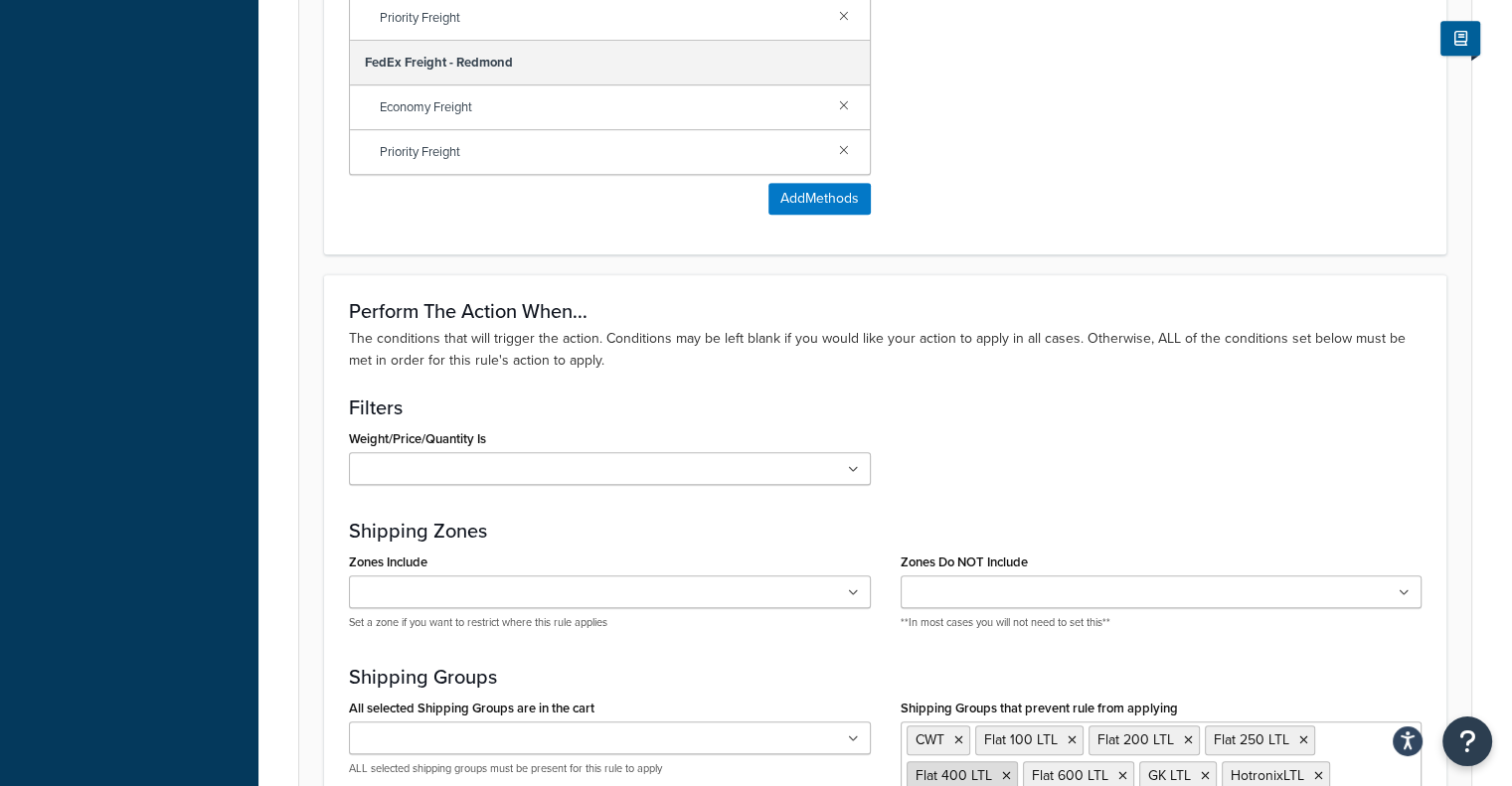 scroll, scrollTop: 1192, scrollLeft: 0, axis: vertical 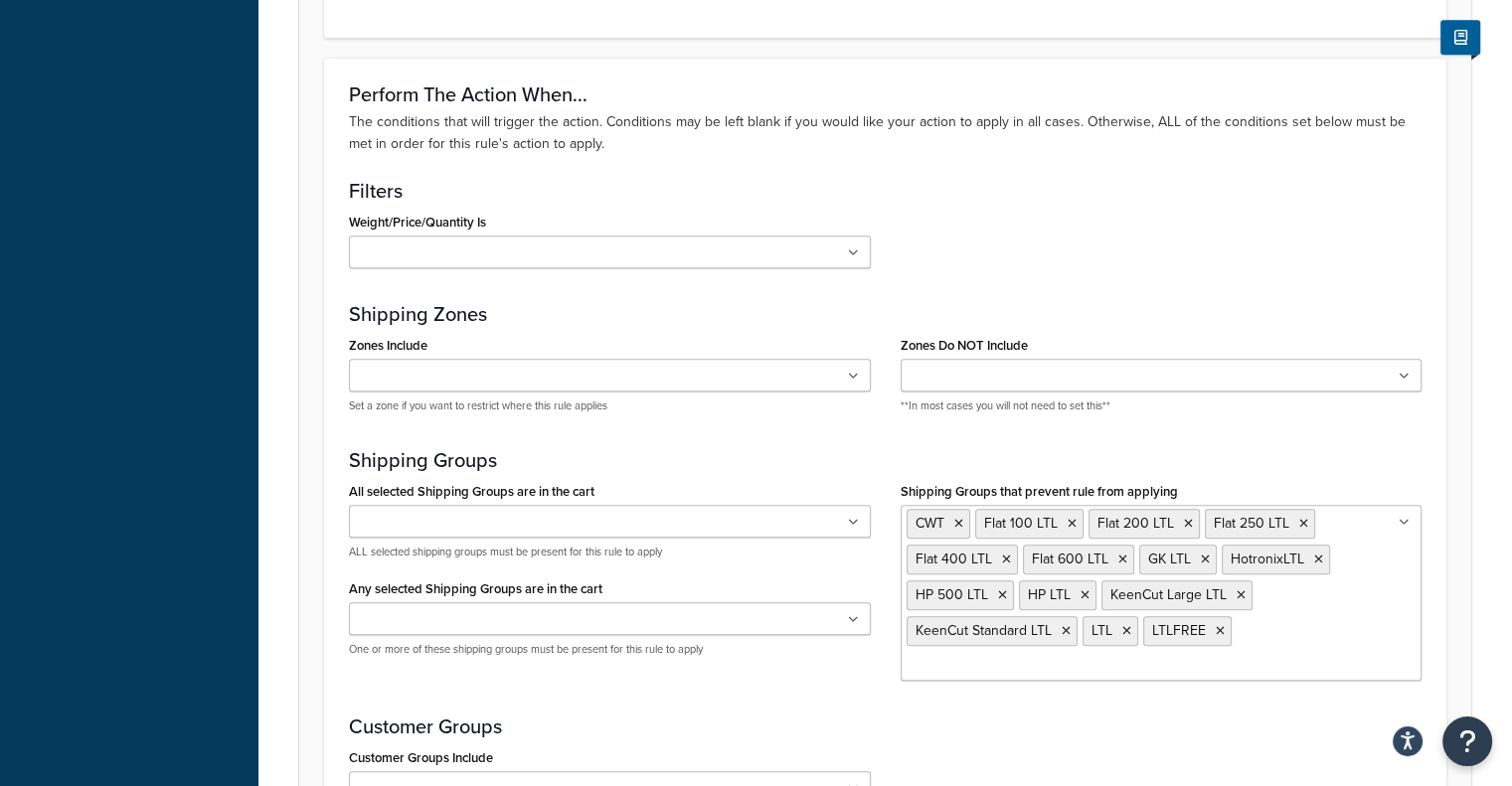 click on "CWT   Flat 100 LTL   Flat 200 LTL   Flat 250 LTL   Flat 400 LTL   Flat 600 LTL   GK LTL   HotronixLTL   HP 500 LTL   HP LTL   KeenCut Large LTL   KeenCut Standard LTL   LTL   LTLFREE" at bounding box center (1161, 592) 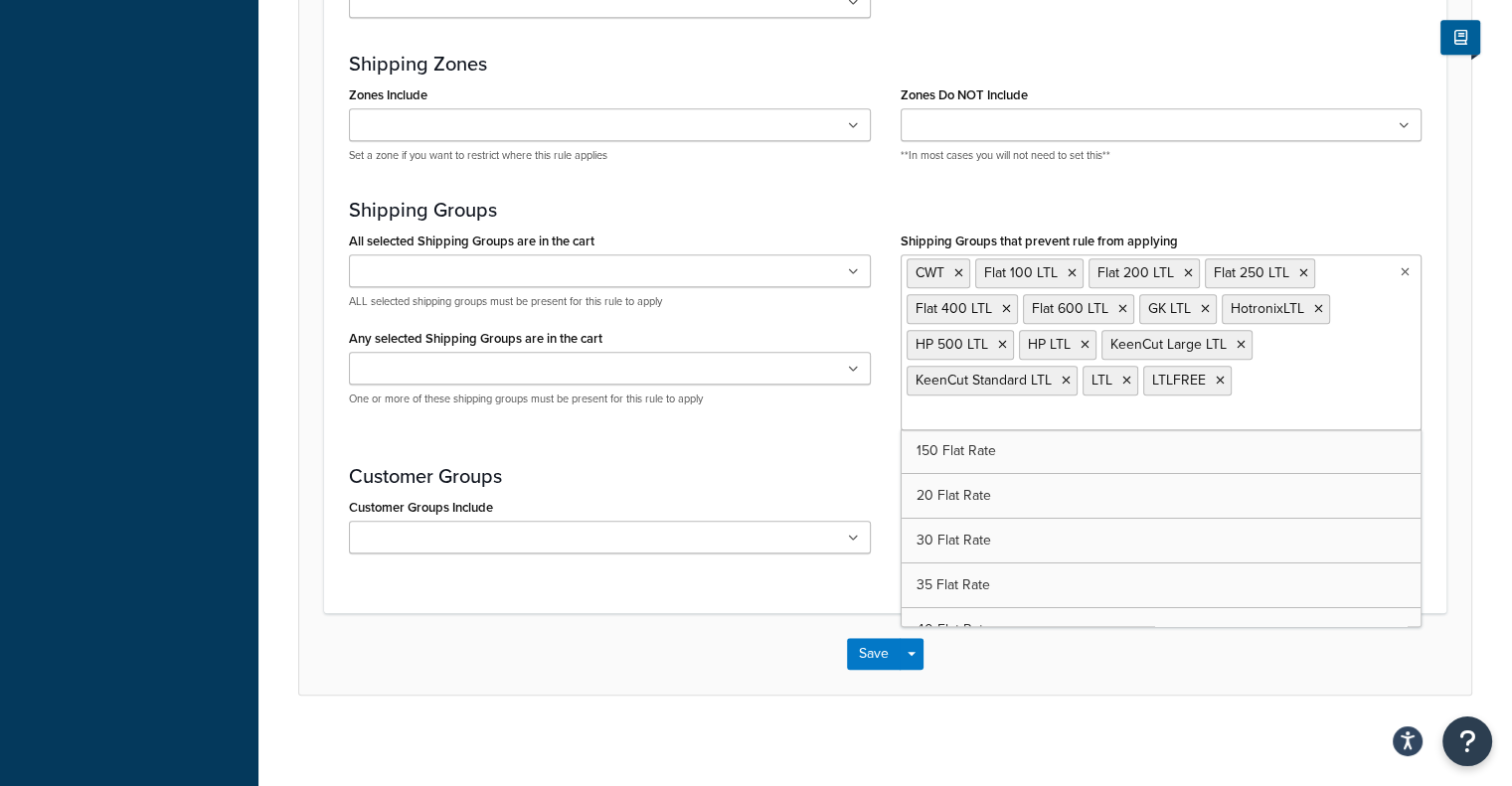 scroll, scrollTop: 1447, scrollLeft: 0, axis: vertical 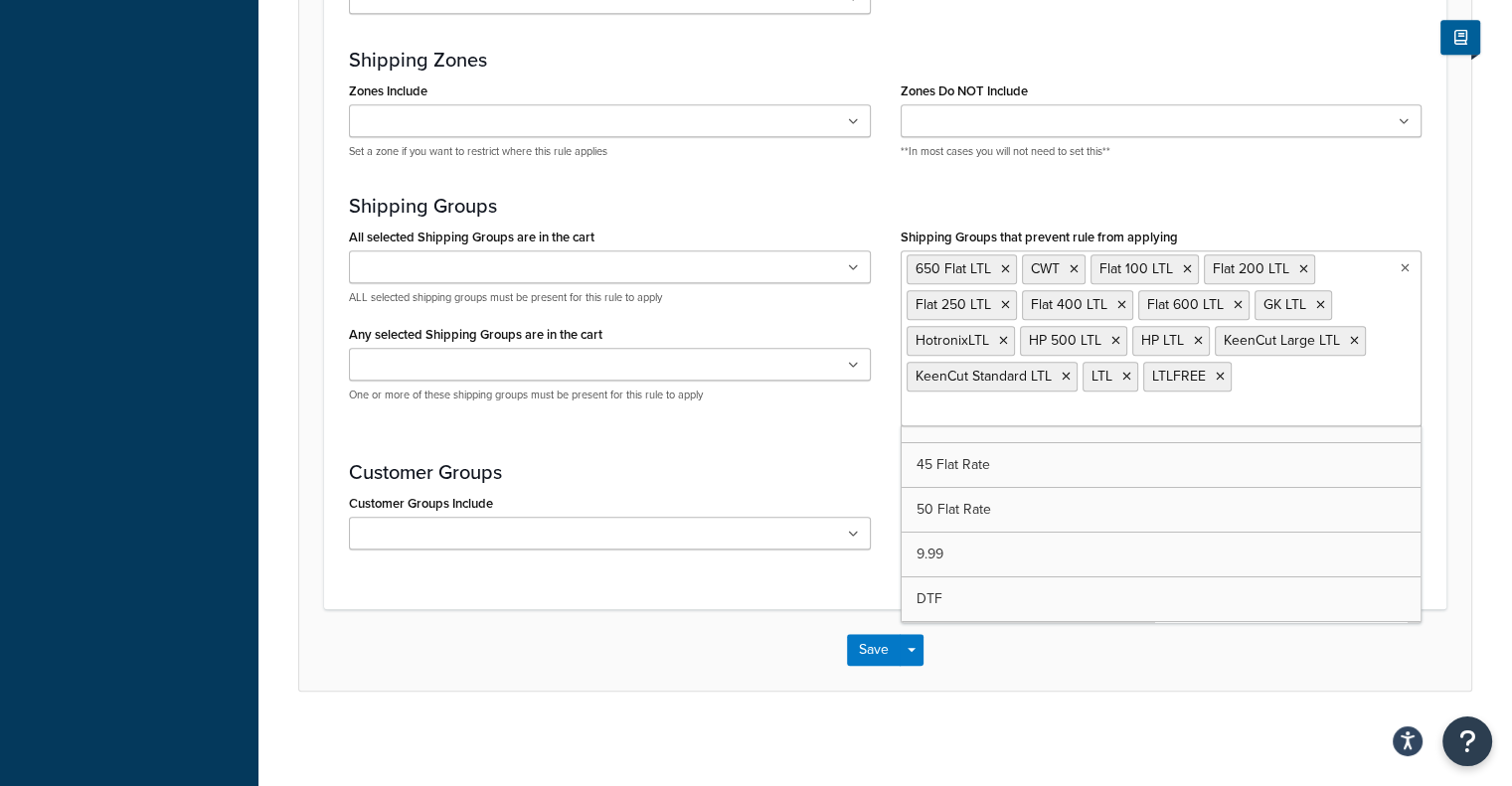 click on "Save Save Dropdown Save and Edit   Save and Duplicate   Save and Create New" at bounding box center [885, 650] 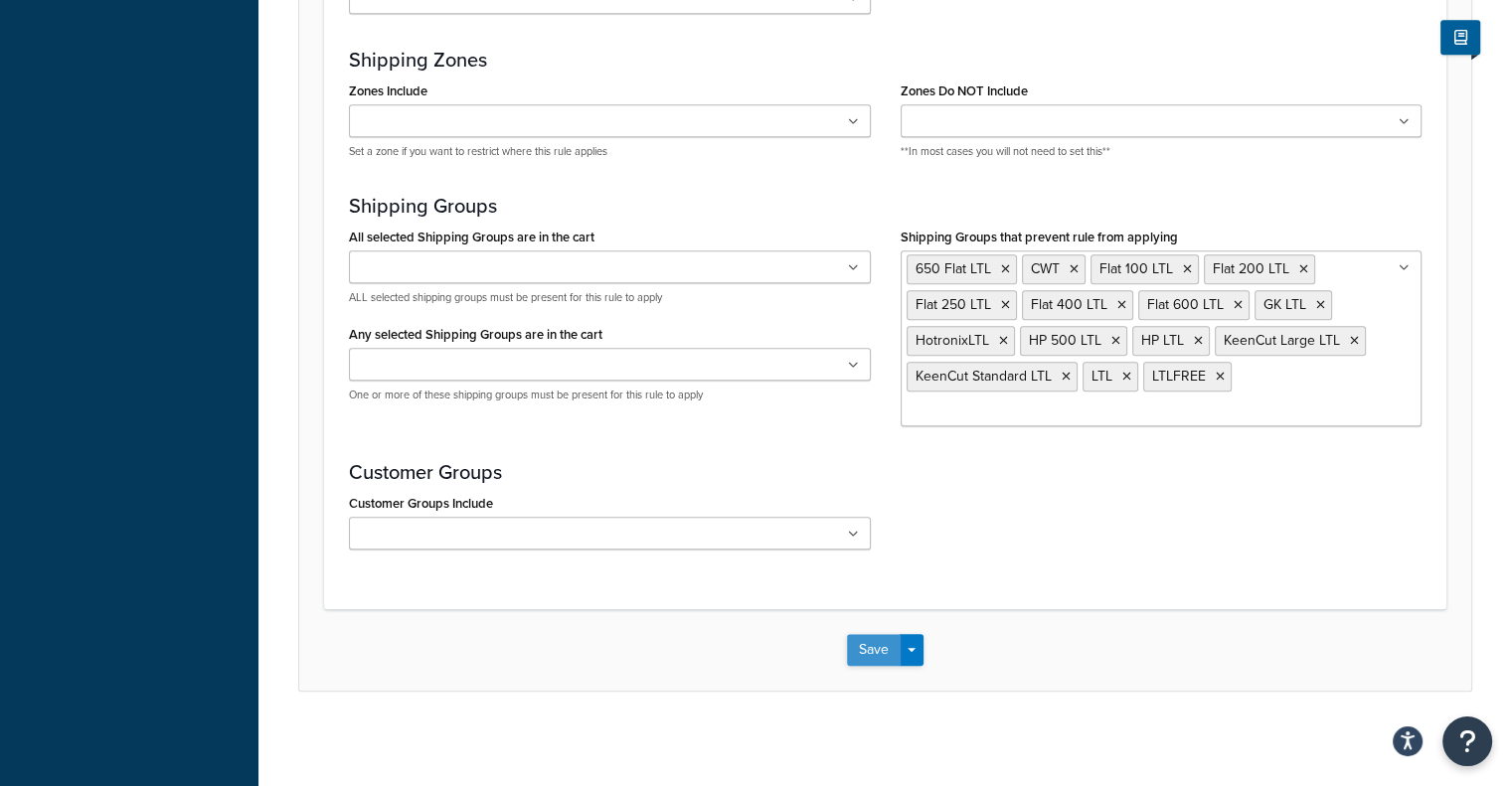 click on "Save" at bounding box center [874, 650] 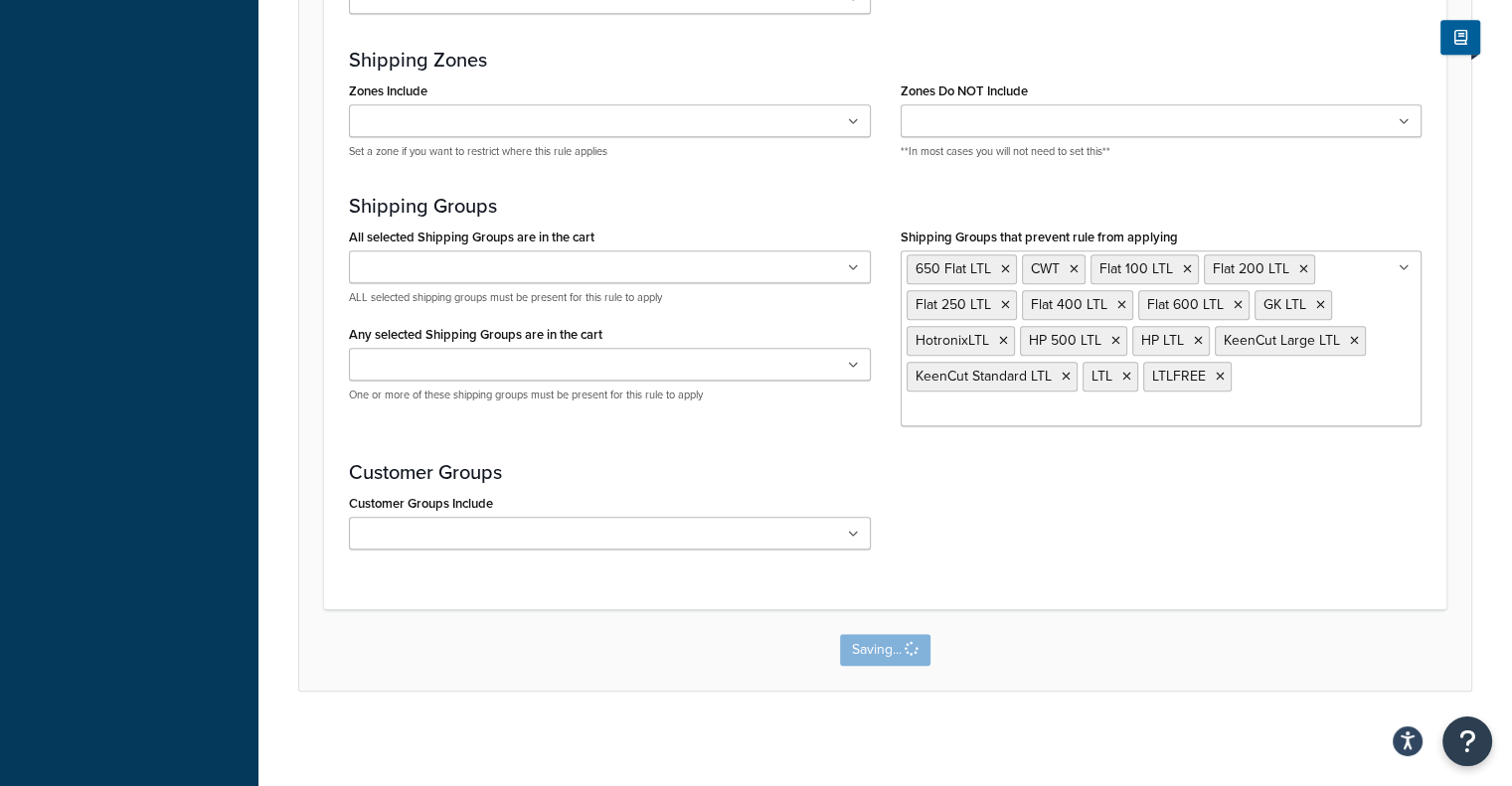 scroll, scrollTop: 0, scrollLeft: 0, axis: both 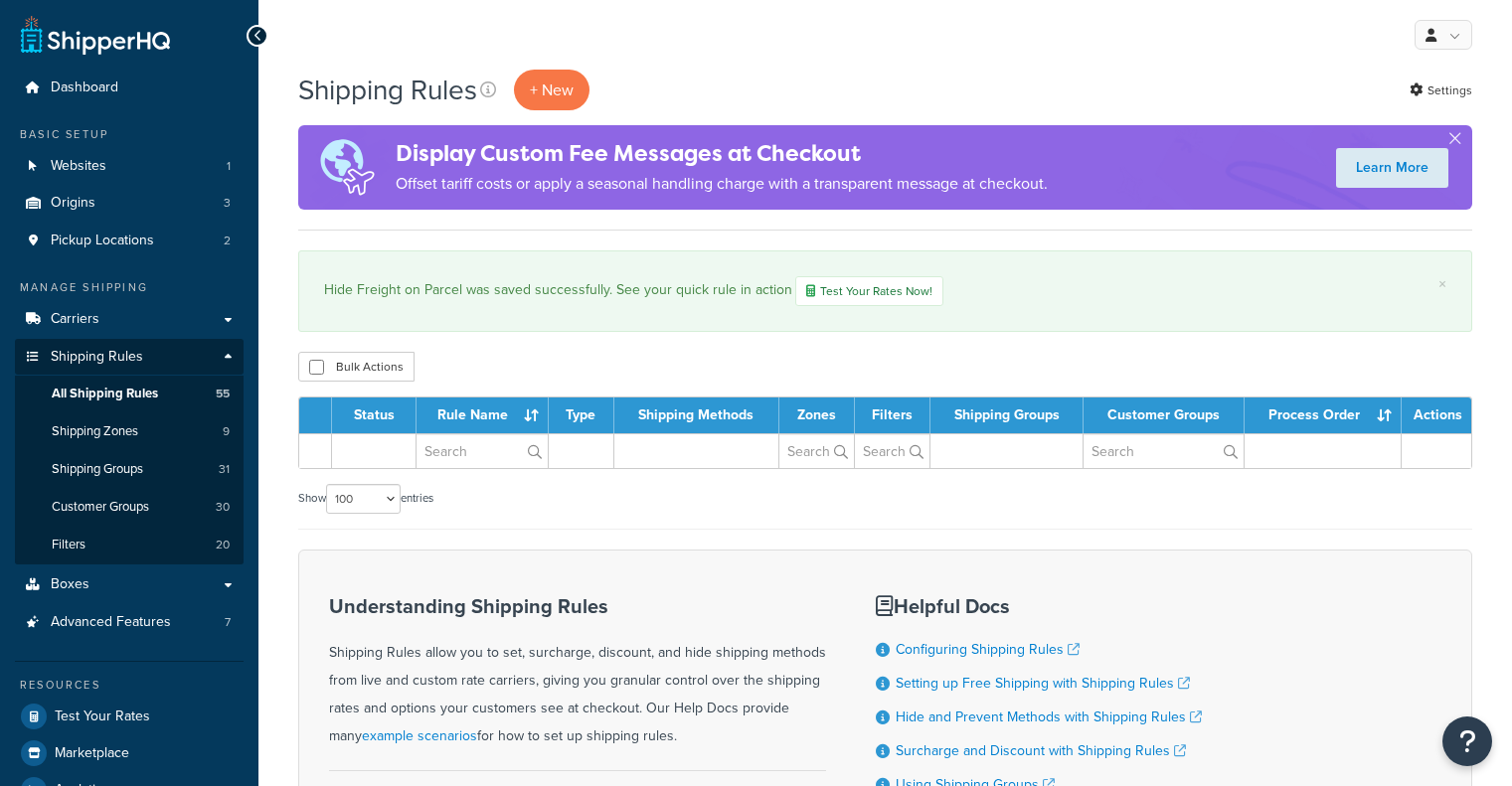 select on "100" 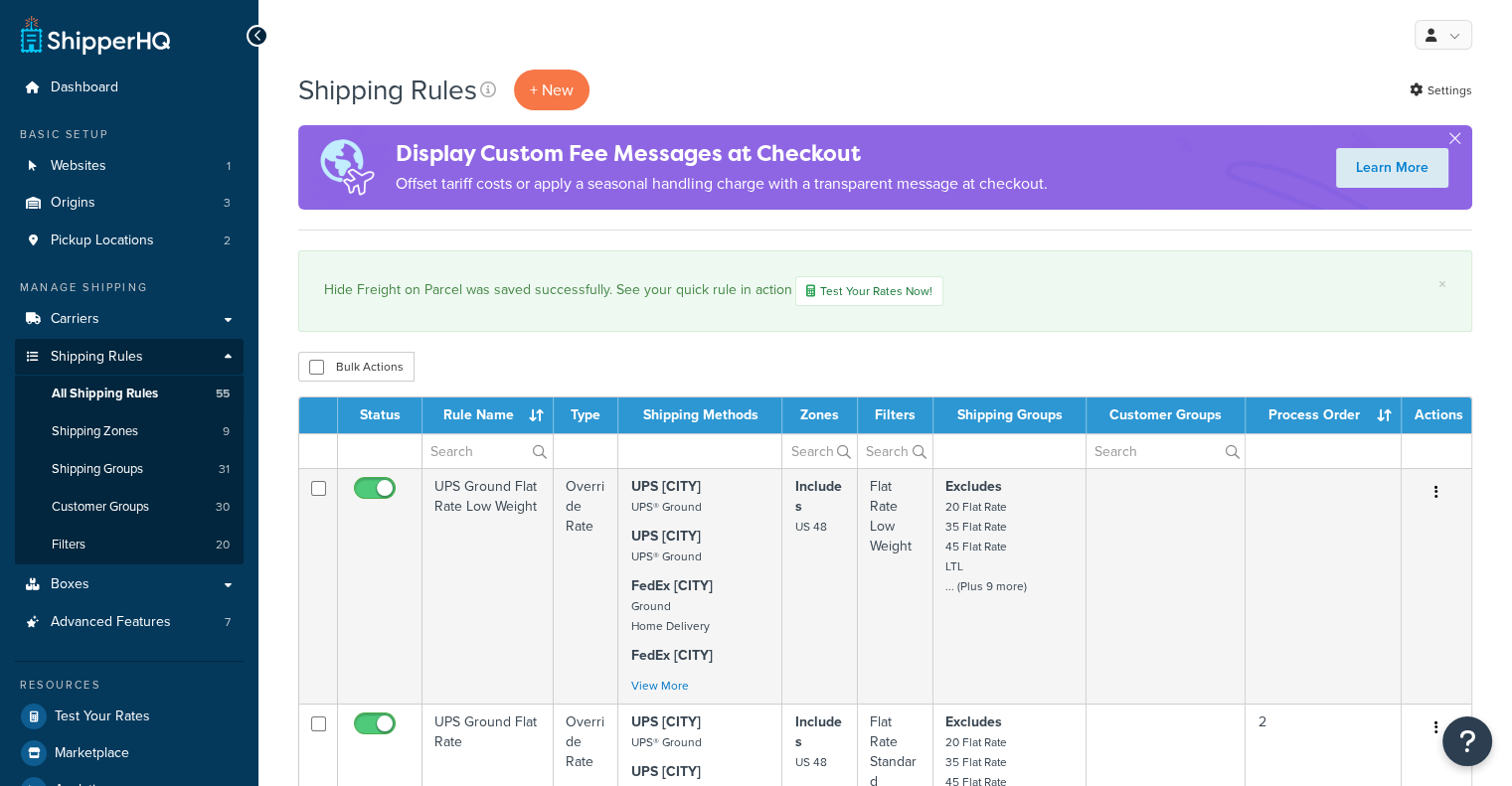 scroll, scrollTop: 0, scrollLeft: 0, axis: both 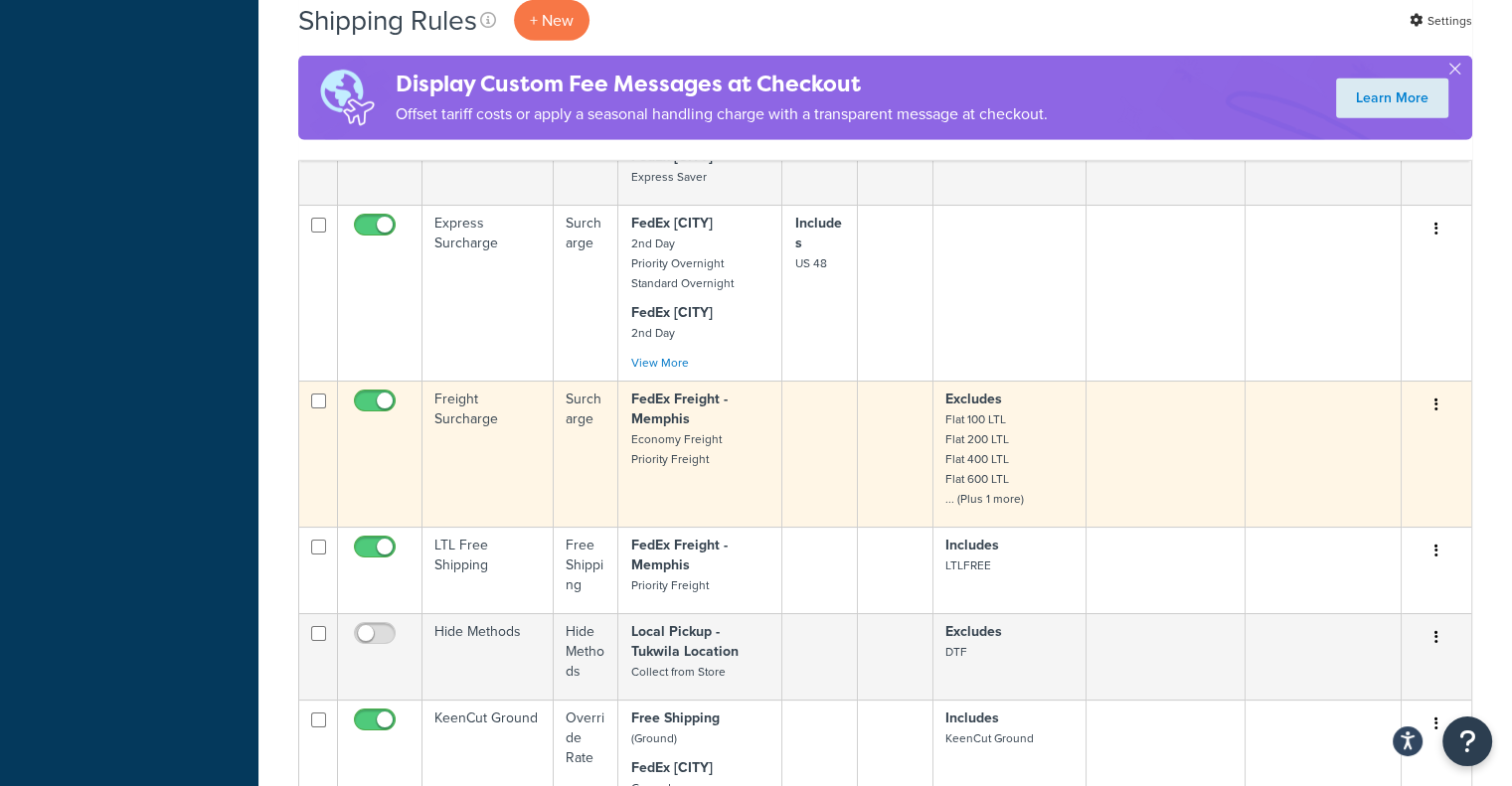click at bounding box center [1436, 404] 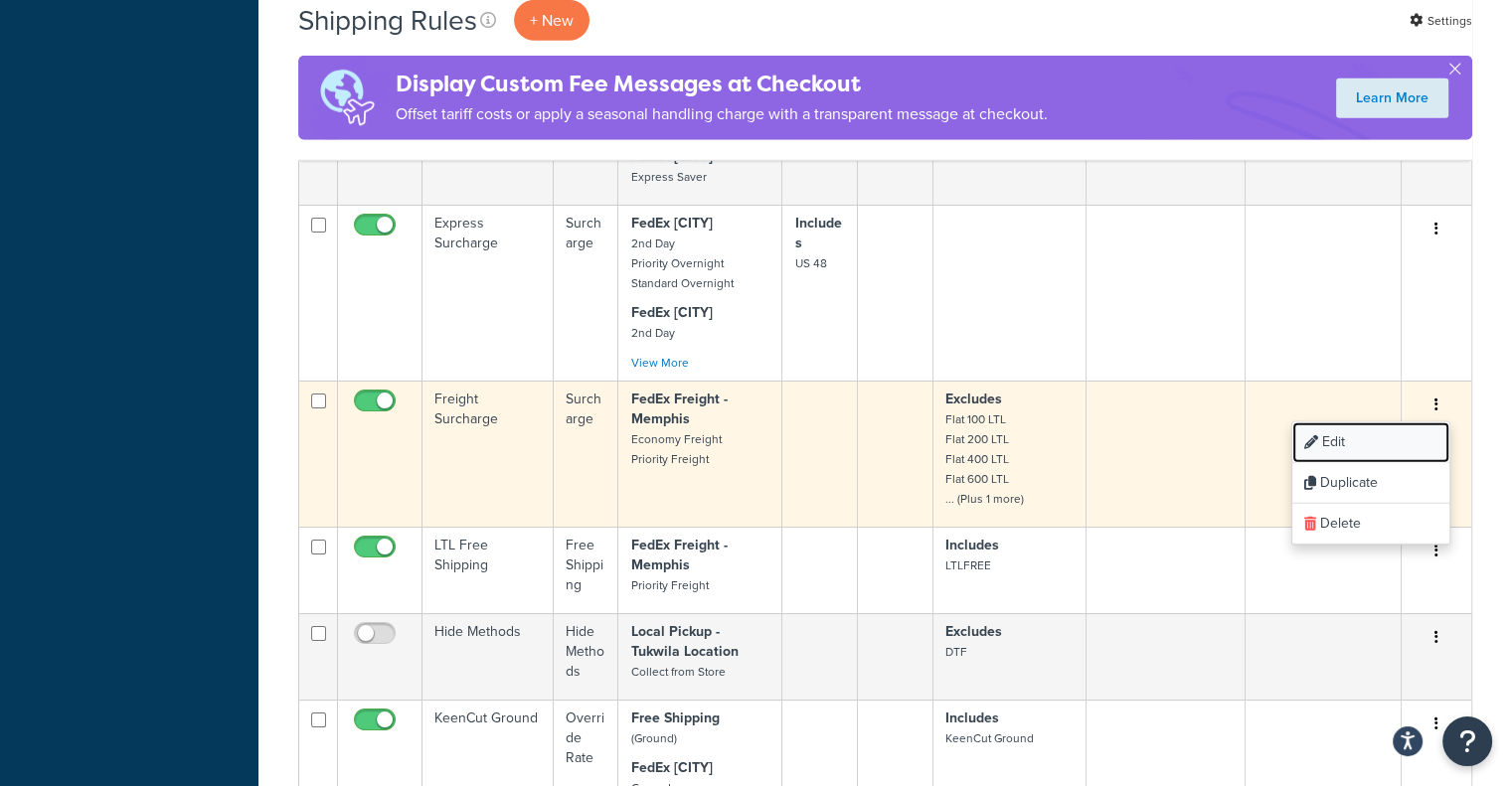 click on "Edit" at bounding box center [1371, 442] 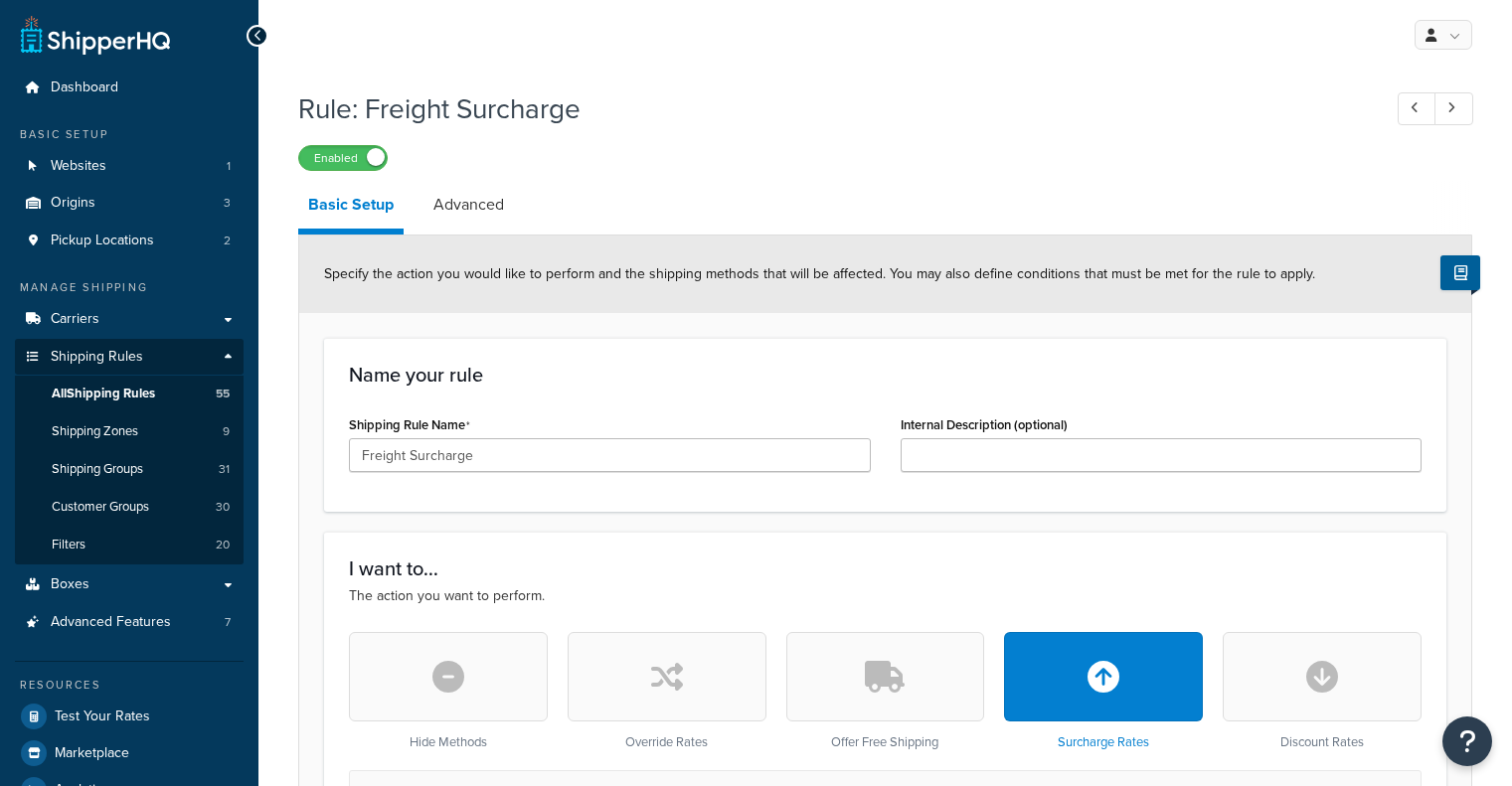 select on "PERCENTAGE" 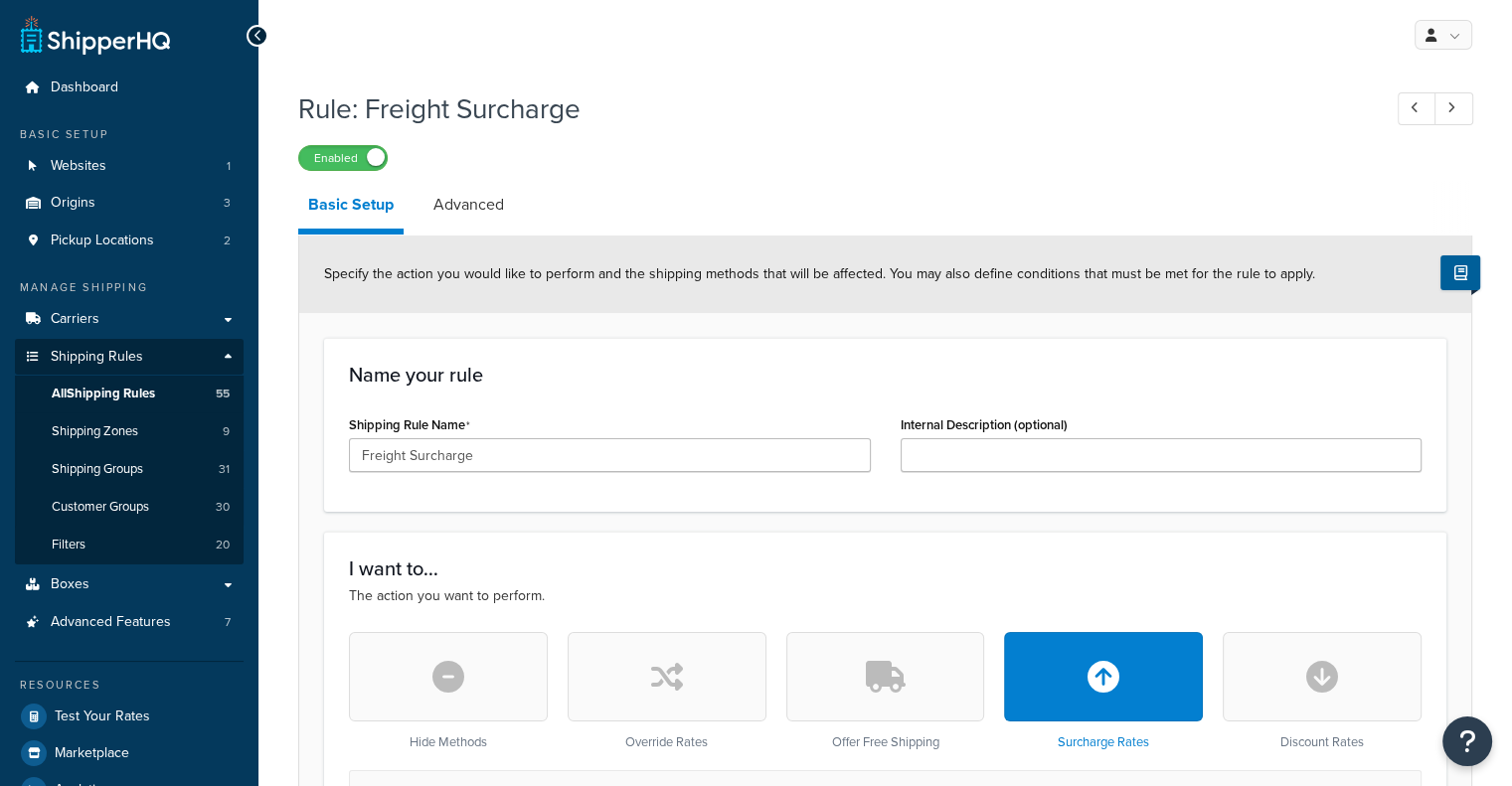 scroll, scrollTop: 85, scrollLeft: 0, axis: vertical 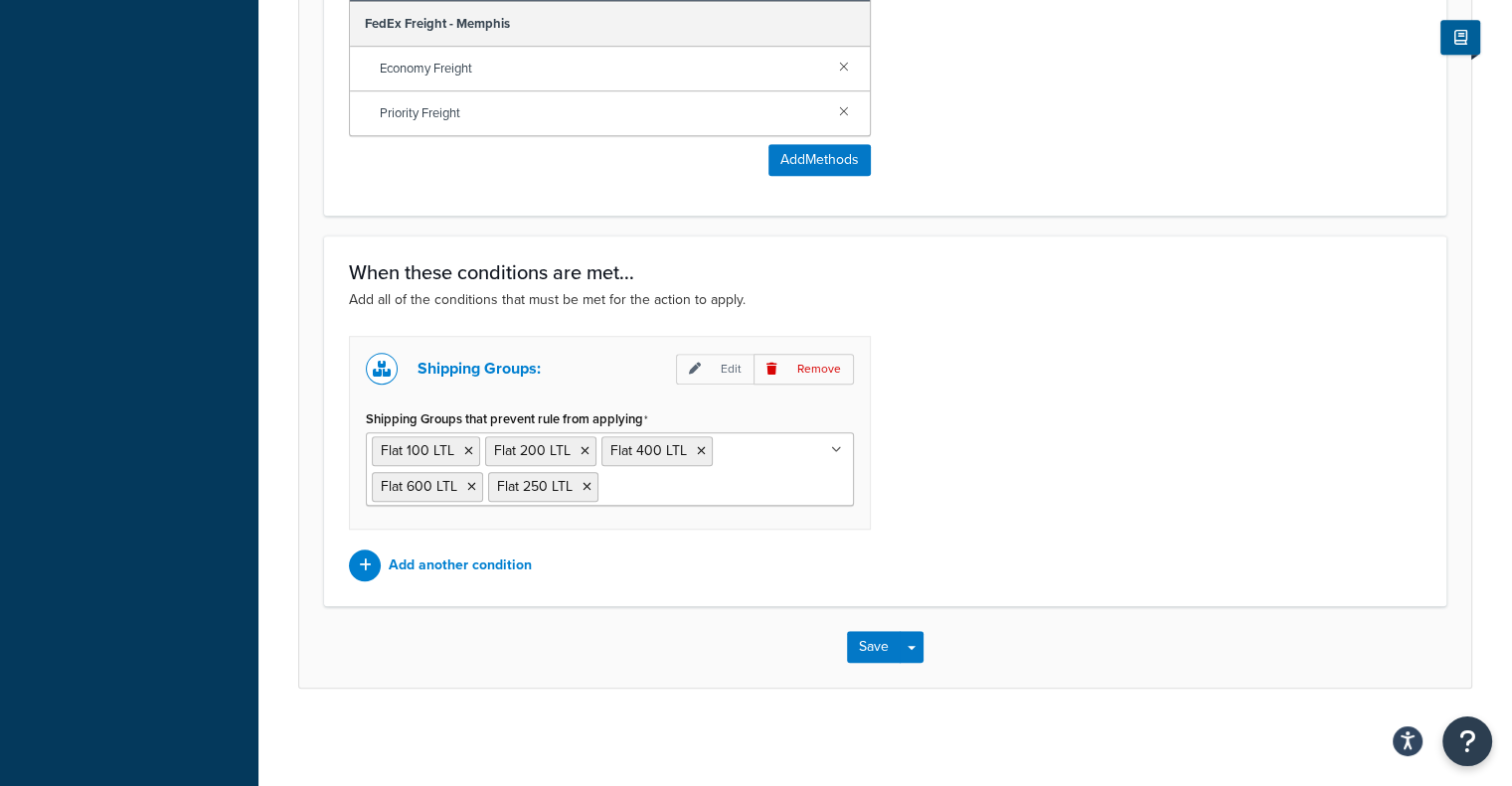 click on "Dashboard Basic Setup   Websites 1   Origins 3   Pickup Locations 2 Manage Shipping   Carriers Carriers All  Carriers 13   Method Merging Rules 0   Custom Method Names 4   Shipping Rules Shipping Rules All  Shipping Rules 55   Shipping Zones 9   Shipping Groups 31   Customer Groups 30   Filters 20   Boxes Boxes All  Boxes 61   Packing Rules 1   Advanced Features 7 Resources   Test Your Rates   Marketplace   Analytics   Help Docs" at bounding box center (129, -231) 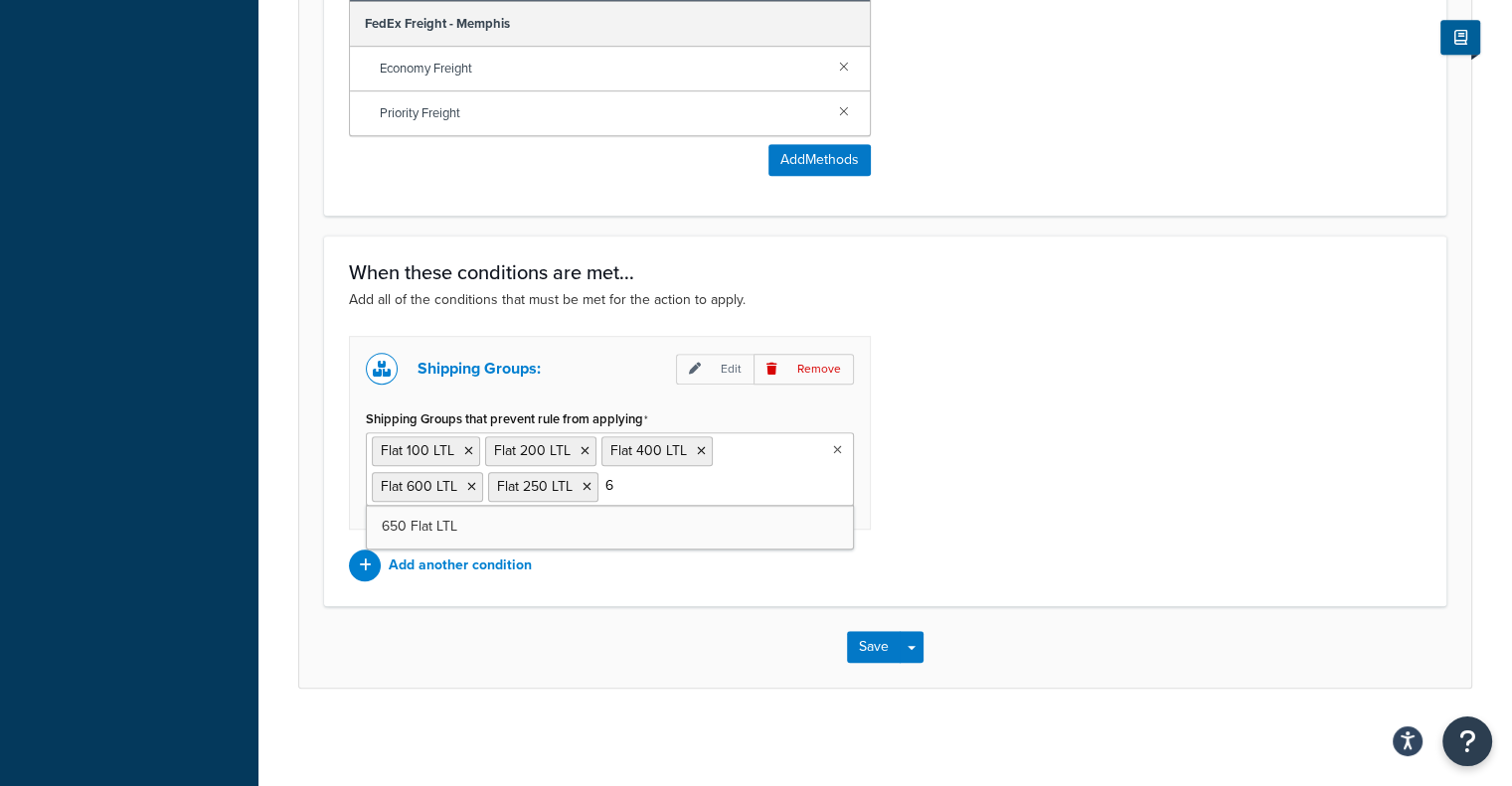 type on "65" 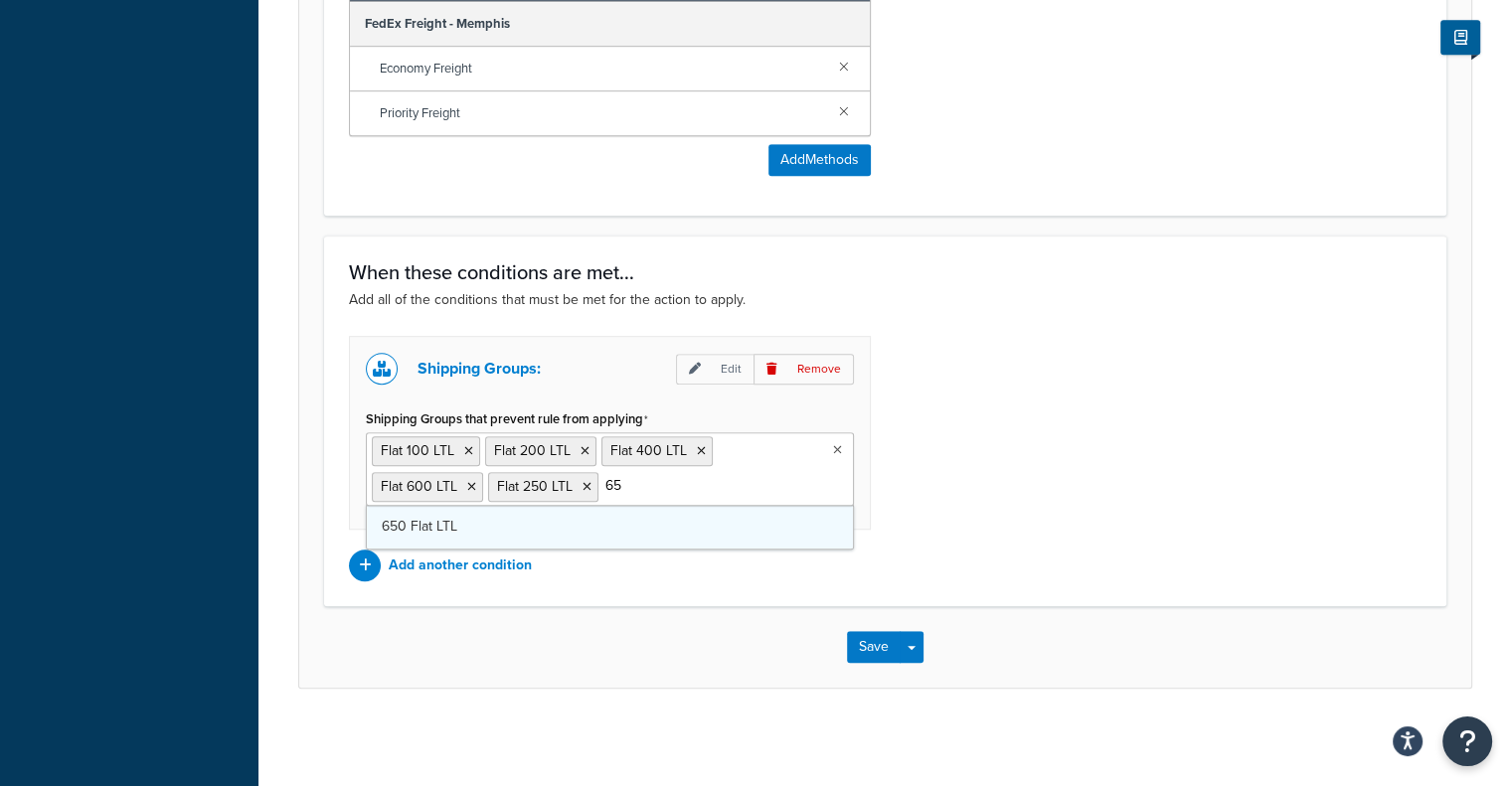 type 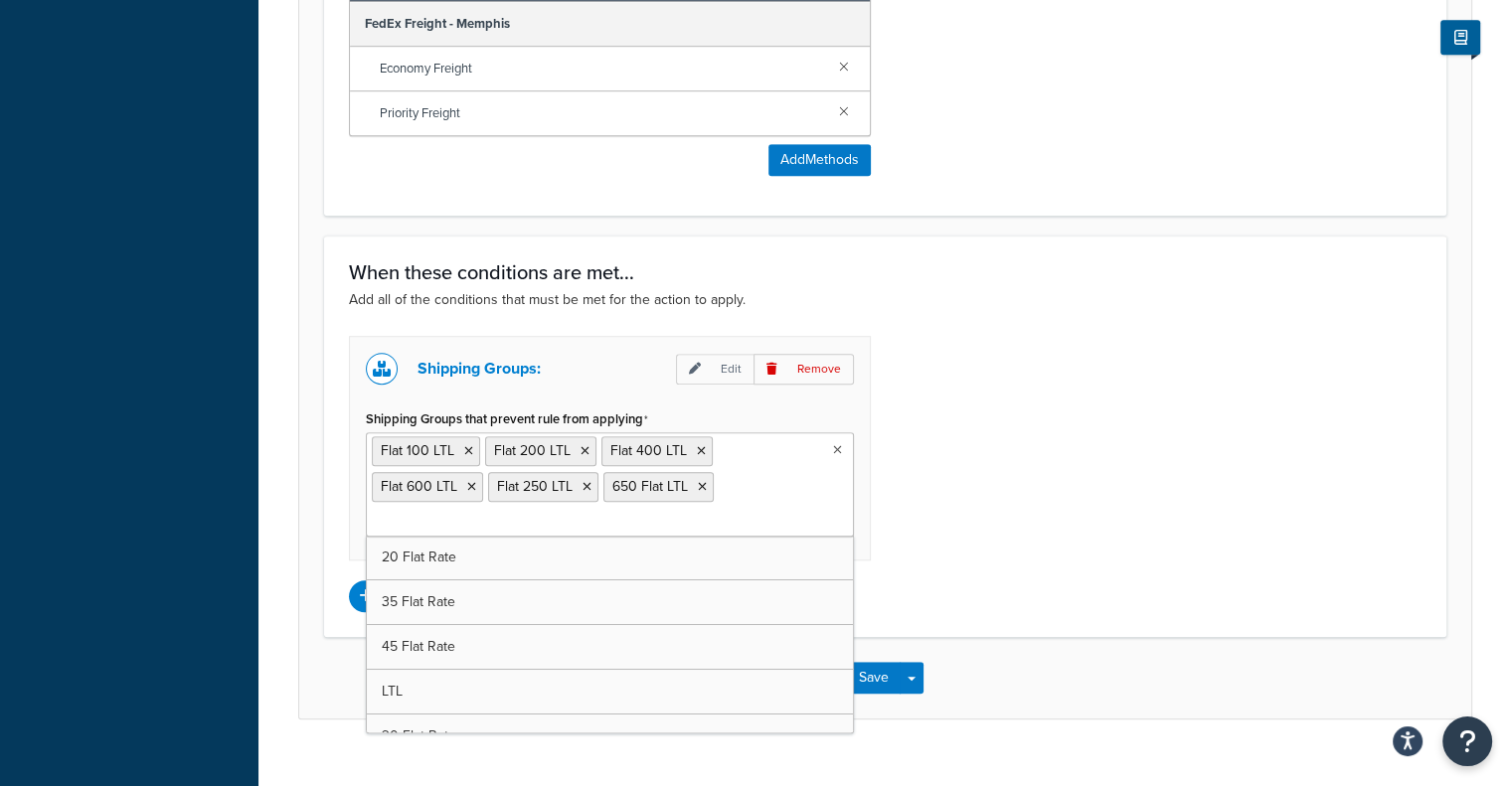 click on "Shipping Groups: Edit Remove Shipping Groups that prevent rule from applying   Flat 100 LTL   Flat 200 LTL   Flat 400 LTL   Flat 600 LTL   Flat 250 LTL   650 Flat LTL   20 Flat Rate 35 Flat Rate 45 Flat Rate LTL 30 Flat Rate 40 Flat Rate 50 Flat Rate 150 Flat Rate CWT HP LTL Free Shipping Needs Own Box NO USPS LTLFREE DTF KeenCut Ground KeenCut Standard LTL KeenCut Large LTL HP 500 LTL 9.99 DTF Prints TITAN HotronixLTL GK LTL All Products not assigned to a Shipping Group Add another condition" at bounding box center (885, 474) 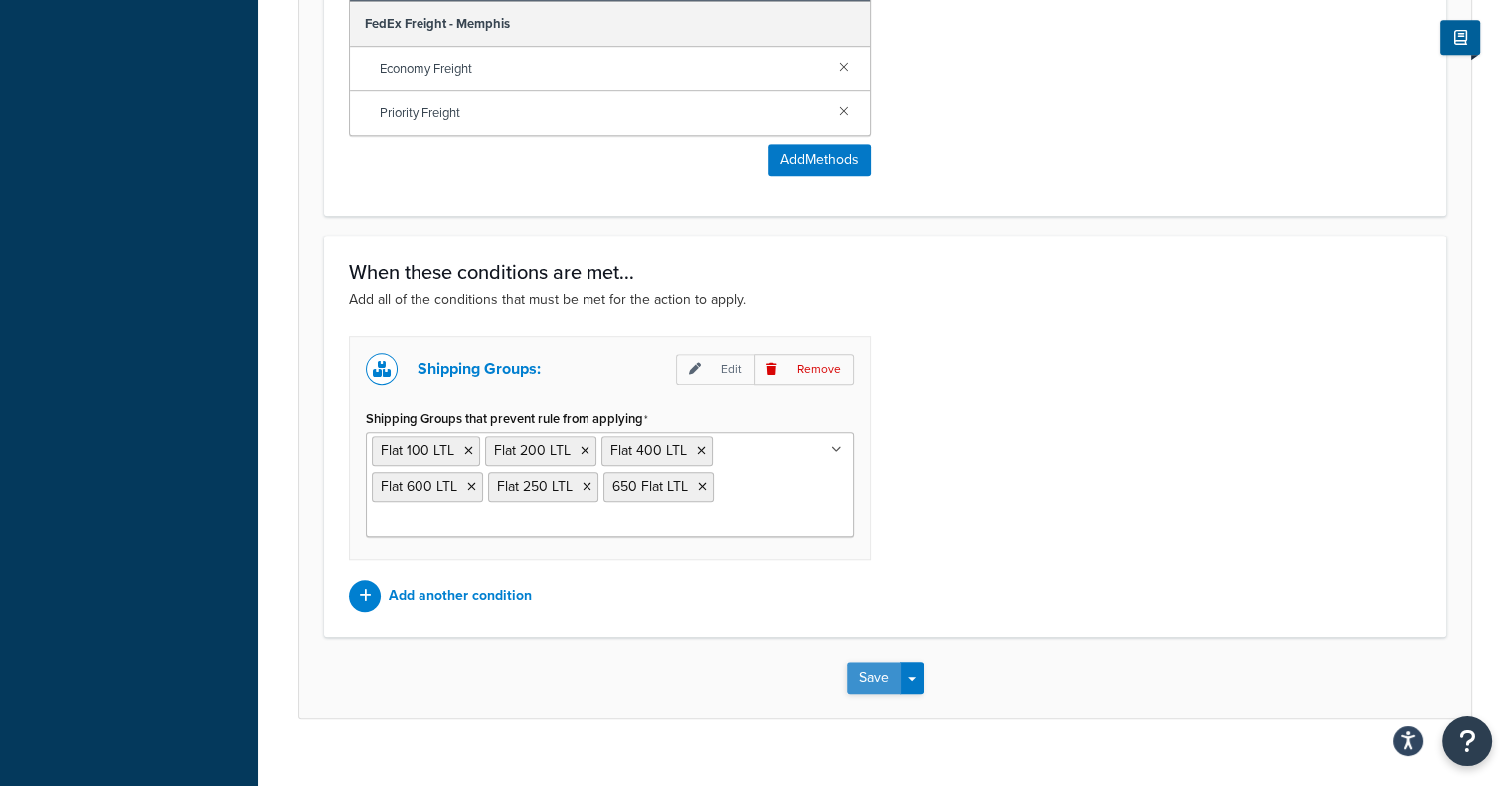 click on "Save" at bounding box center [874, 678] 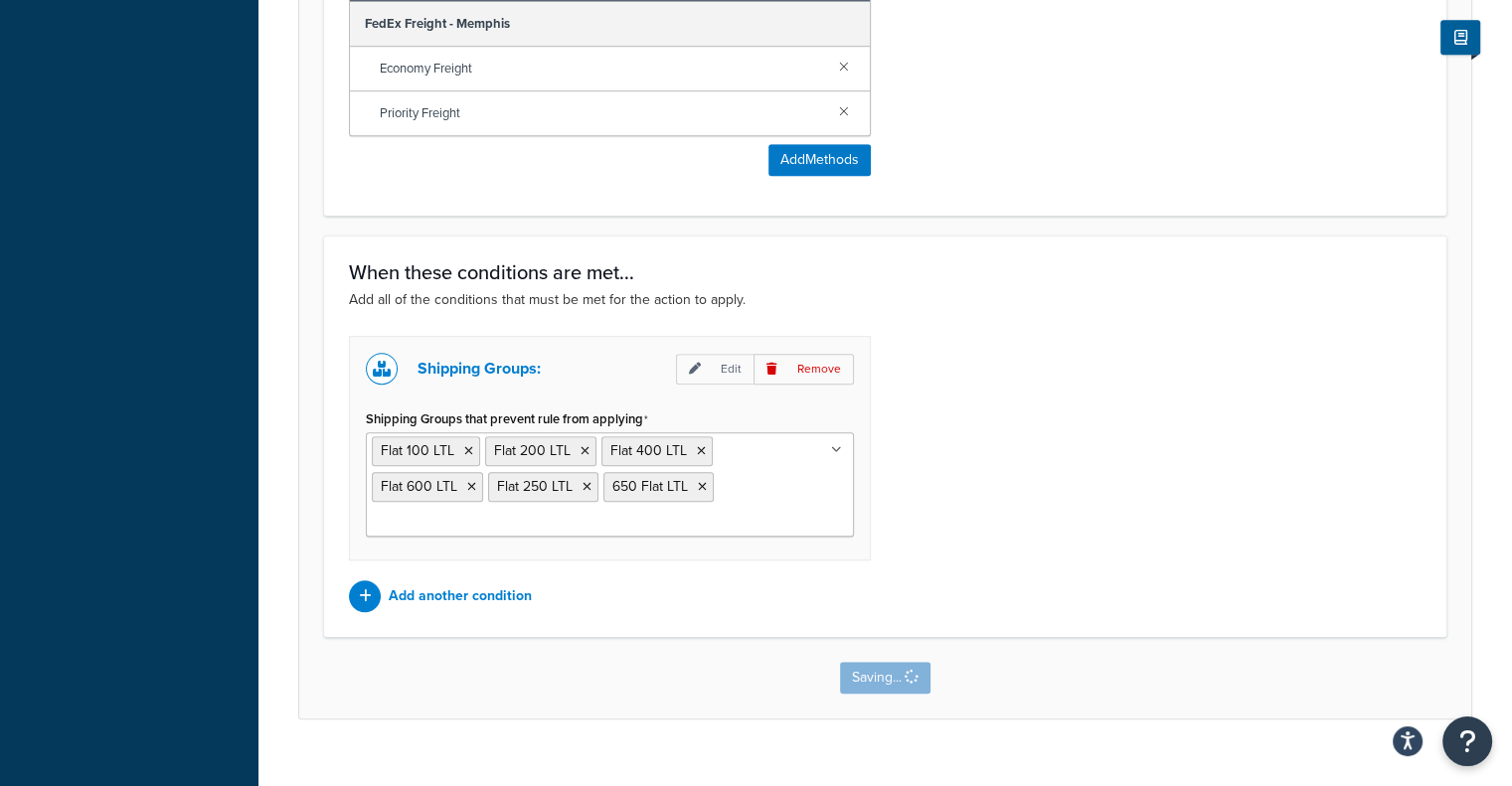 scroll, scrollTop: 0, scrollLeft: 0, axis: both 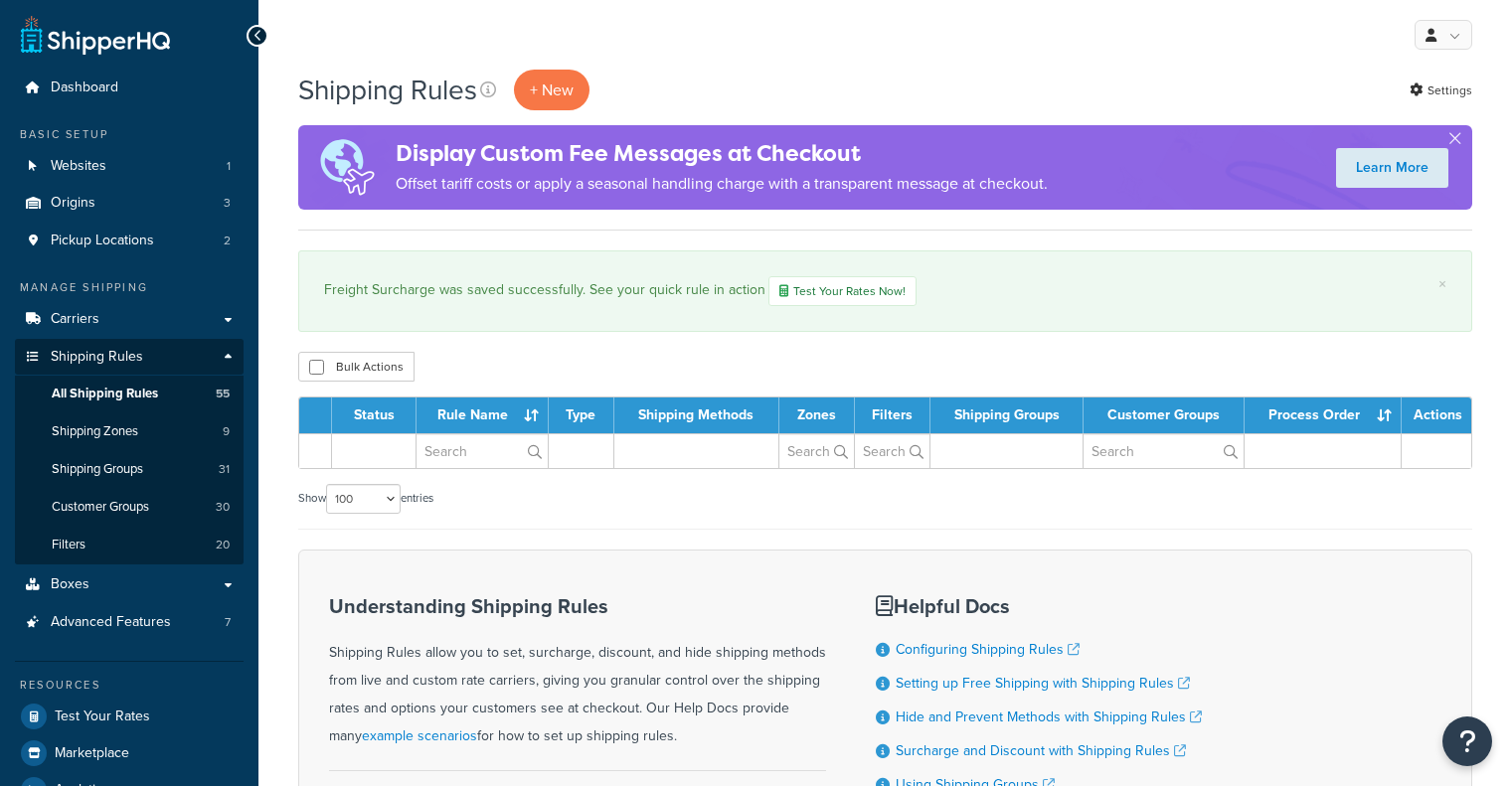 select on "100" 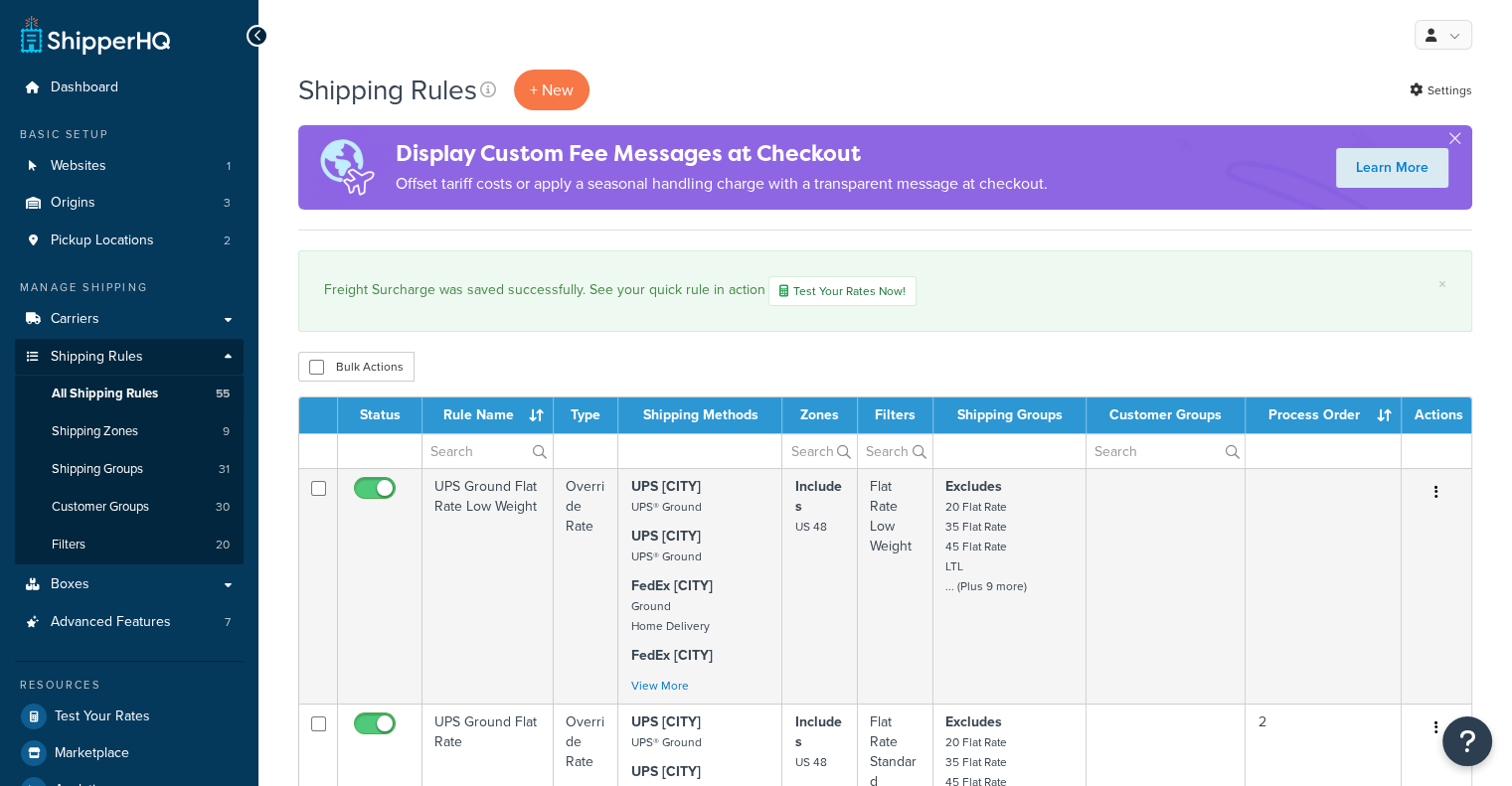 scroll, scrollTop: 0, scrollLeft: 0, axis: both 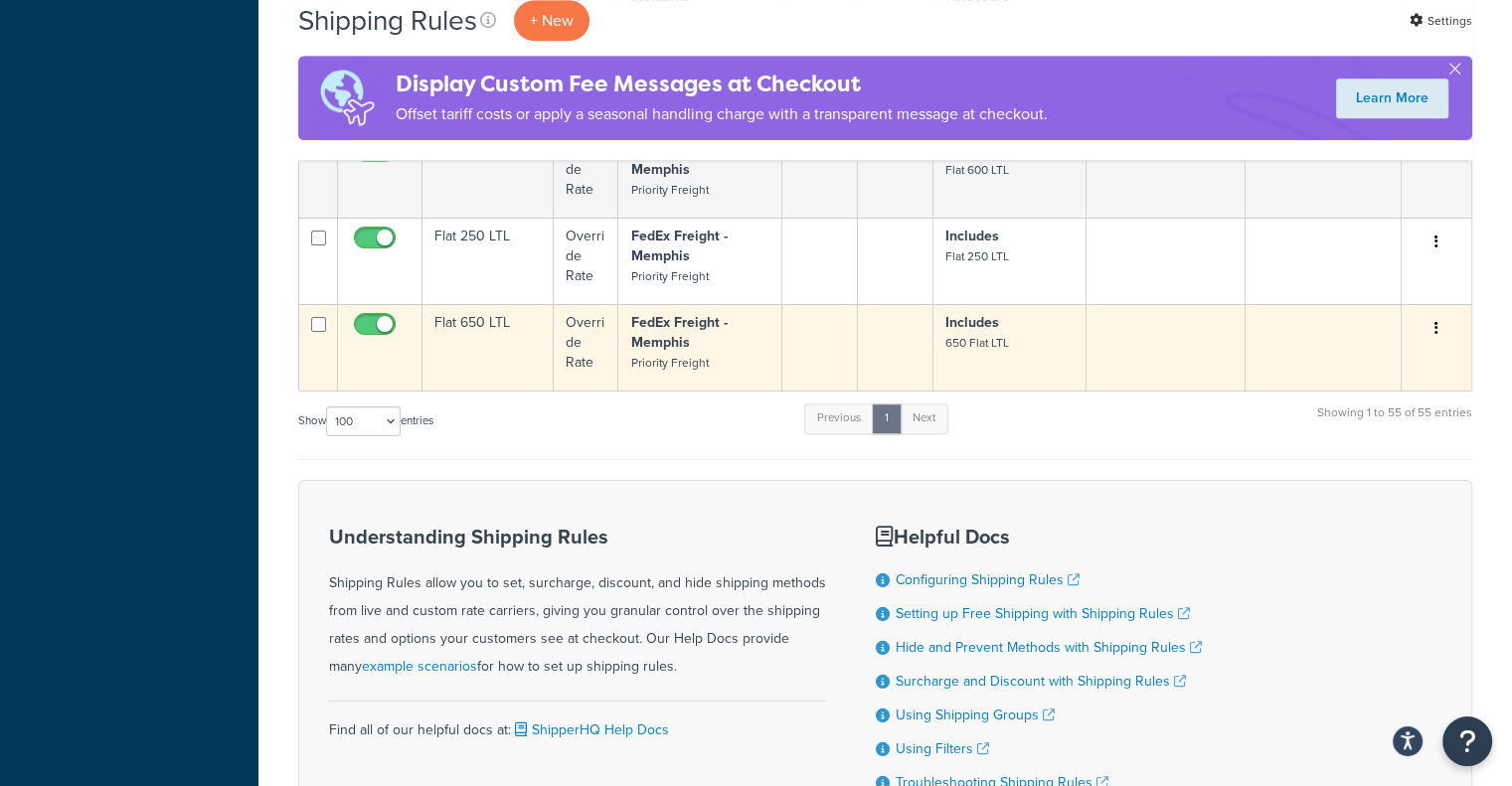 click at bounding box center [1436, 329] 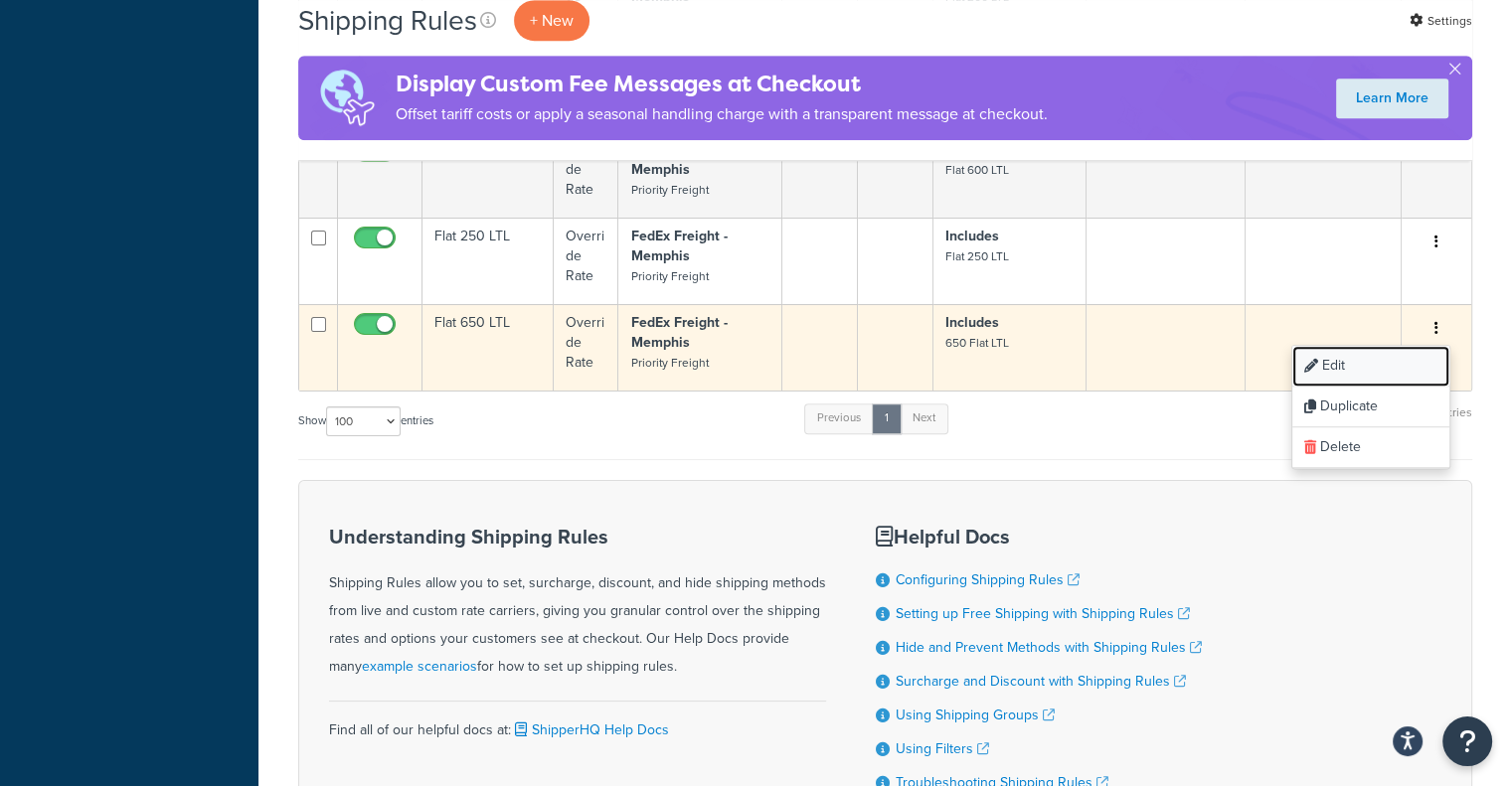 click on "Edit" at bounding box center [1371, 366] 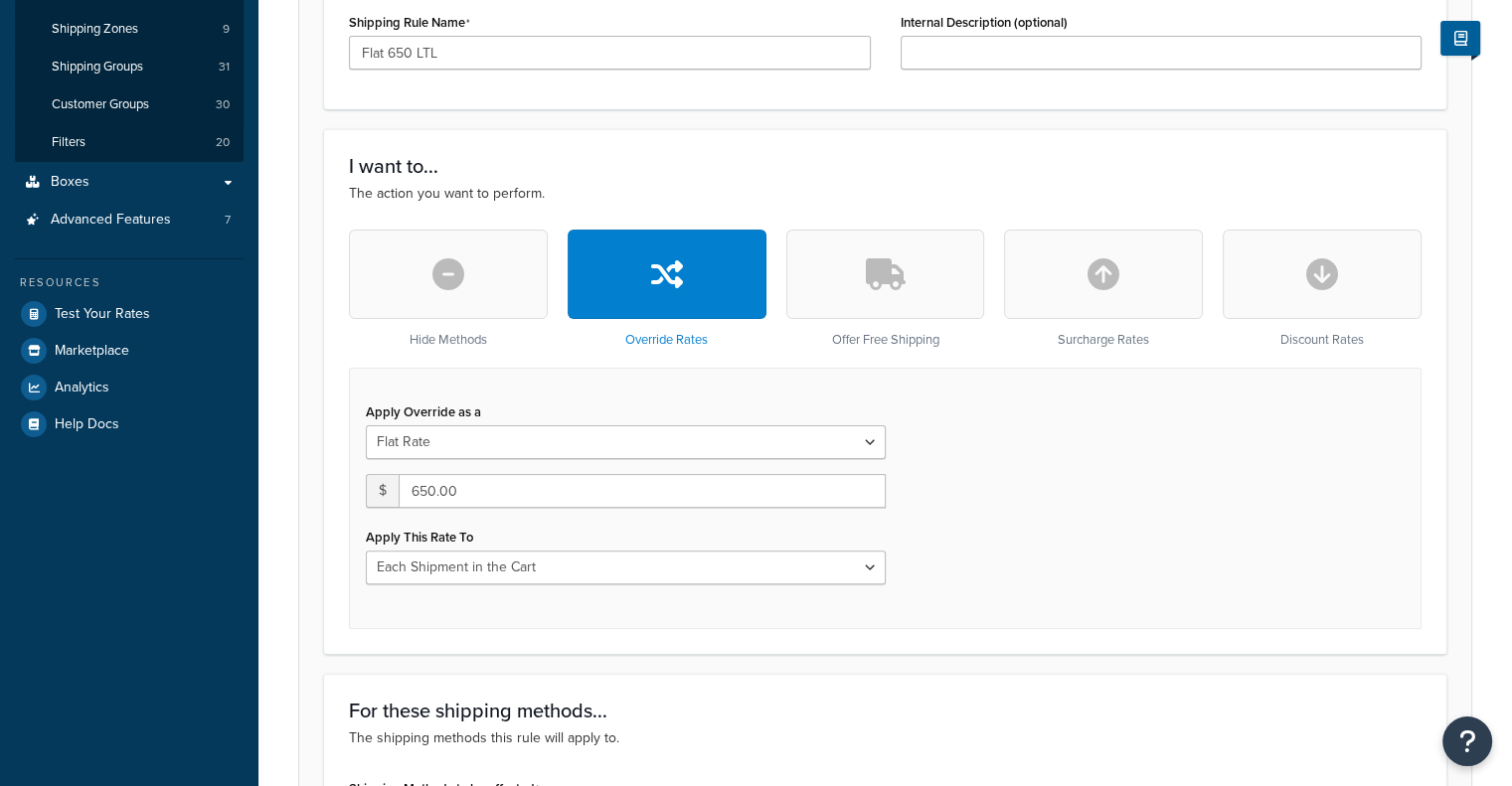 scroll, scrollTop: 497, scrollLeft: 0, axis: vertical 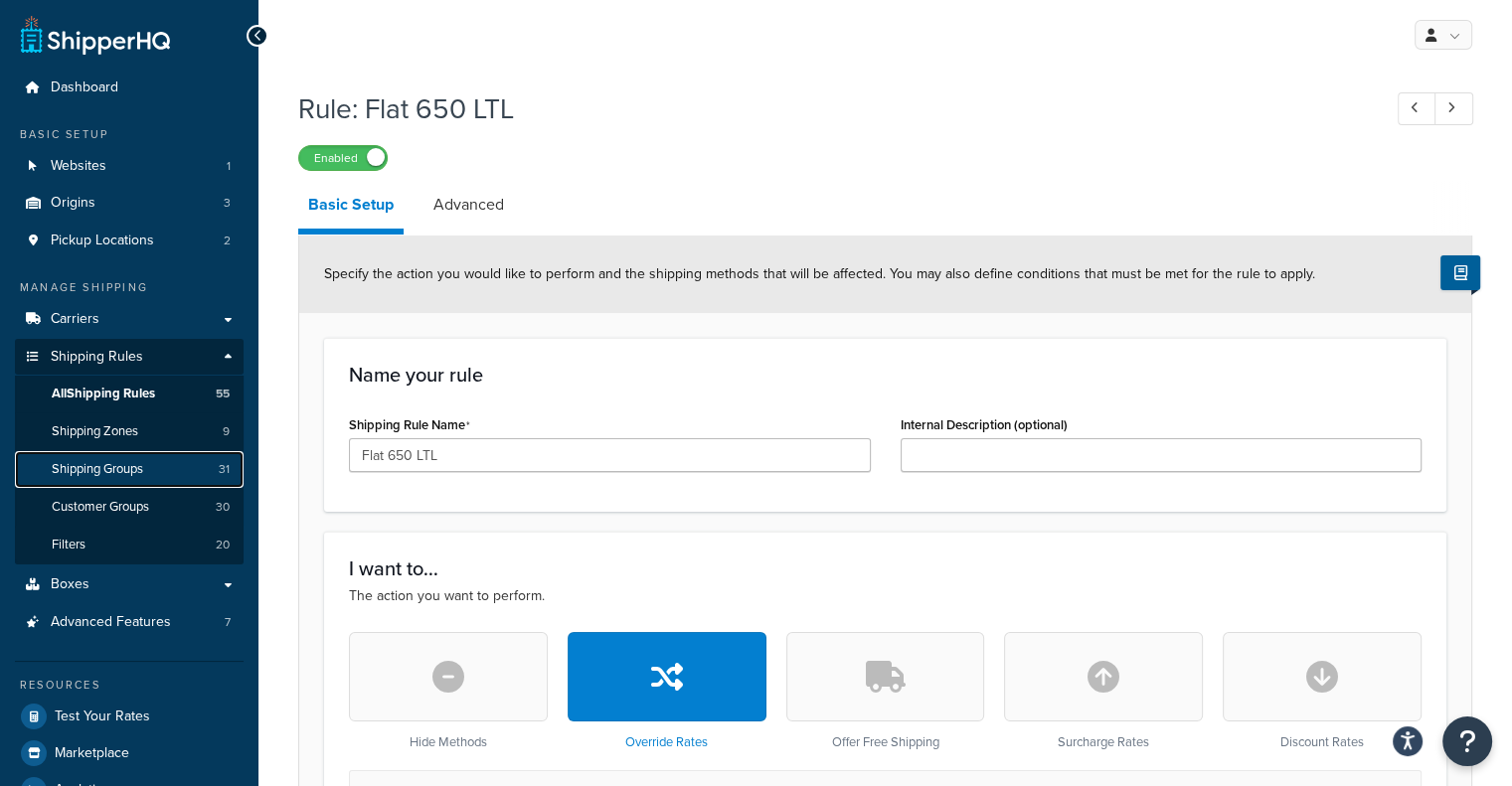 click on "Shipping Groups" at bounding box center [97, 469] 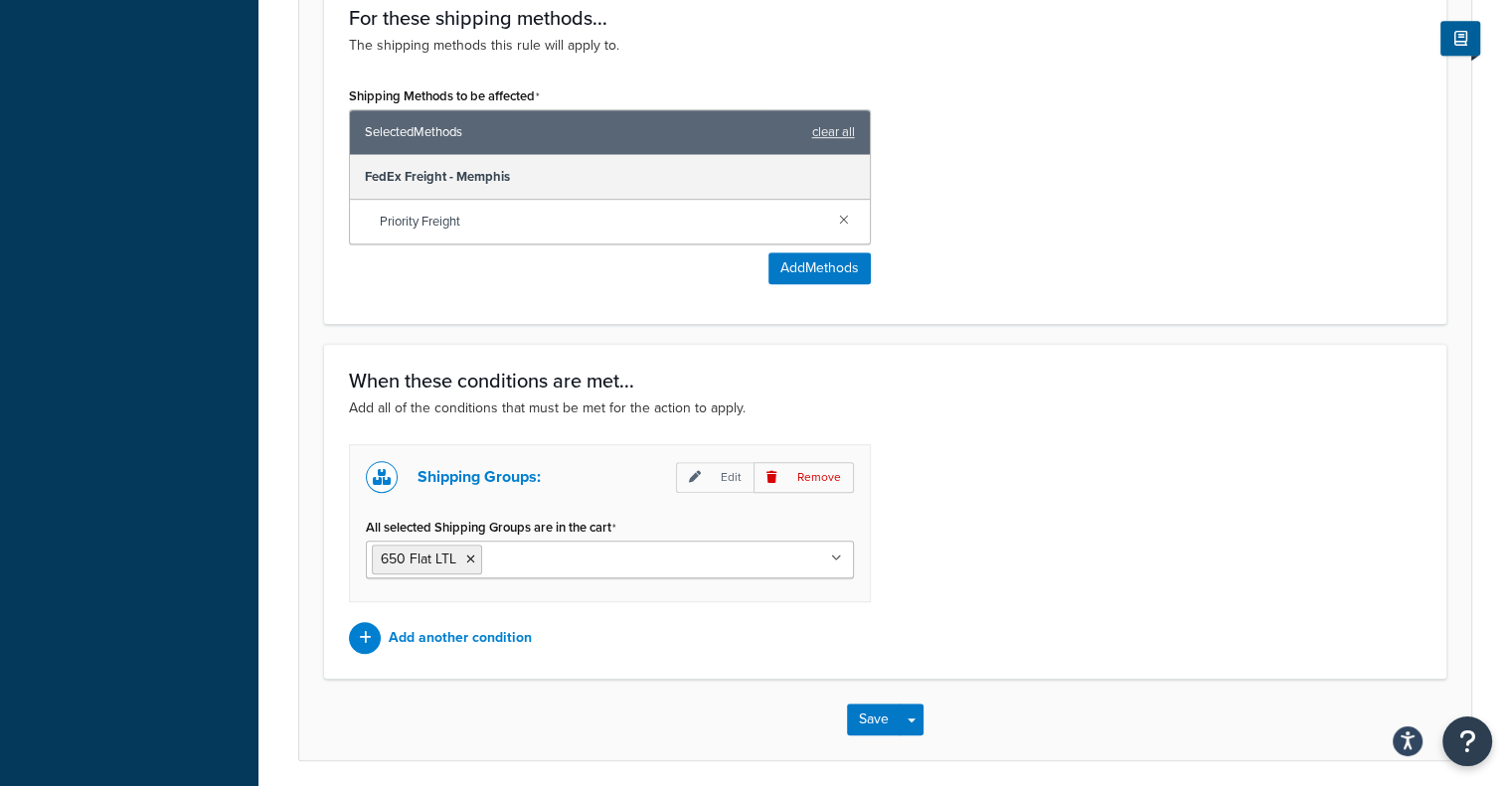 scroll, scrollTop: 1168, scrollLeft: 0, axis: vertical 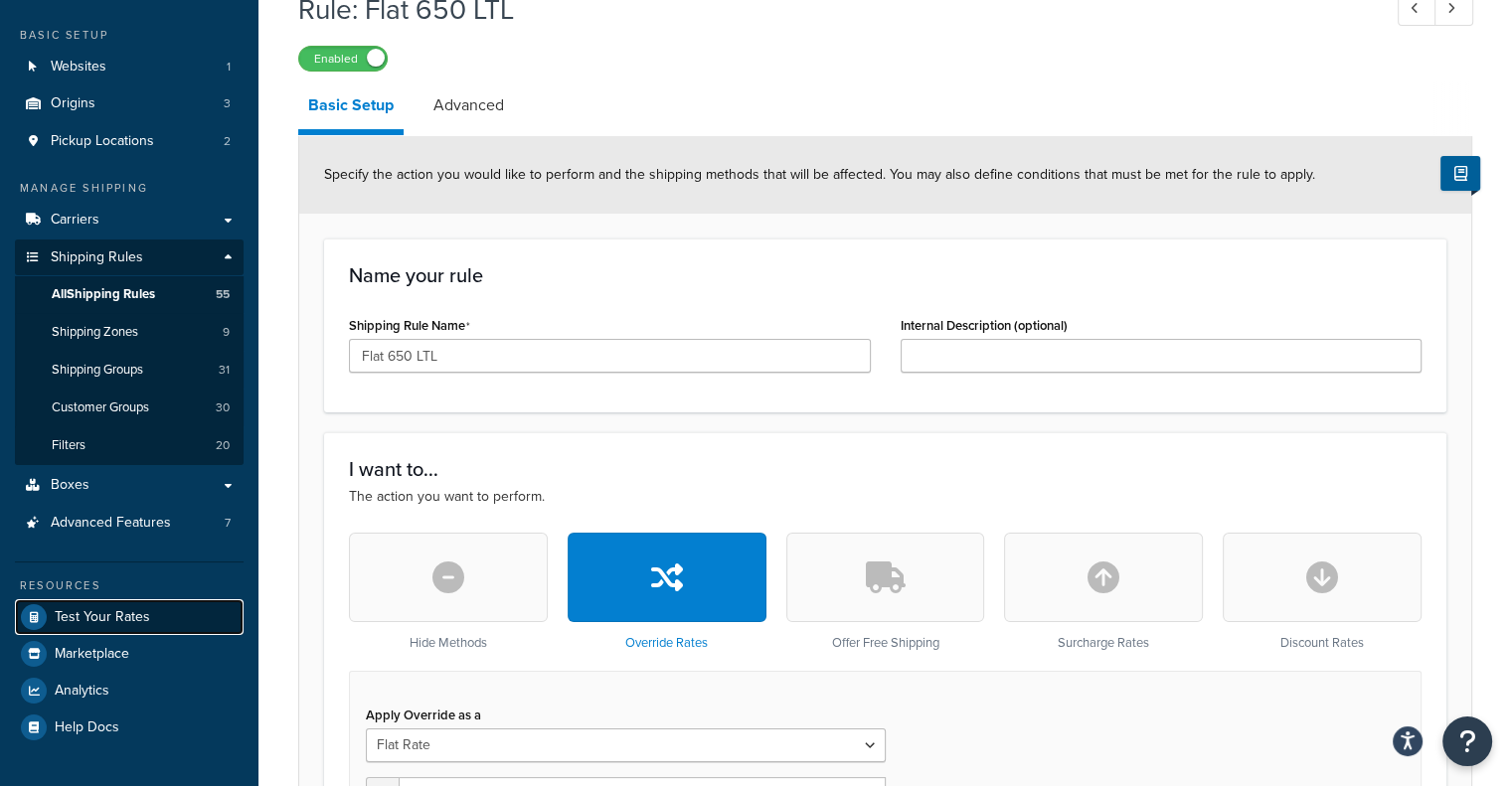 click on "Test Your Rates" at bounding box center (102, 617) 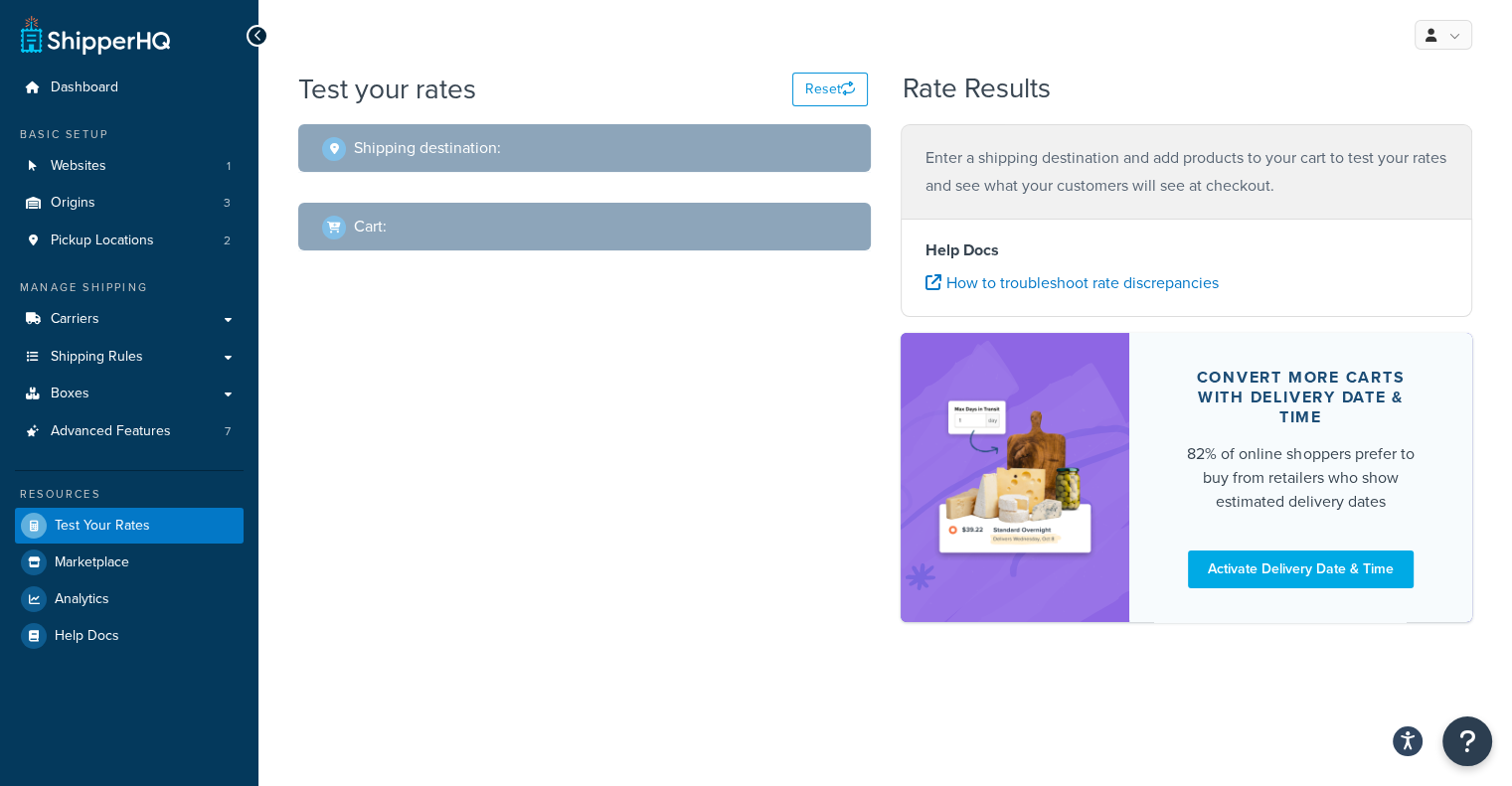 scroll, scrollTop: 0, scrollLeft: 0, axis: both 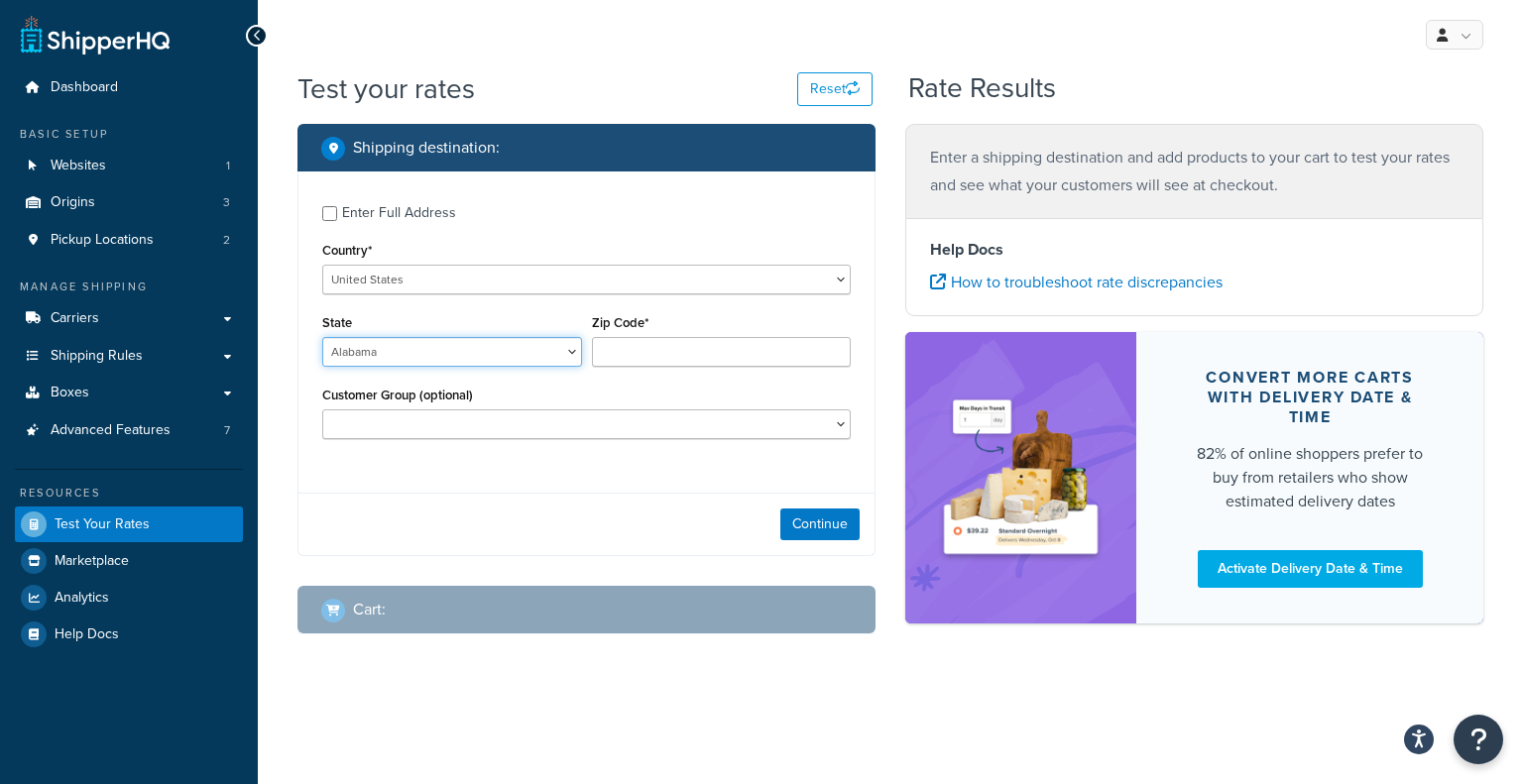 click on "Alabama  Alaska  American Samoa  Arizona  Arkansas  Armed Forces Americas  Armed Forces Europe, Middle East, Africa, Canada  Armed Forces Pacific  California  Colorado  Connecticut  Delaware  District of Columbia  Federated States of Micronesia  Florida  Georgia  Guam  Hawaii  Idaho  Illinois  Indiana  Iowa  Kansas  Kentucky  Louisiana  Maine  Marshall Islands  Maryland  Massachusetts  Michigan  Minnesota  Mississippi  Missouri  Montana  Nebraska  Nevada  New Hampshire  New Jersey  New Mexico  New York  North Carolina  North Dakota  Northern Mariana Islands  Ohio  Oklahoma  Oregon  Palau  Pennsylvania  Puerto Rico  Rhode Island  South Carolina  South Dakota  Tennessee  Texas  United States Minor Outlying Islands  Utah  Vermont  Virgin Islands  Virginia  Washington  West Virginia  Wisconsin  Wyoming" at bounding box center [452, 352] 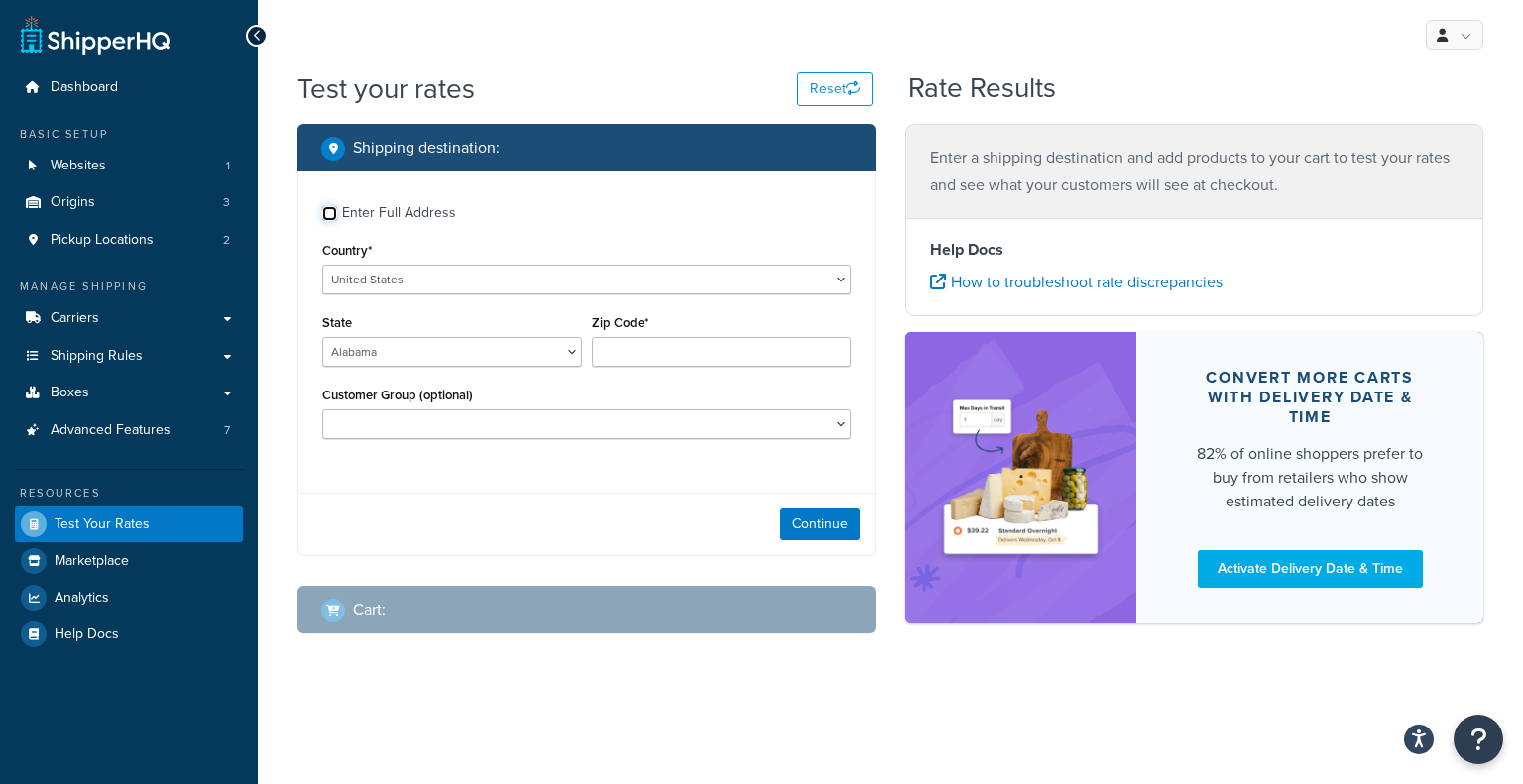 click on "Enter Full Address" at bounding box center (329, 213) 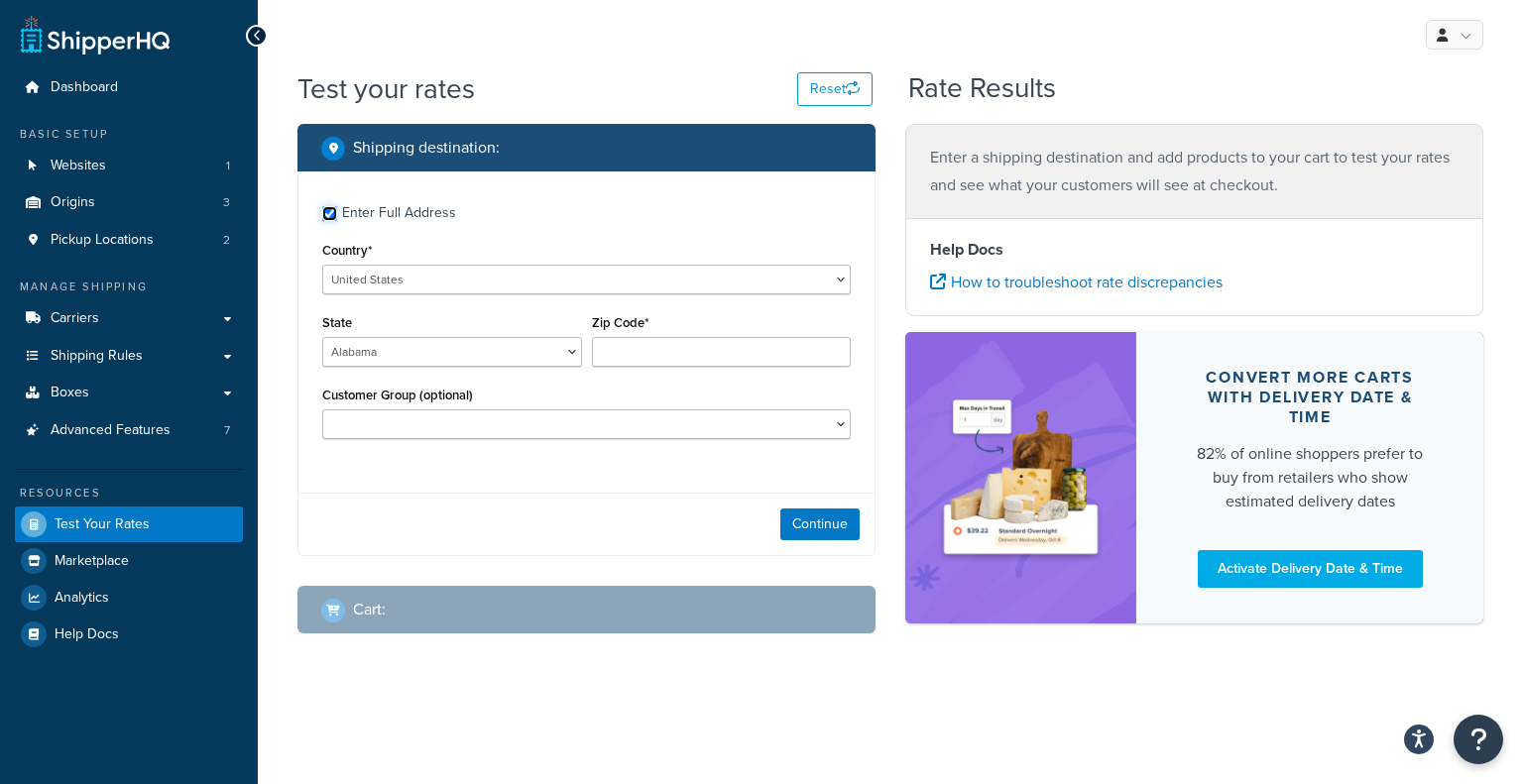 checkbox on "true" 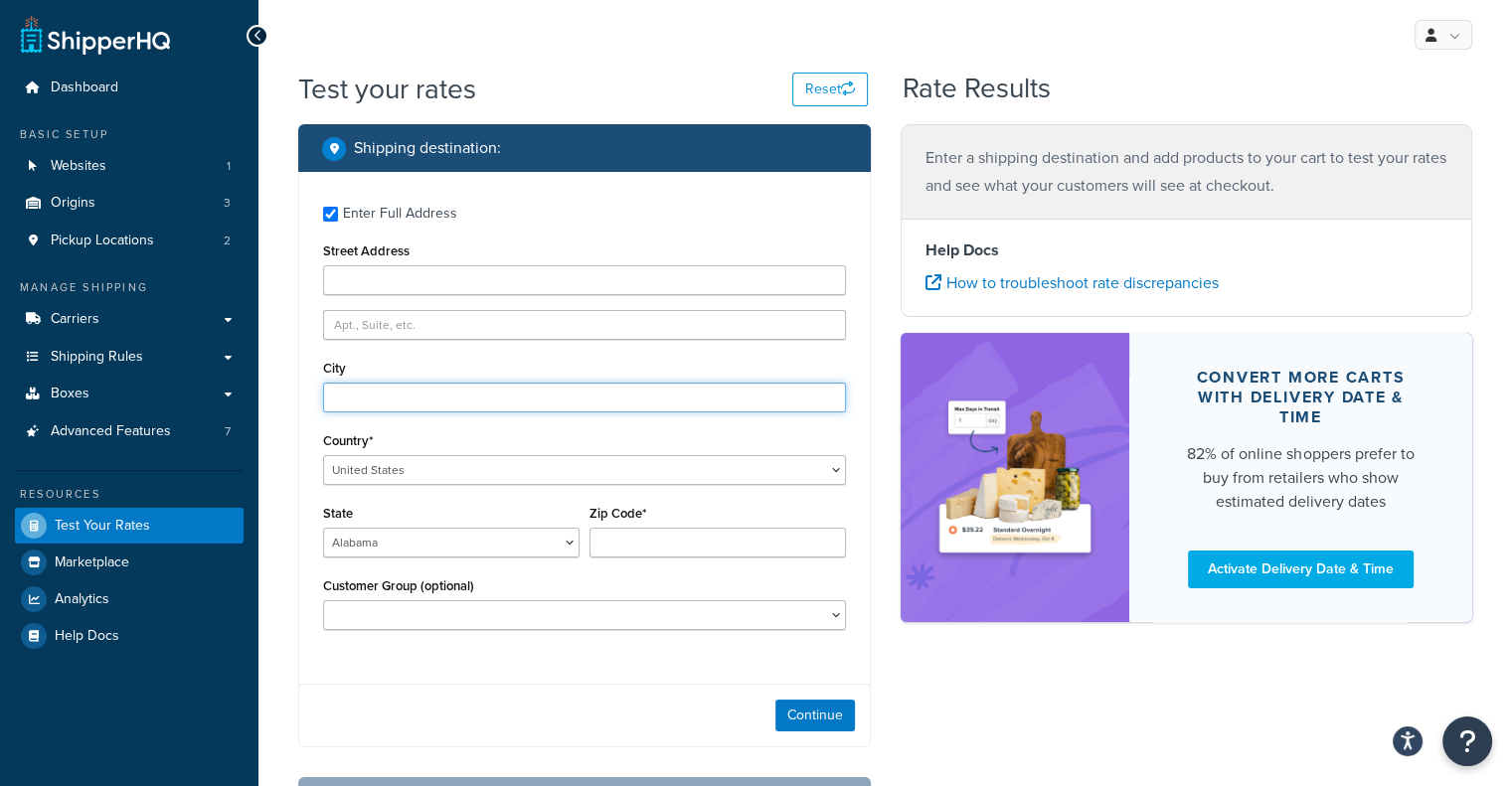 click on "City" at bounding box center (585, 397) 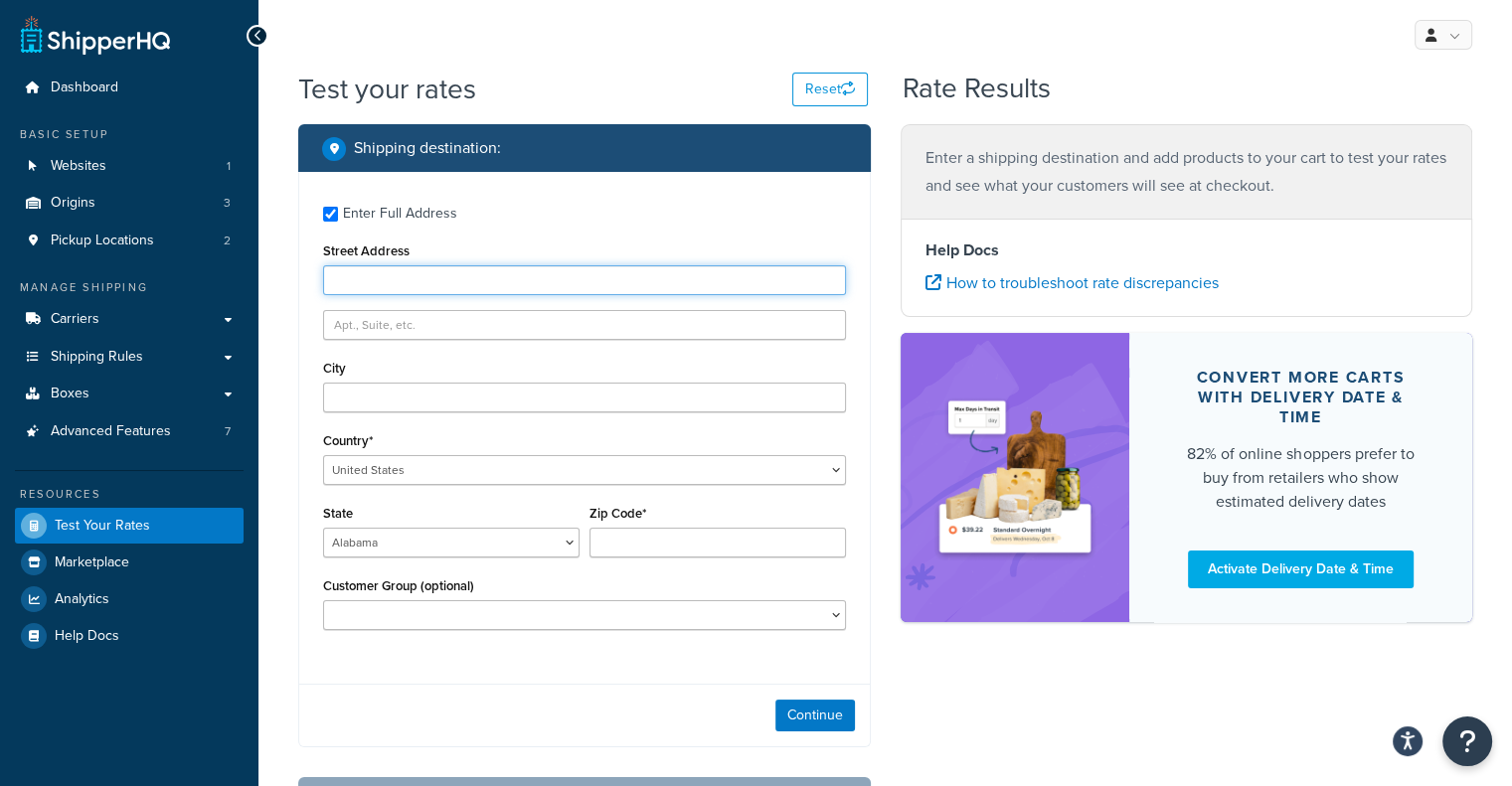 click on "Street Address" at bounding box center [585, 280] 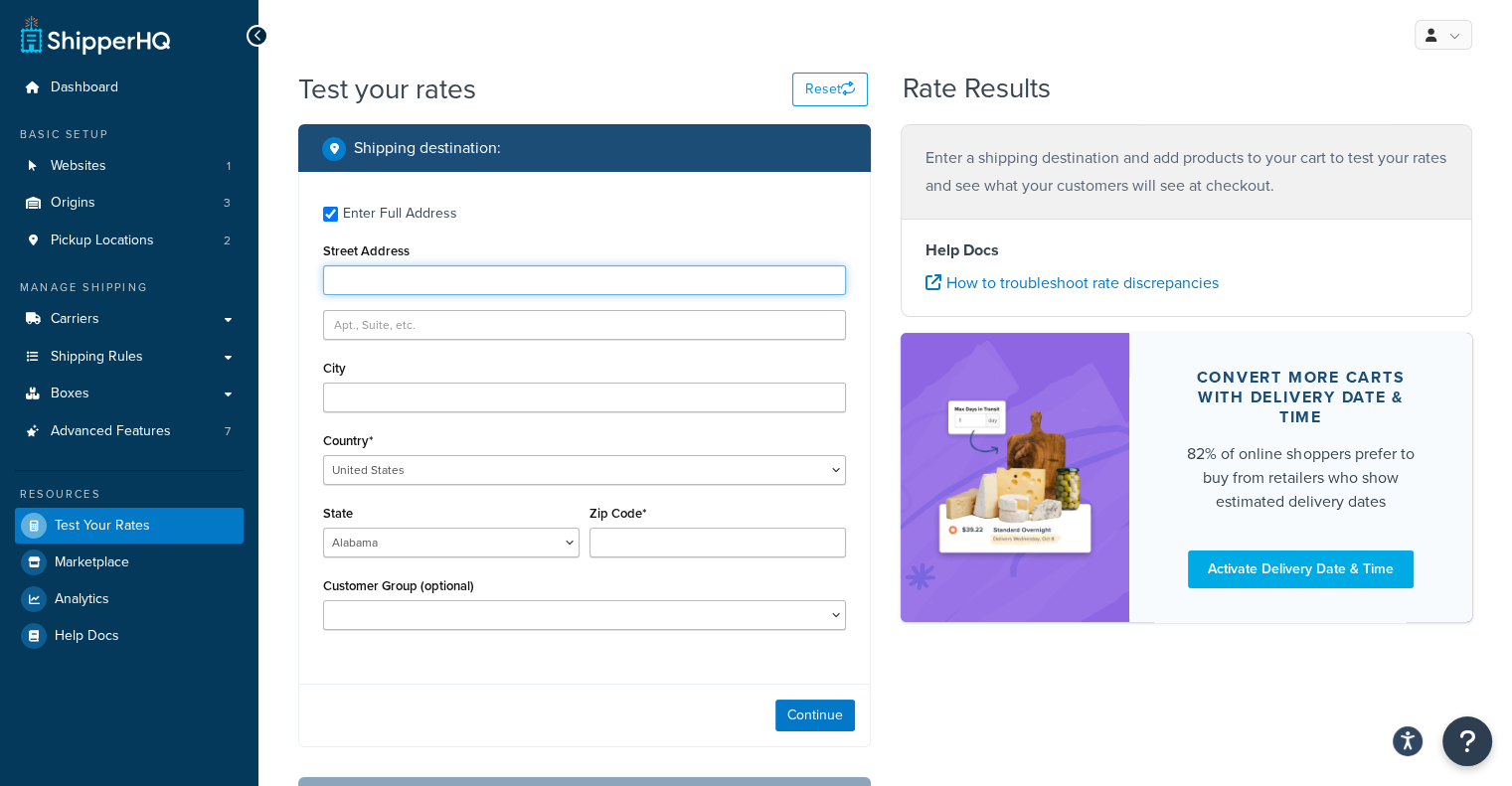 type on "16326 197th Ave NE" 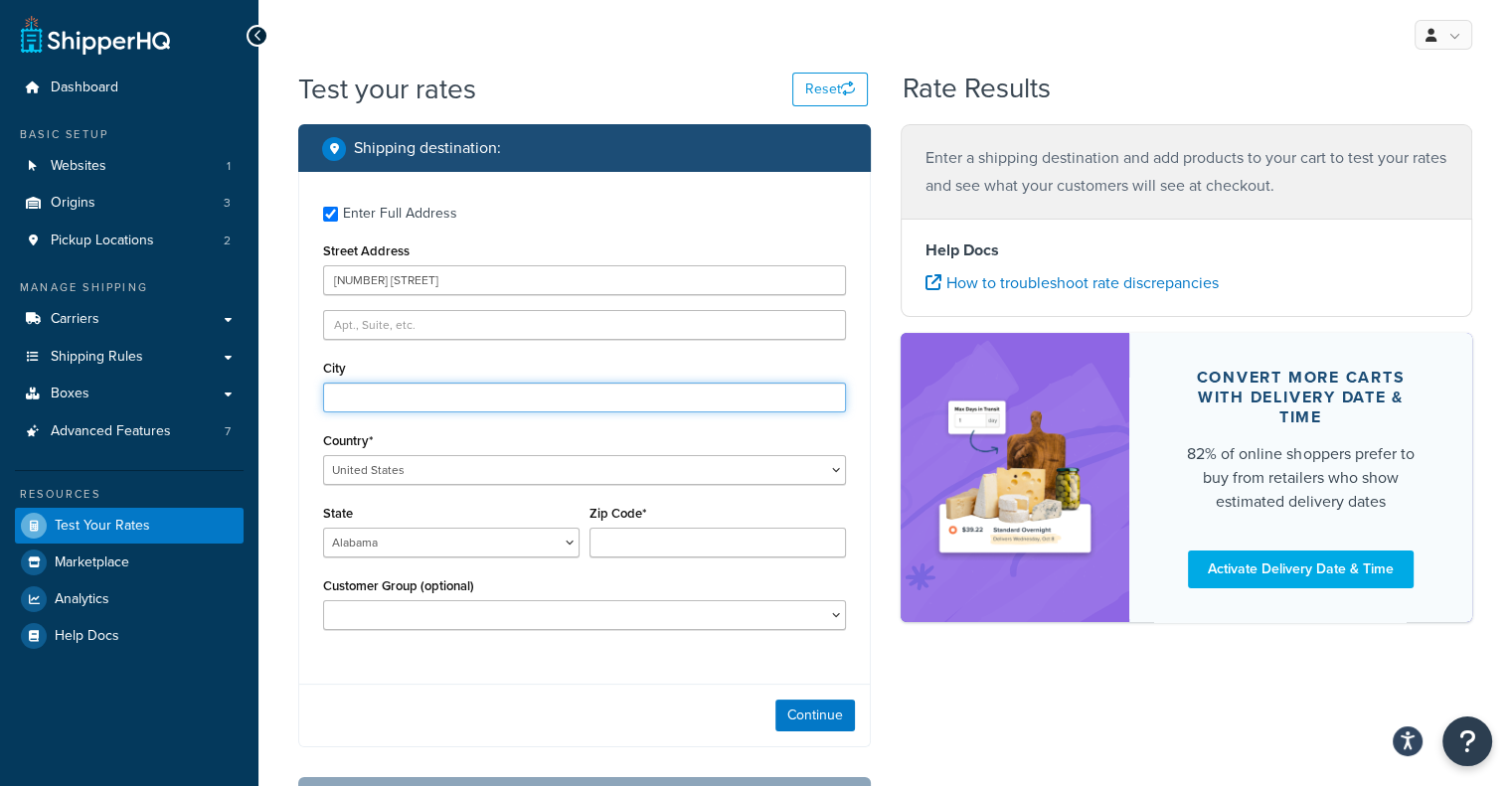 type on "Woodinville" 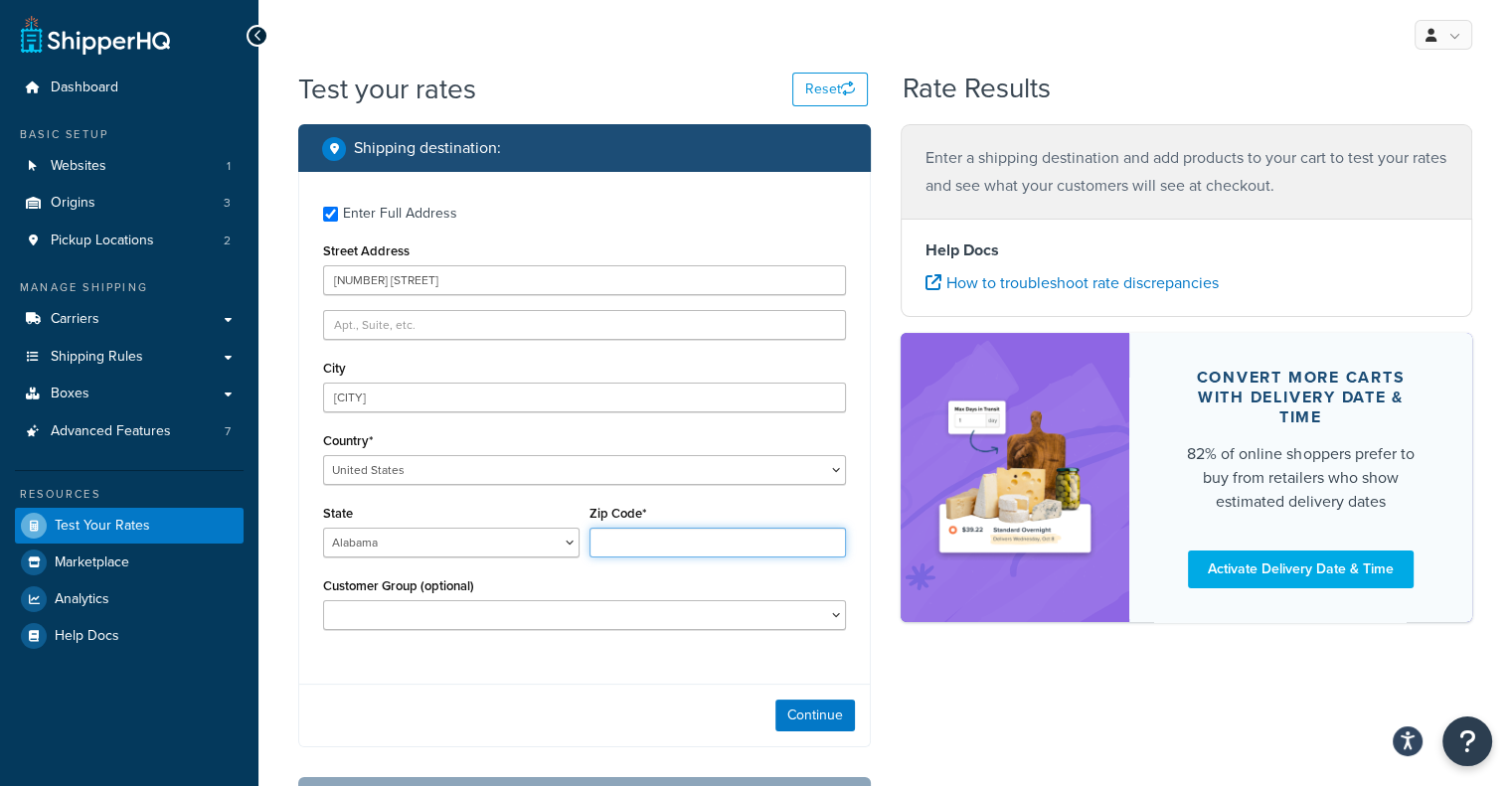 type on "98077" 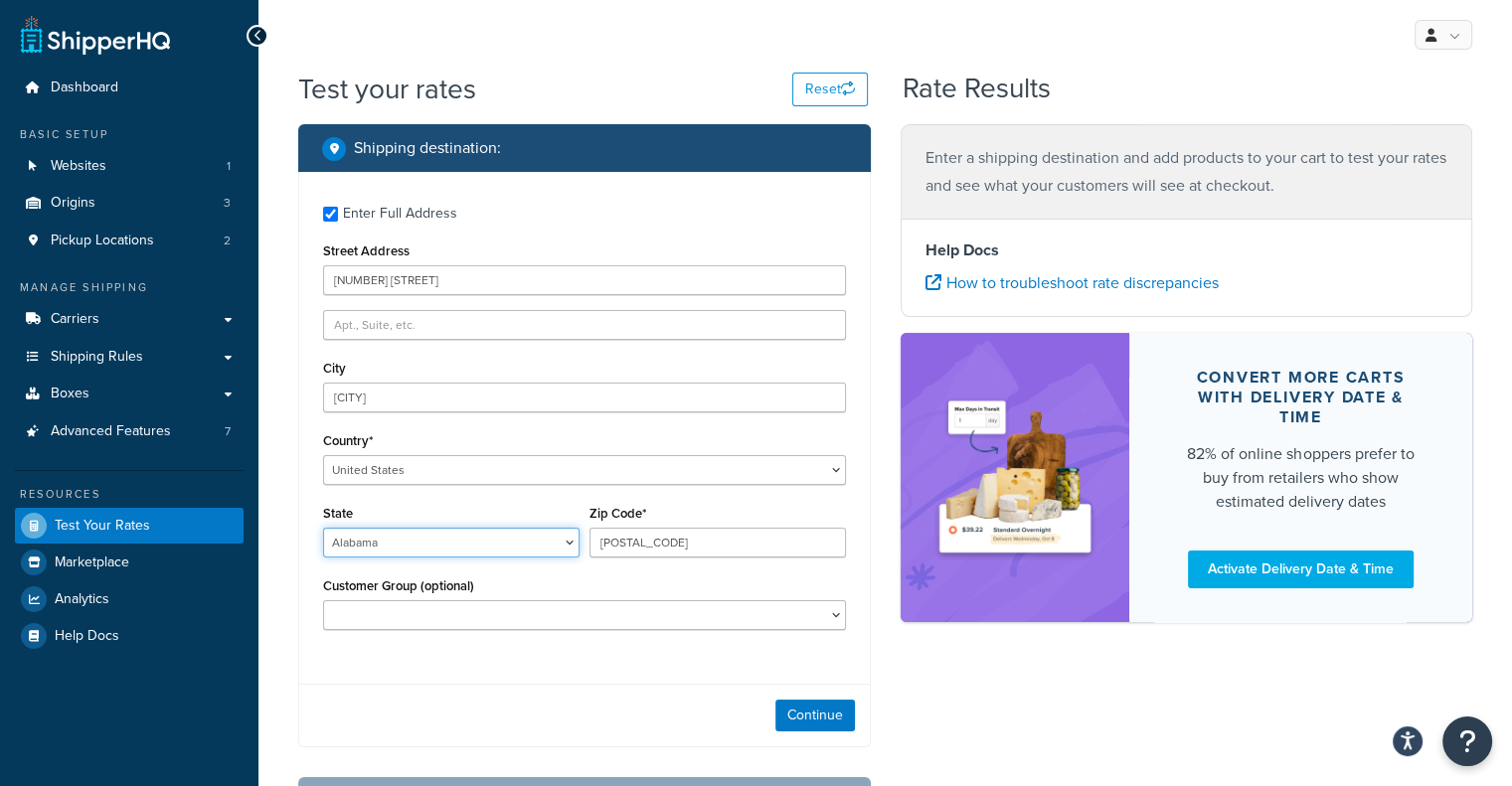 click on "Alabama  Alaska  American Samoa  Arizona  Arkansas  Armed Forces Americas  Armed Forces Europe, Middle East, Africa, Canada  Armed Forces Pacific  California  Colorado  Connecticut  Delaware  District of Columbia  Federated States of Micronesia  Florida  Georgia  Guam  Hawaii  Idaho  Illinois  Indiana  Iowa  Kansas  Kentucky  Louisiana  Maine  Marshall Islands  Maryland  Massachusetts  Michigan  Minnesota  Mississippi  Missouri  Montana  Nebraska  Nevada  New Hampshire  New Jersey  New Mexico  New York  North Carolina  North Dakota  Northern Mariana Islands  Ohio  Oklahoma  Oregon  Palau  Pennsylvania  Puerto Rico  Rhode Island  South Carolina  South Dakota  Tennessee  Texas  United States Minor Outlying Islands  Utah  Vermont  Virgin Islands  Virginia  Washington  West Virginia  Wisconsin  Wyoming" at bounding box center (451, 543) 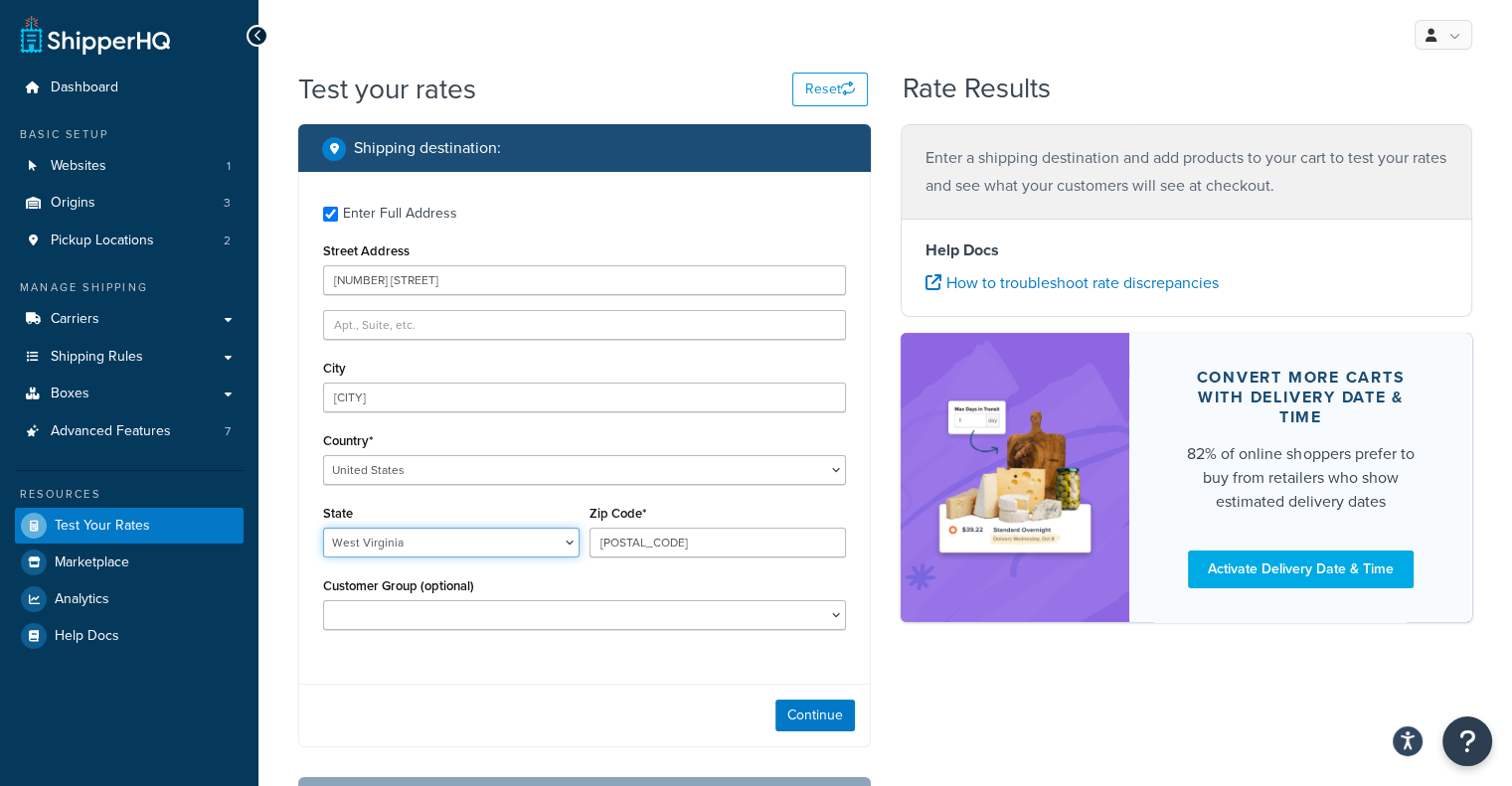 click on "Alabama  Alaska  American Samoa  Arizona  Arkansas  Armed Forces Americas  Armed Forces Europe, Middle East, Africa, Canada  Armed Forces Pacific  California  Colorado  Connecticut  Delaware  District of Columbia  Federated States of Micronesia  Florida  Georgia  Guam  Hawaii  Idaho  Illinois  Indiana  Iowa  Kansas  Kentucky  Louisiana  Maine  Marshall Islands  Maryland  Massachusetts  Michigan  Minnesota  Mississippi  Missouri  Montana  Nebraska  Nevada  New Hampshire  New Jersey  New Mexico  New York  North Carolina  North Dakota  Northern Mariana Islands  Ohio  Oklahoma  Oregon  Palau  Pennsylvania  Puerto Rico  Rhode Island  South Carolina  South Dakota  Tennessee  Texas  United States Minor Outlying Islands  Utah  Vermont  Virgin Islands  Virginia  Washington  West Virginia  Wisconsin  Wyoming" at bounding box center (451, 543) 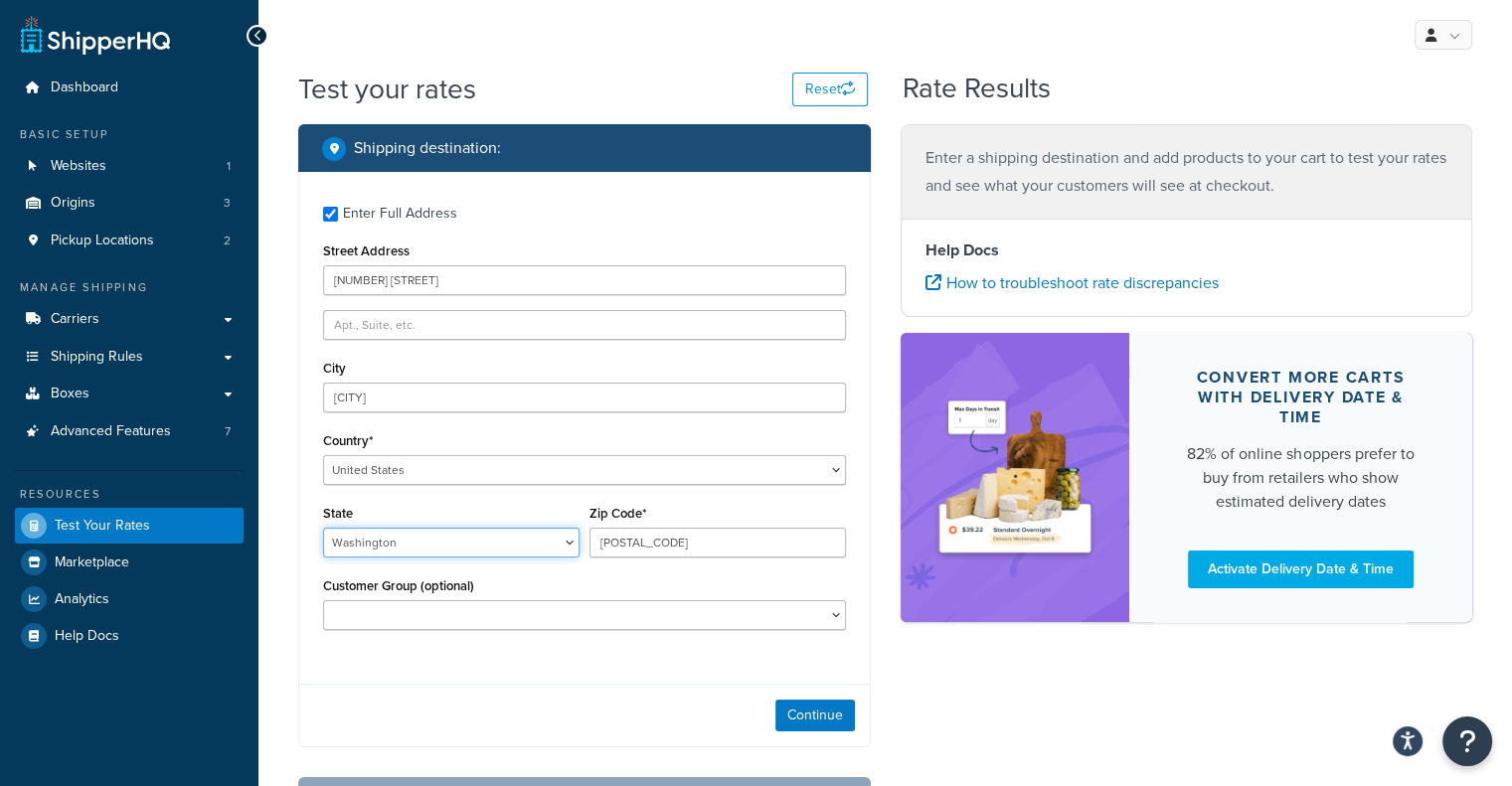 click on "Alabama  Alaska  American Samoa  Arizona  Arkansas  Armed Forces Americas  Armed Forces Europe, Middle East, Africa, Canada  Armed Forces Pacific  California  Colorado  Connecticut  Delaware  District of Columbia  Federated States of Micronesia  Florida  Georgia  Guam  Hawaii  Idaho  Illinois  Indiana  Iowa  Kansas  Kentucky  Louisiana  Maine  Marshall Islands  Maryland  Massachusetts  Michigan  Minnesota  Mississippi  Missouri  Montana  Nebraska  Nevada  New Hampshire  New Jersey  New Mexico  New York  North Carolina  North Dakota  Northern Mariana Islands  Ohio  Oklahoma  Oregon  Palau  Pennsylvania  Puerto Rico  Rhode Island  South Carolina  South Dakota  Tennessee  Texas  United States Minor Outlying Islands  Utah  Vermont  Virgin Islands  Virginia  Washington  West Virginia  Wisconsin  Wyoming" at bounding box center [451, 543] 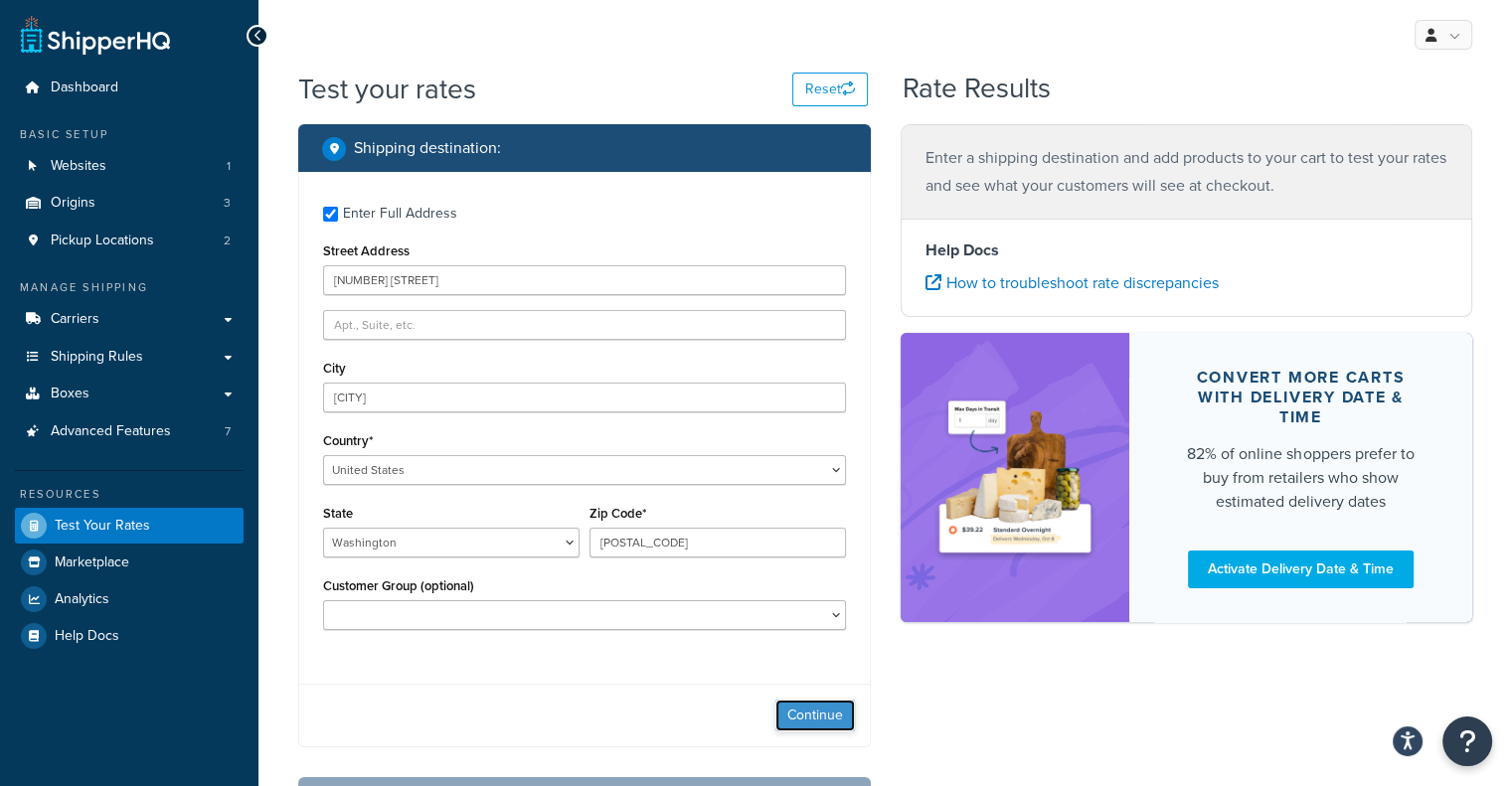 click on "Continue" at bounding box center [815, 715] 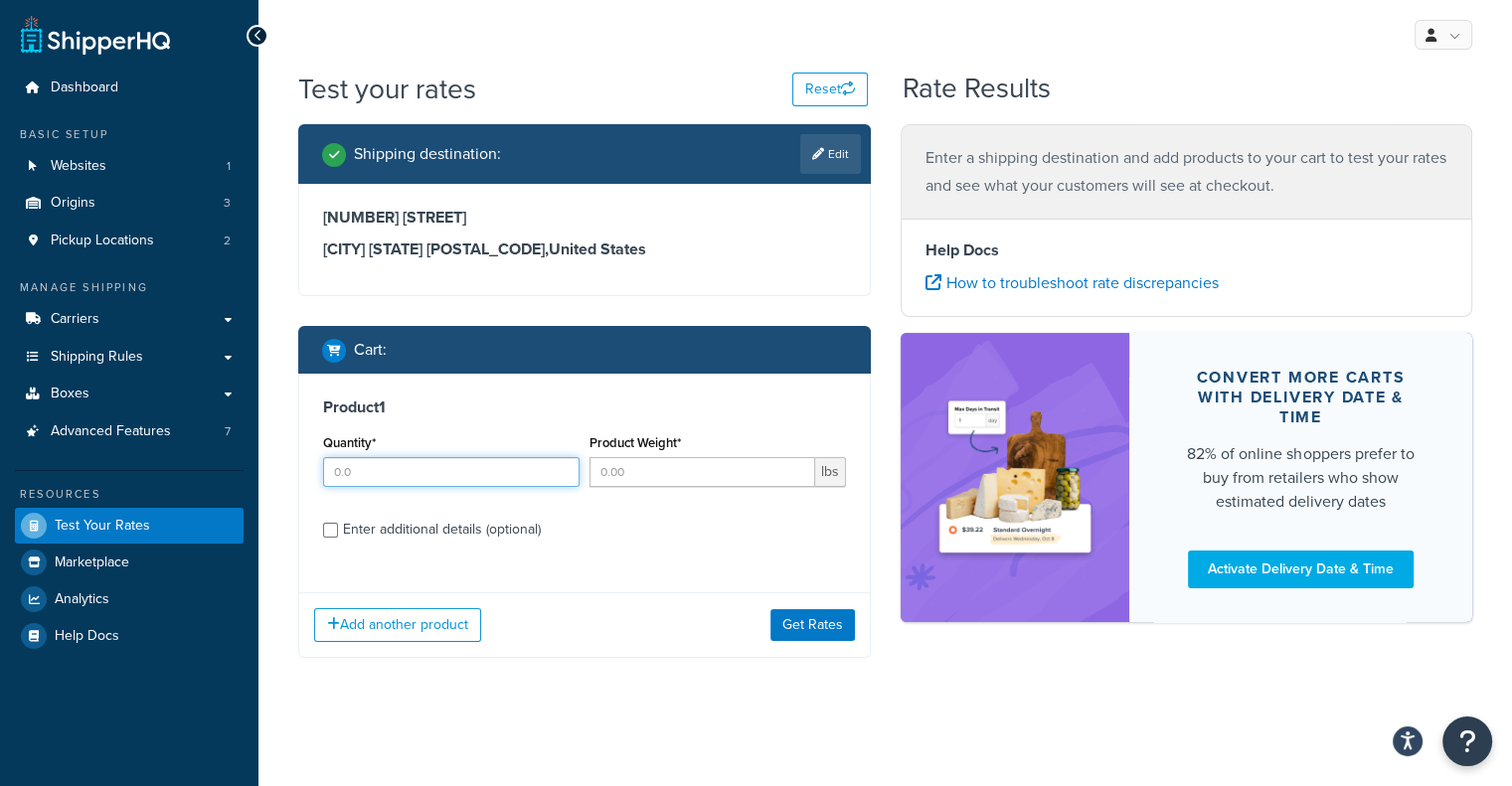 click on "Quantity*" at bounding box center (451, 472) 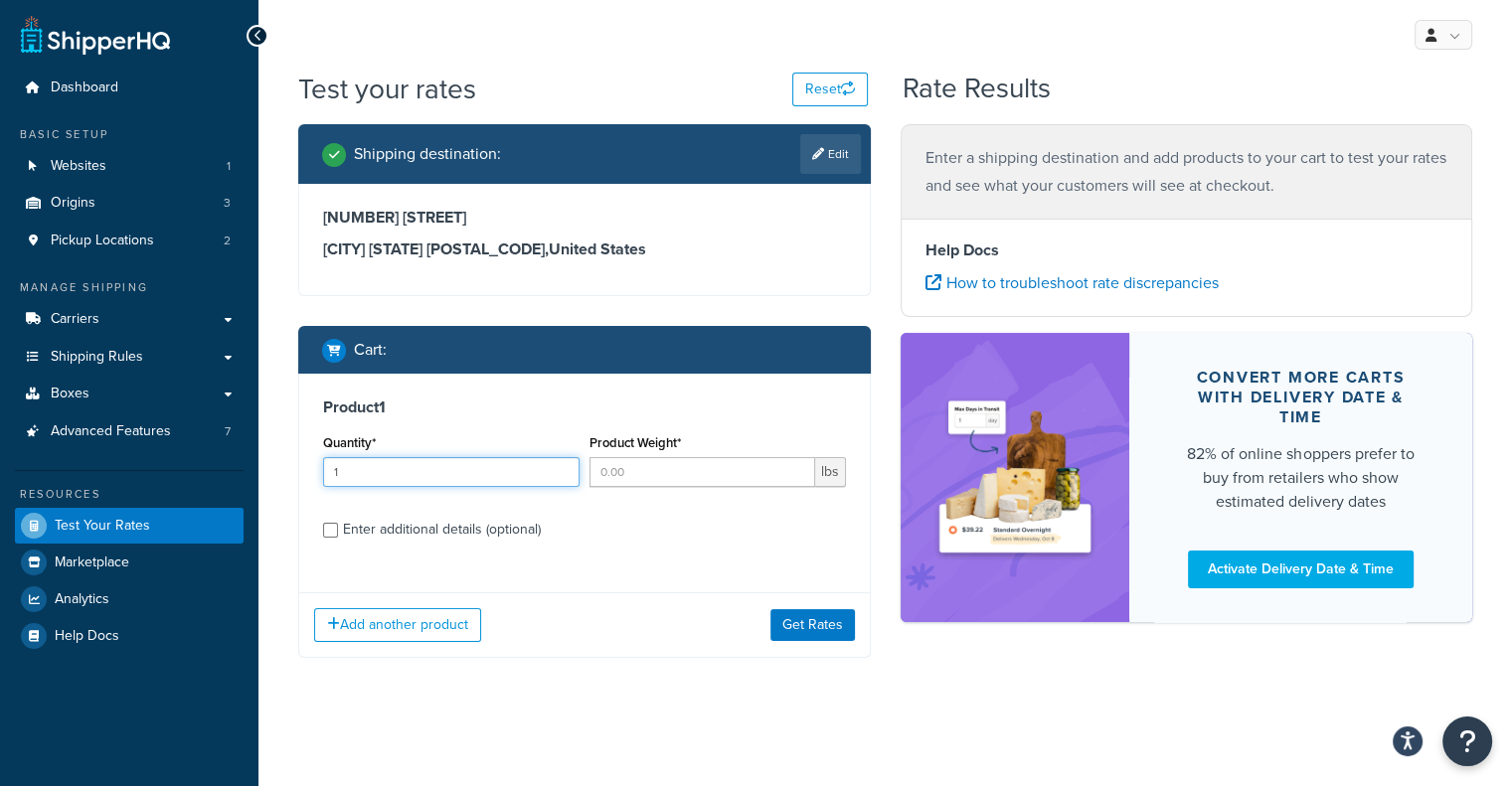 type on "1" 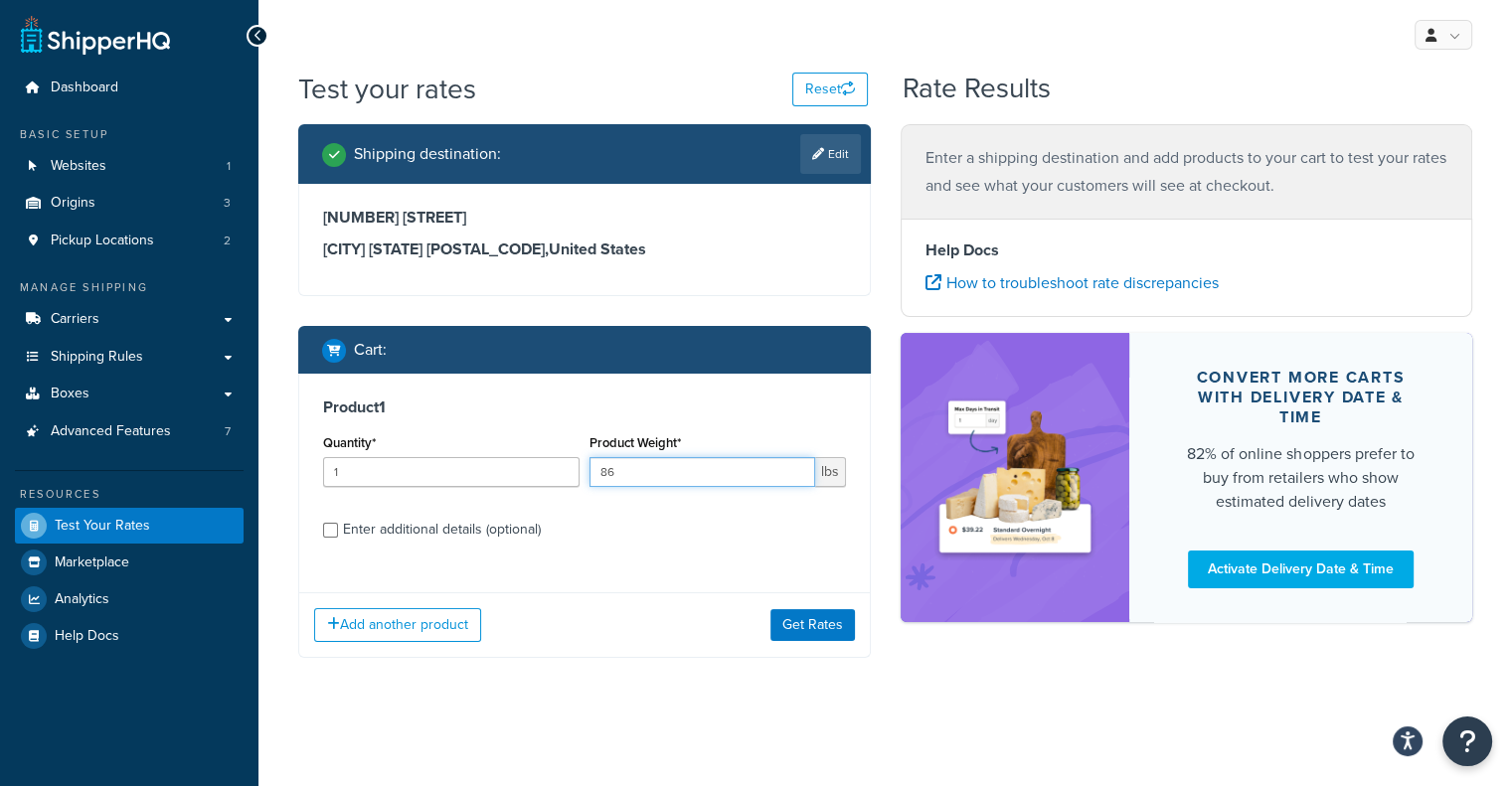 type on "8" 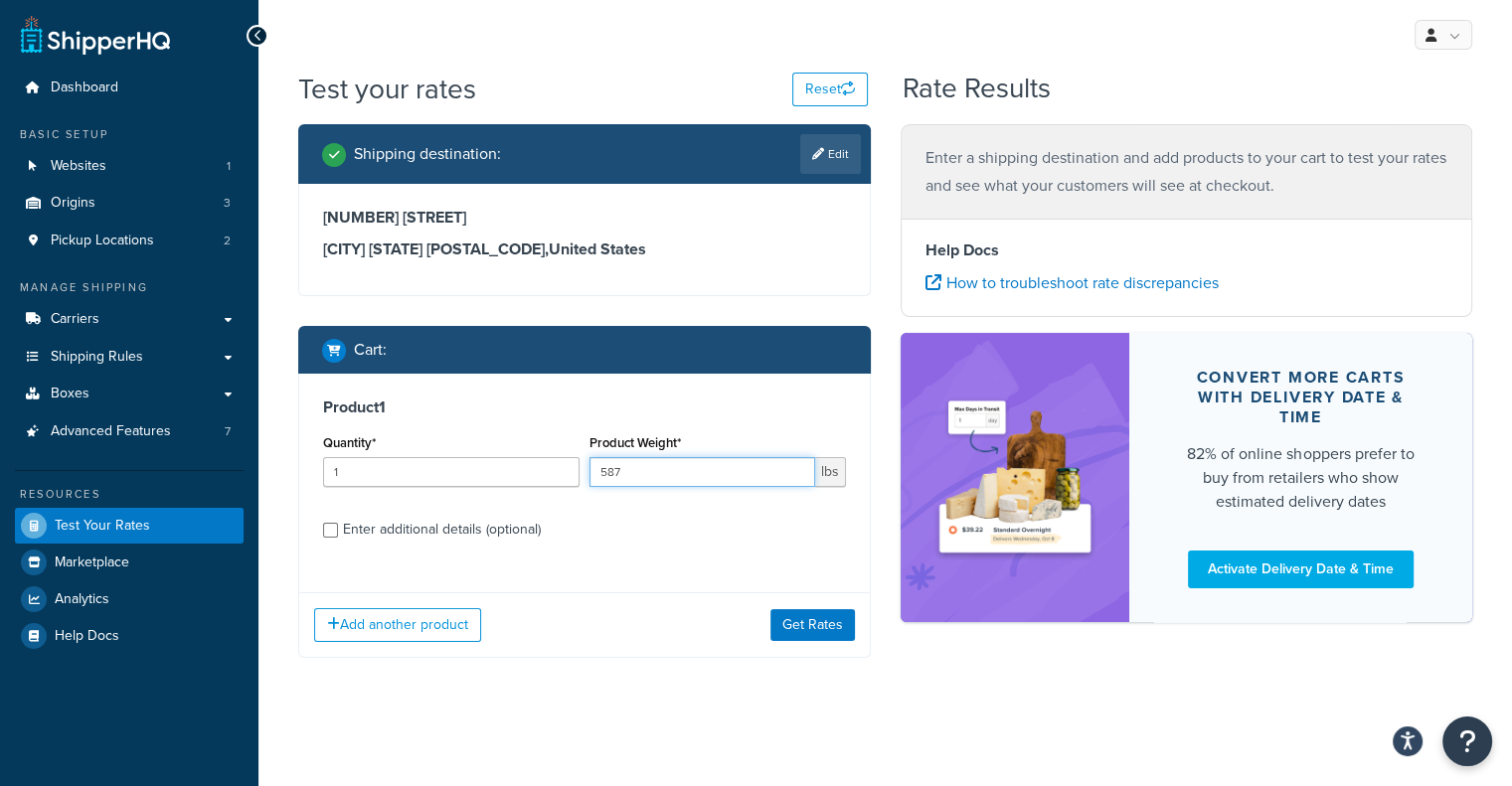 type on "587" 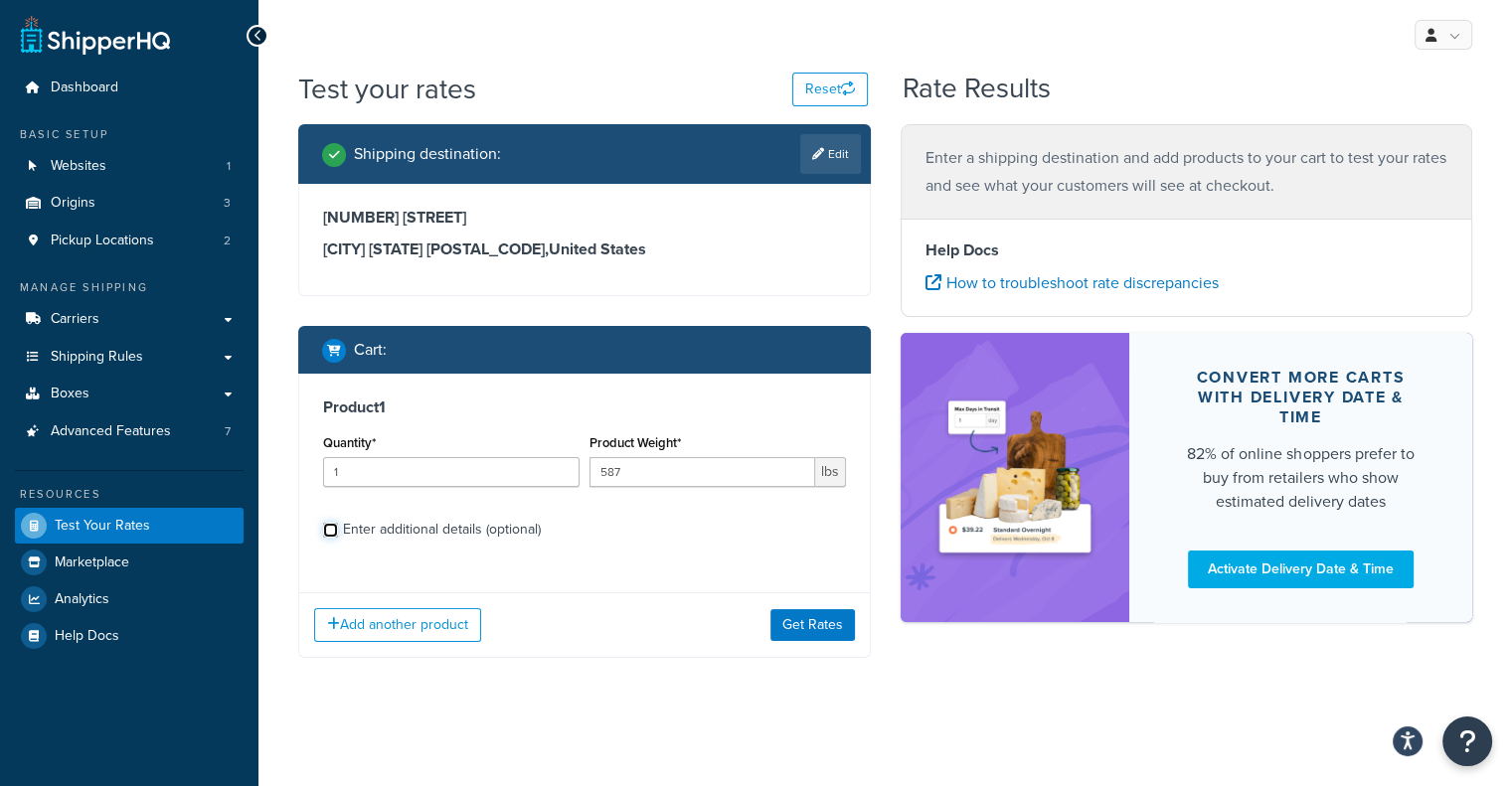 click on "Enter additional details (optional)" at bounding box center (330, 530) 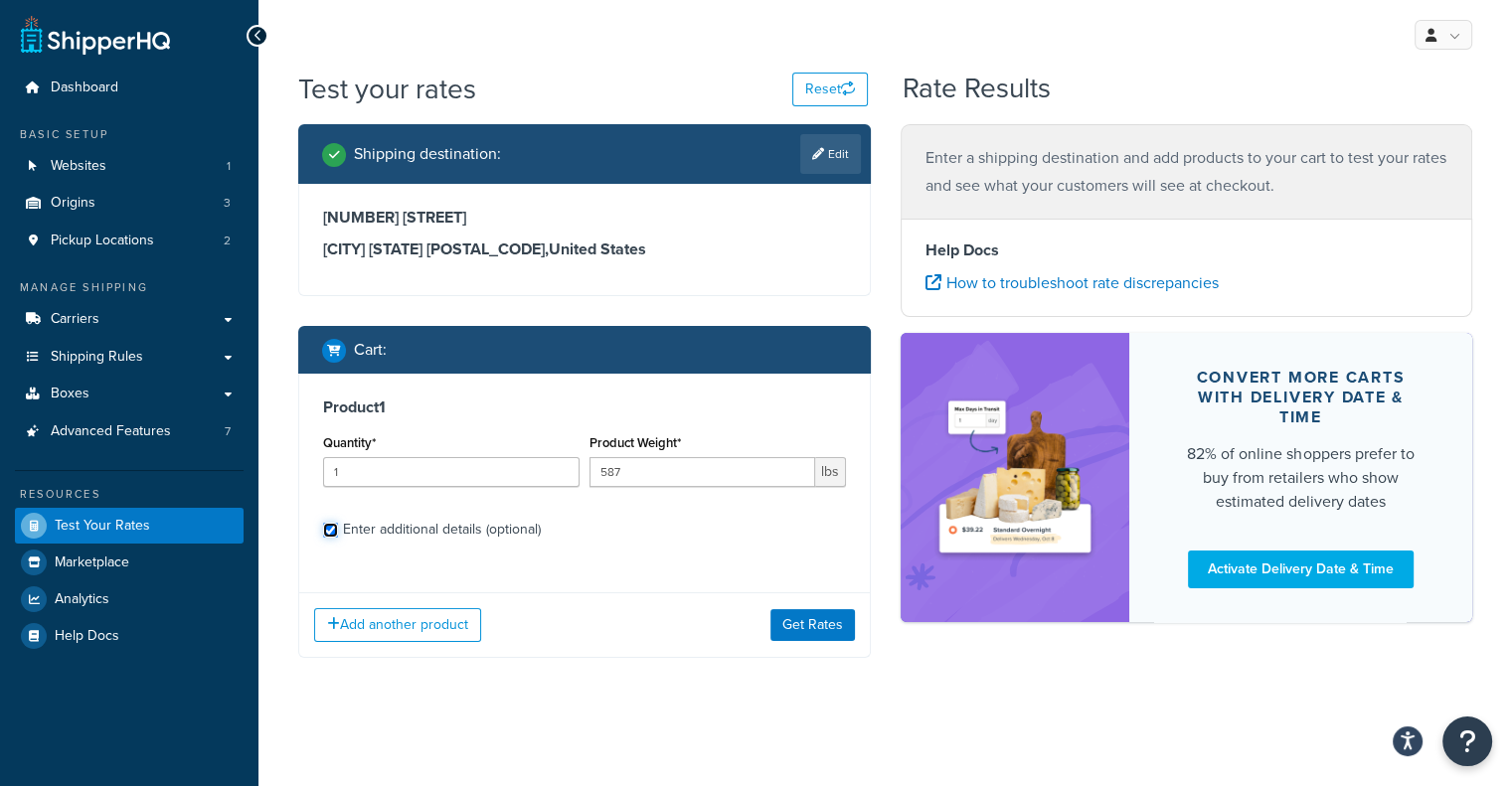 checkbox on "true" 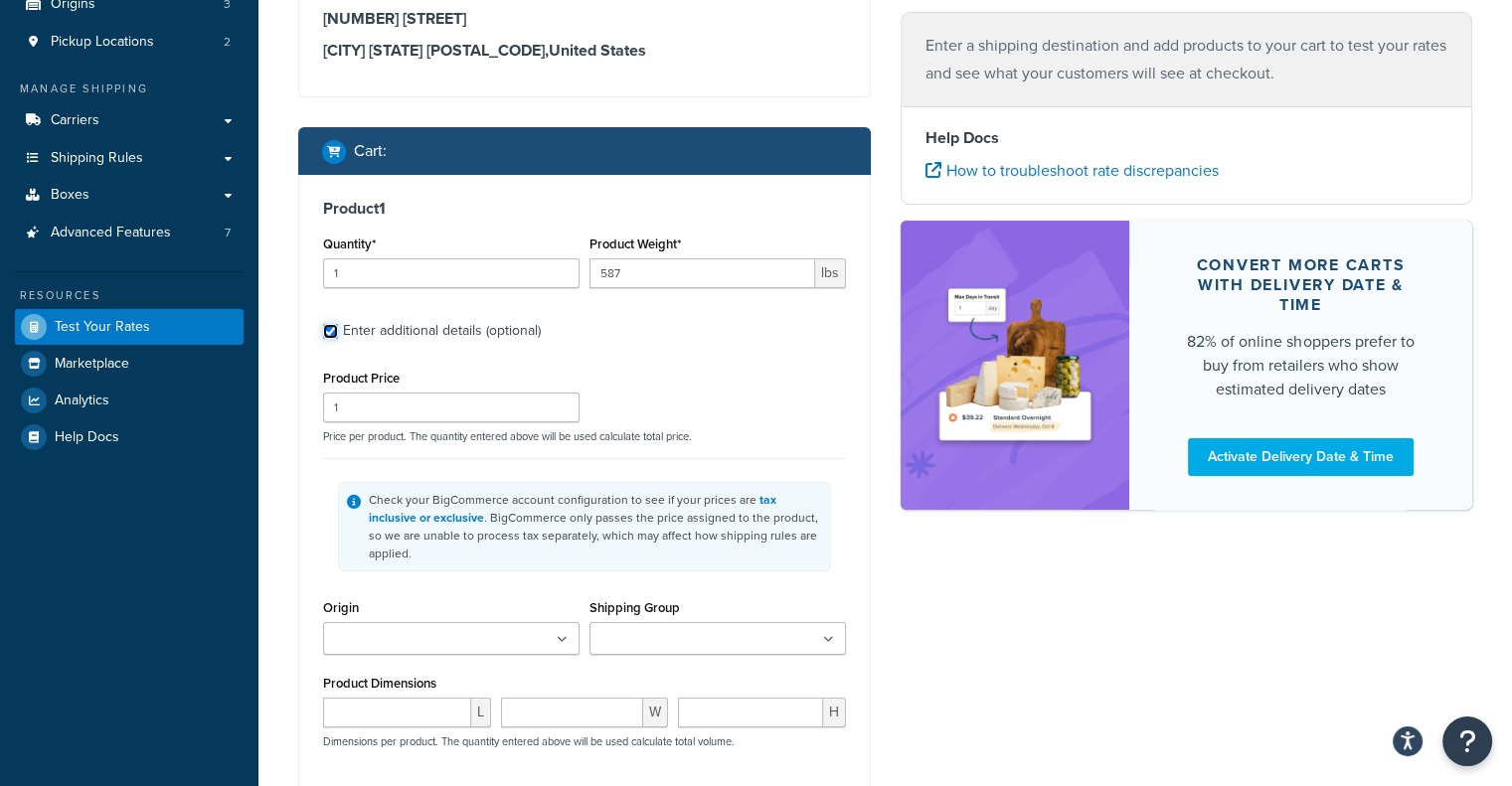 scroll, scrollTop: 298, scrollLeft: 0, axis: vertical 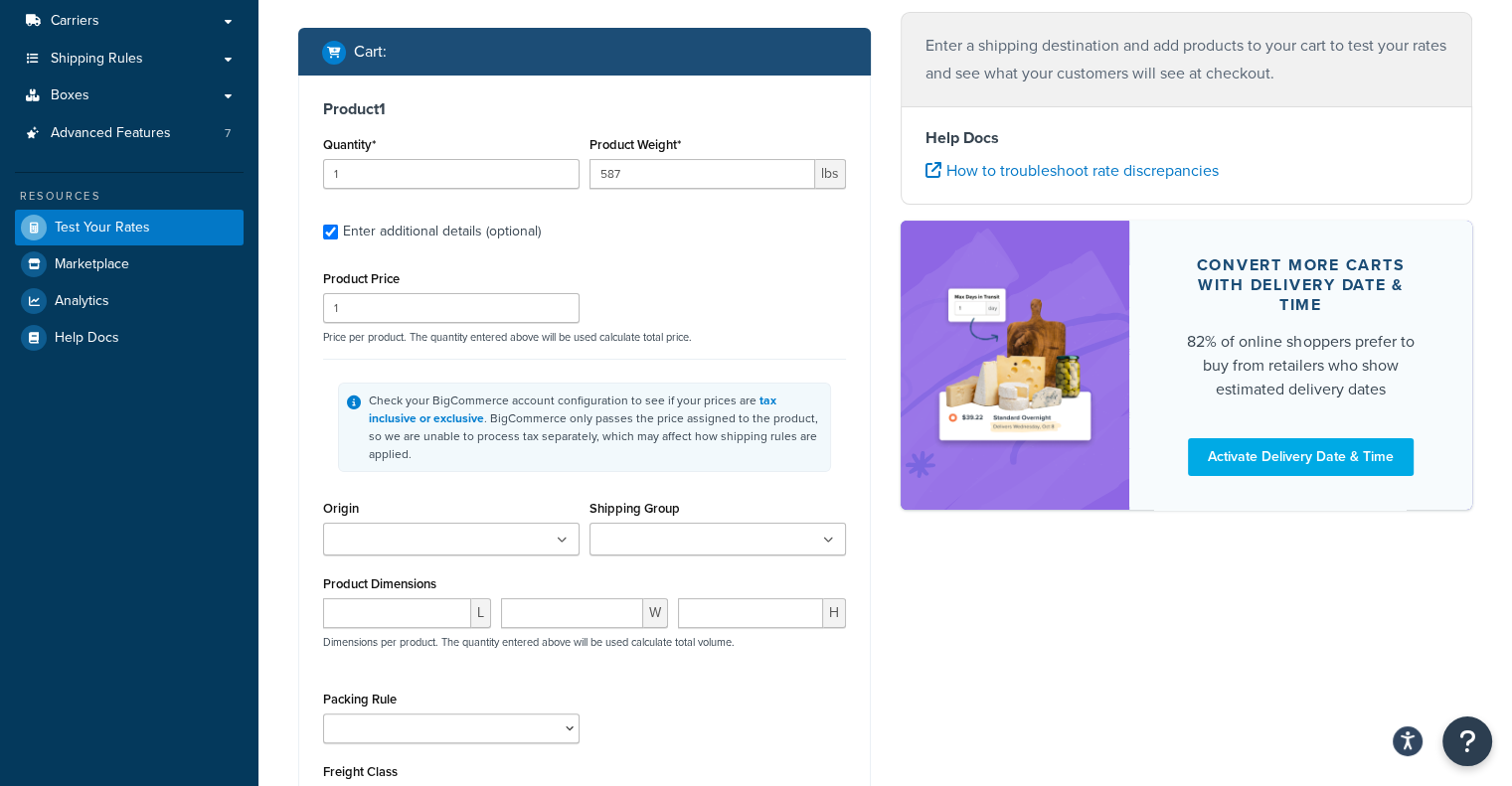 click on "Shipping Group" at bounding box center (683, 541) 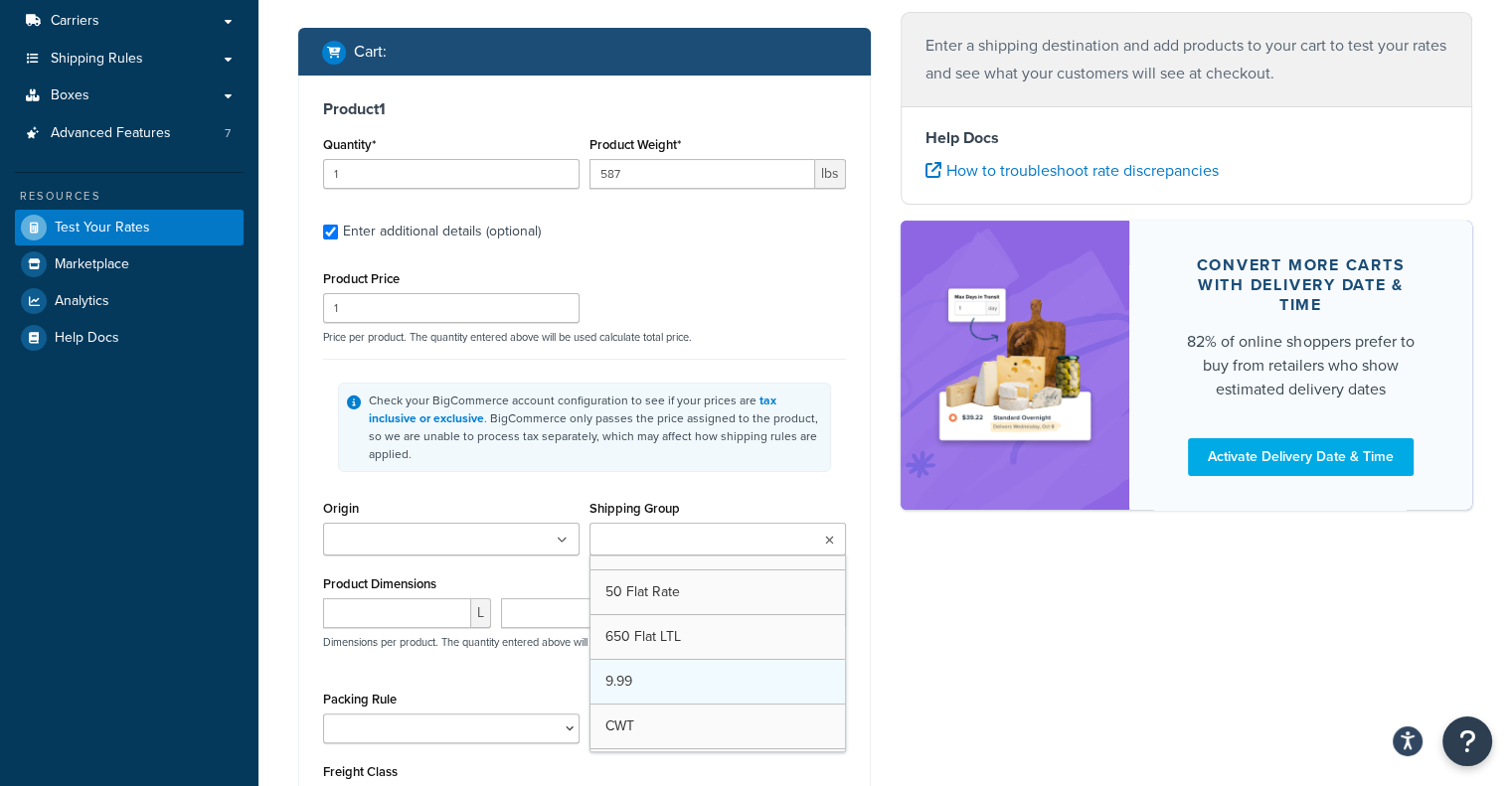 scroll, scrollTop: 298, scrollLeft: 0, axis: vertical 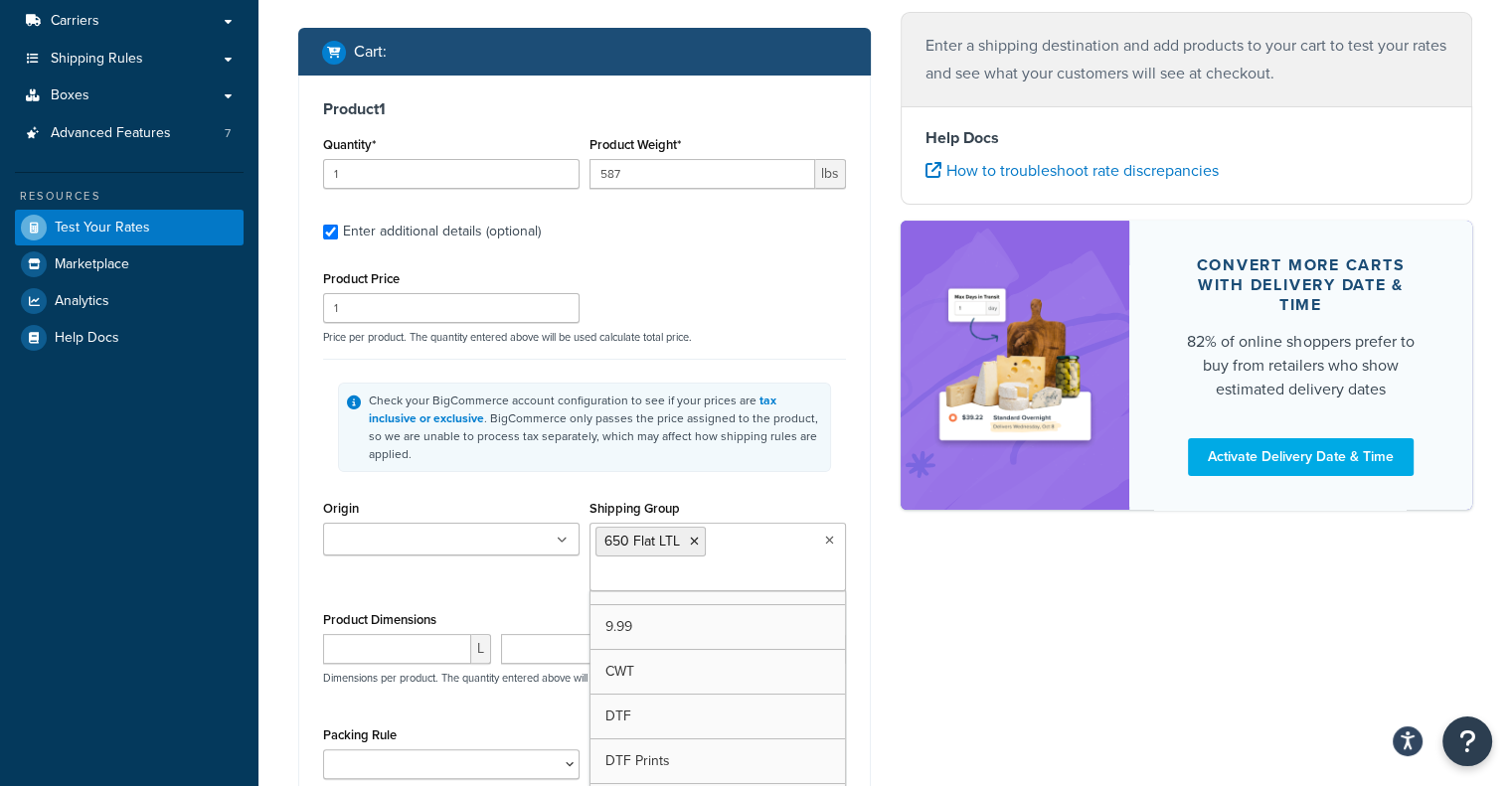 click on "Shipping destination :  Edit 16326 197th Ave NE Woodinville,    Washington,    98077 ,  United States Cart : Product  1 Quantity*   1 Product Weight*   587 lbs   Enter additional details (optional) Product Price   1 Price per product. The quantity entered above will be used calculate total price. Check your BigCommerce account configuration to see if your prices are   tax inclusive or exclusive . BigCommerce only passes the price assigned to the product, so we are unable to process tax separately, which may affect how shipping rules are applied. Origin   Memphis Roland California Tukwila Shipping Group   650 Flat LTL   150 Flat Rate 20 Flat Rate 30 Flat Rate 35 Flat Rate 40 Flat Rate 45 Flat Rate 50 Flat Rate 9.99 CWT DTF DTF Prints Flat 100 LTL Flat 200 LTL Flat 250 LTL Flat 400 LTL Flat 600 LTL Free Shipping GK LTL HotronixLTL HP 500 LTL HP LTL KeenCut Ground KeenCut Large LTL KeenCut Standard LTL LTL LTLFREE Needs Own Box NO USPS TITAN Product Dimensions   L   W   H Packing Rule     Needs Own Box      50" at bounding box center [885, 397] 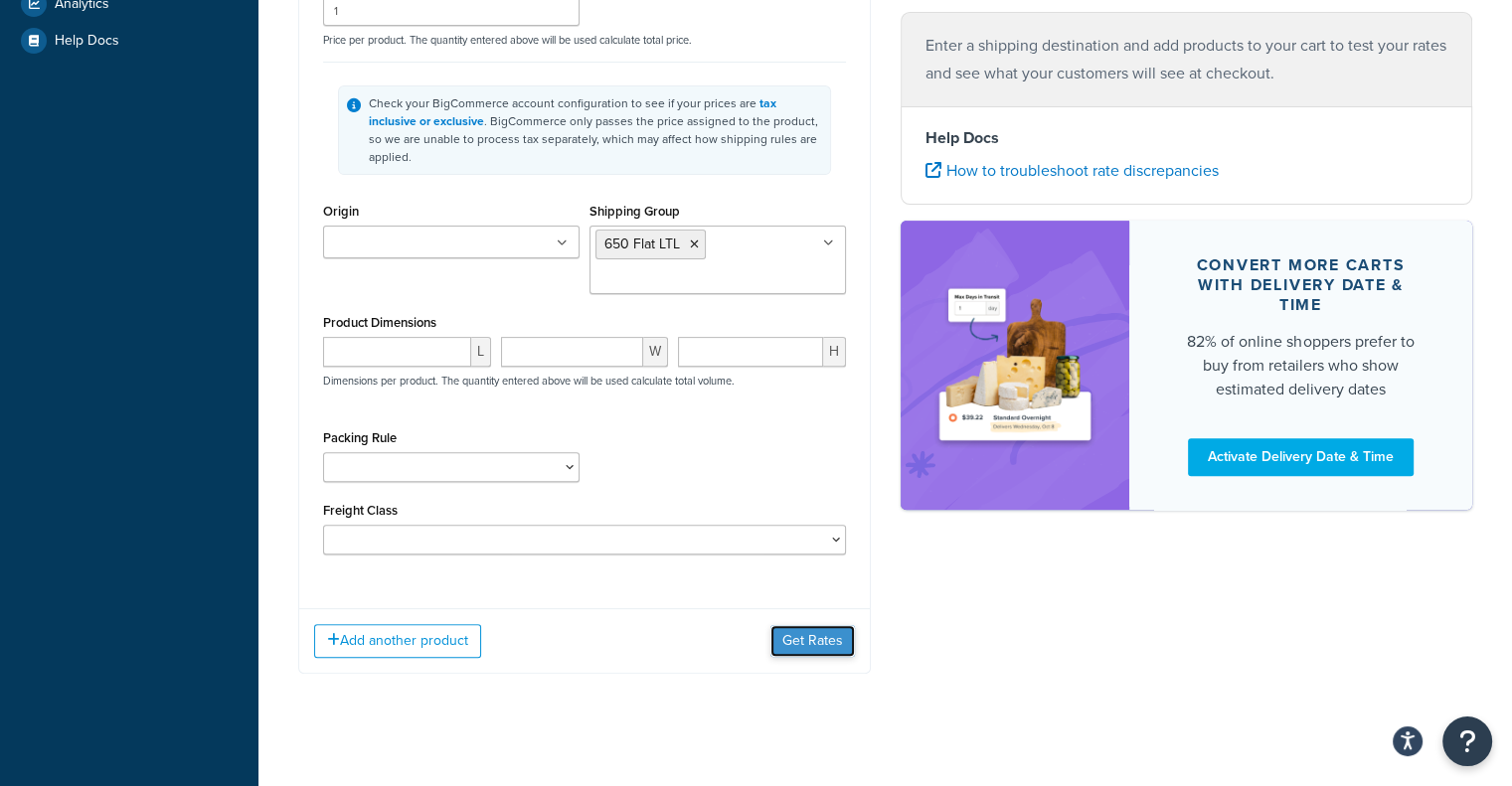 click on "Get Rates" at bounding box center [812, 641] 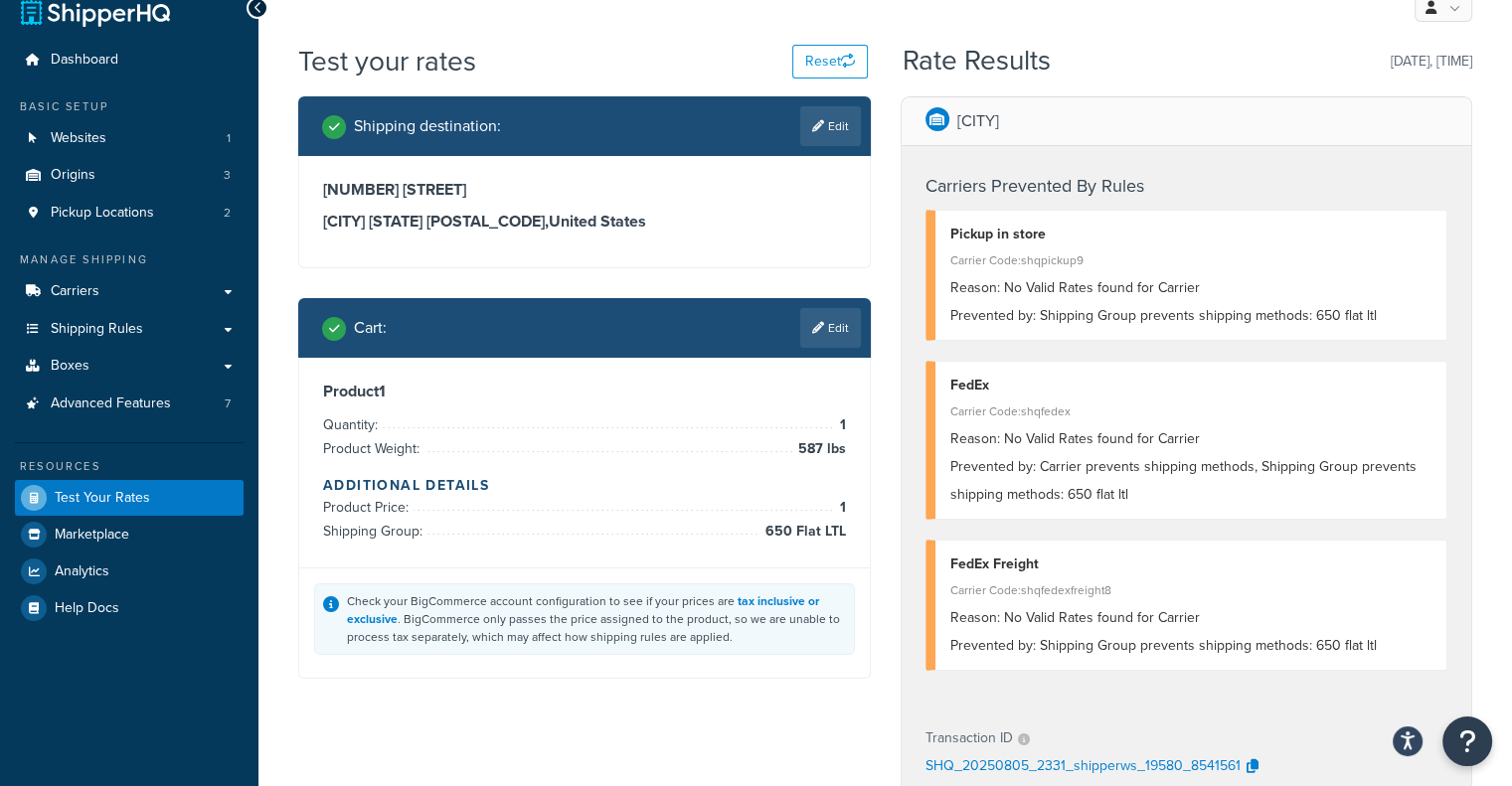 scroll, scrollTop: 0, scrollLeft: 0, axis: both 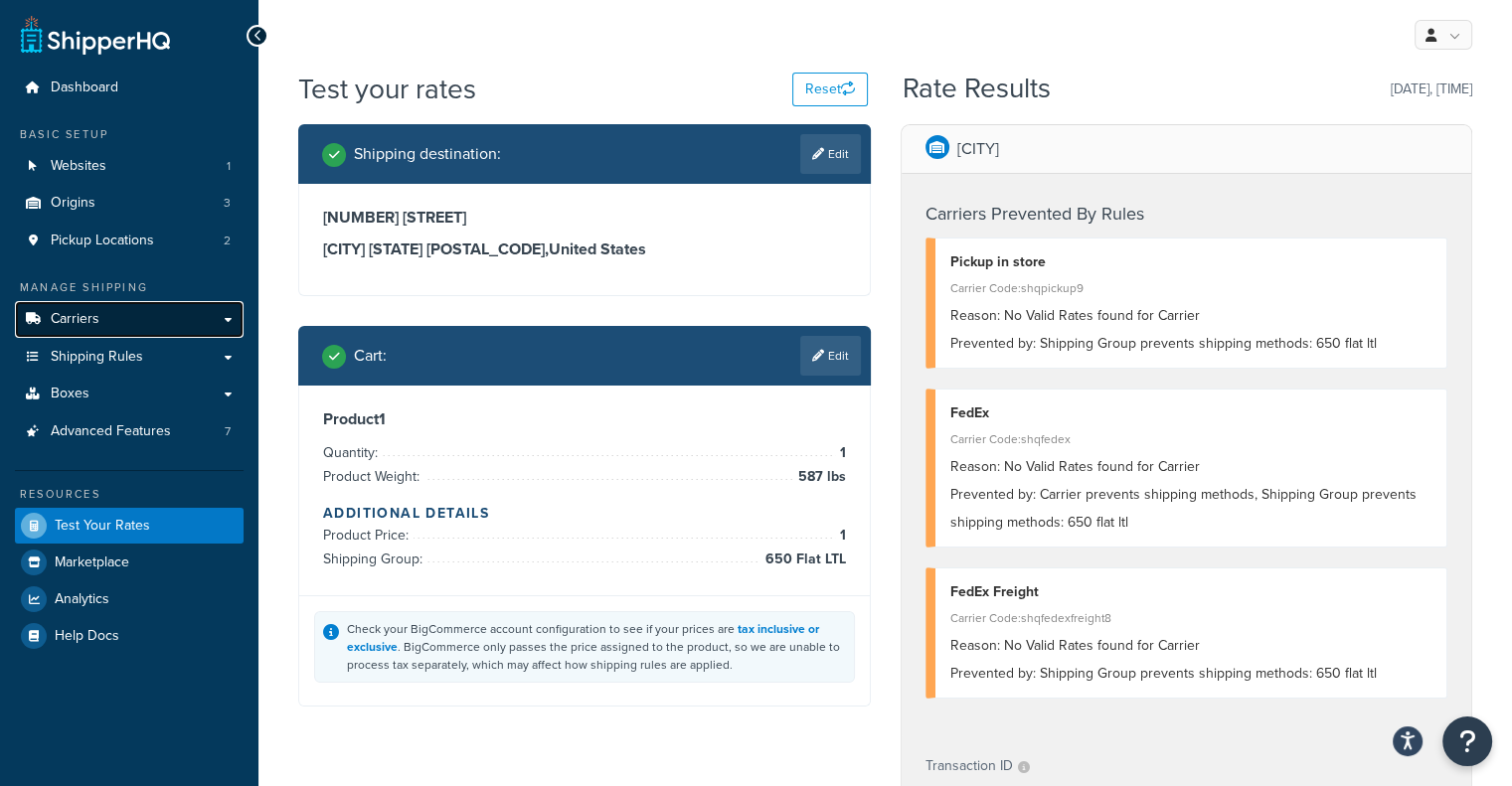 click on "Carriers" at bounding box center [129, 319] 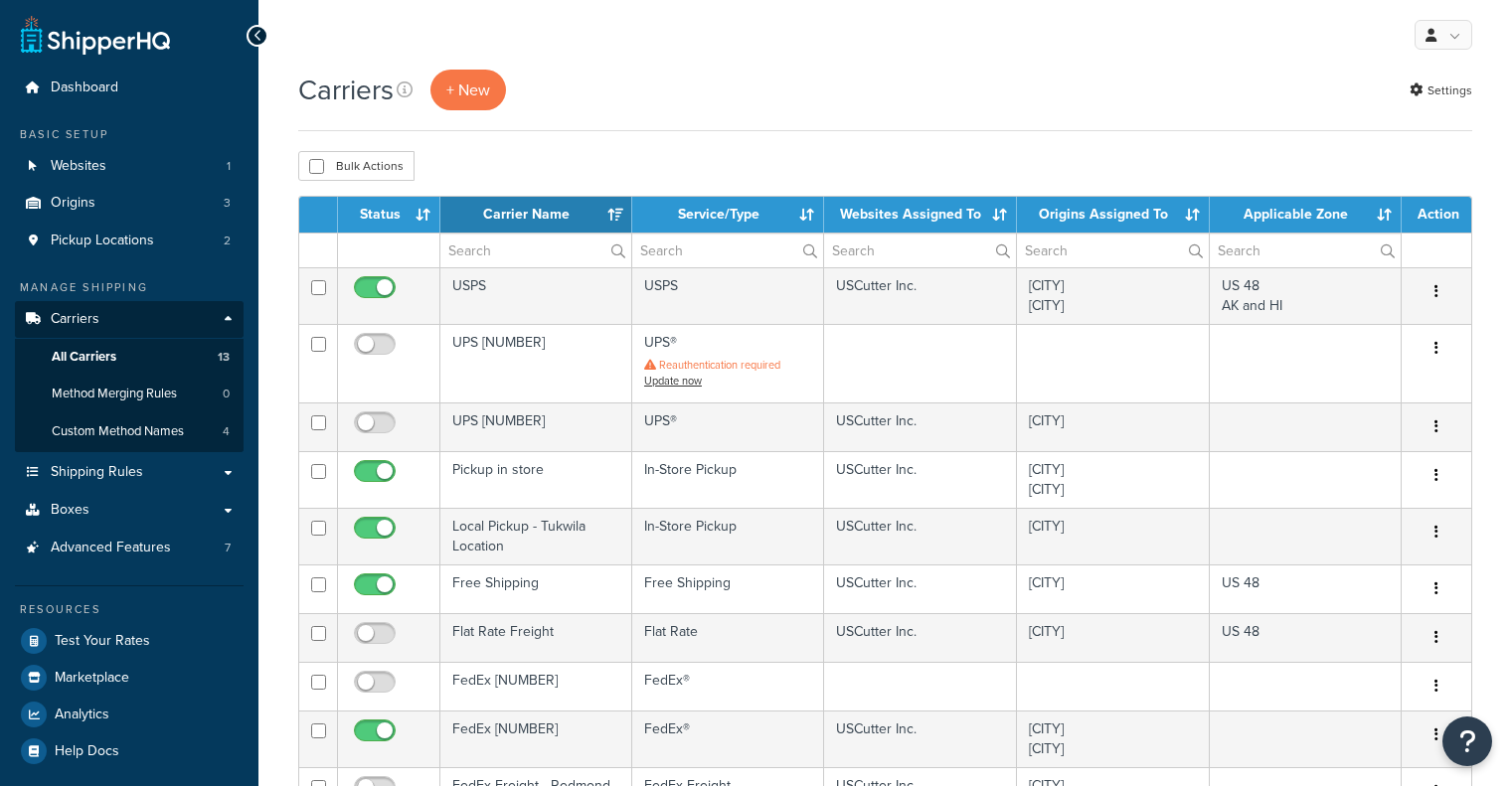 select on "15" 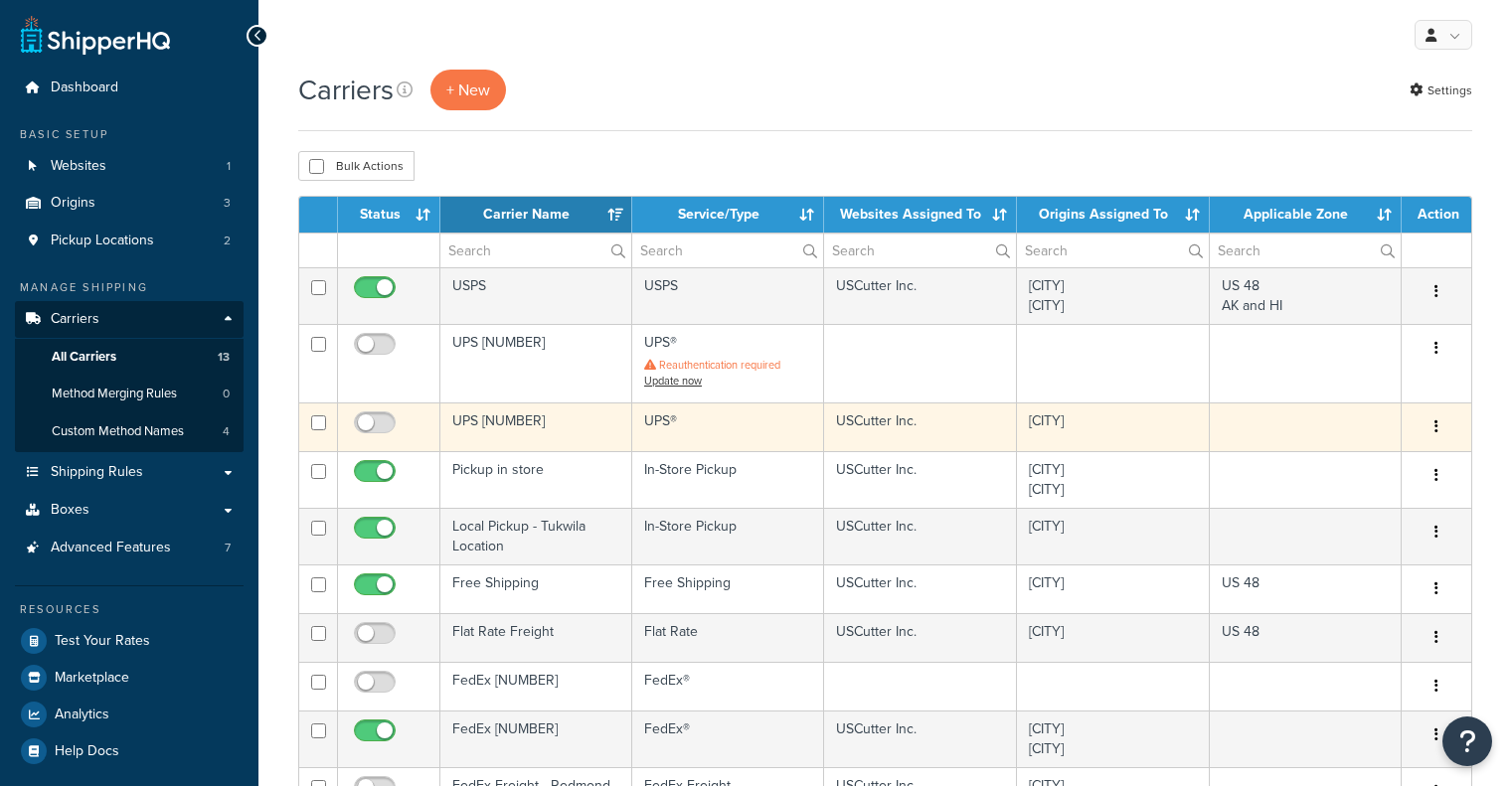 scroll, scrollTop: 0, scrollLeft: 0, axis: both 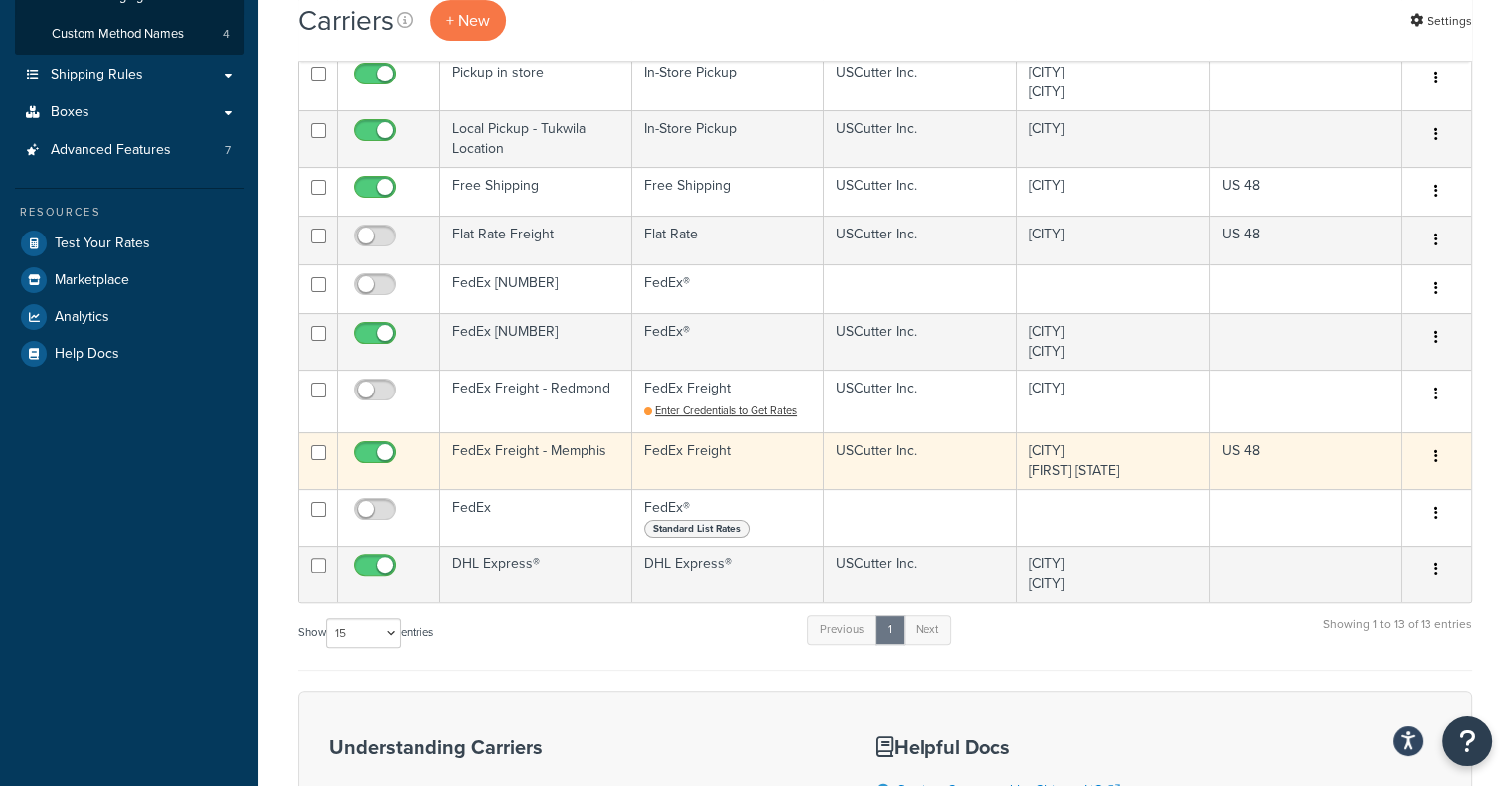 click at bounding box center [1436, 456] 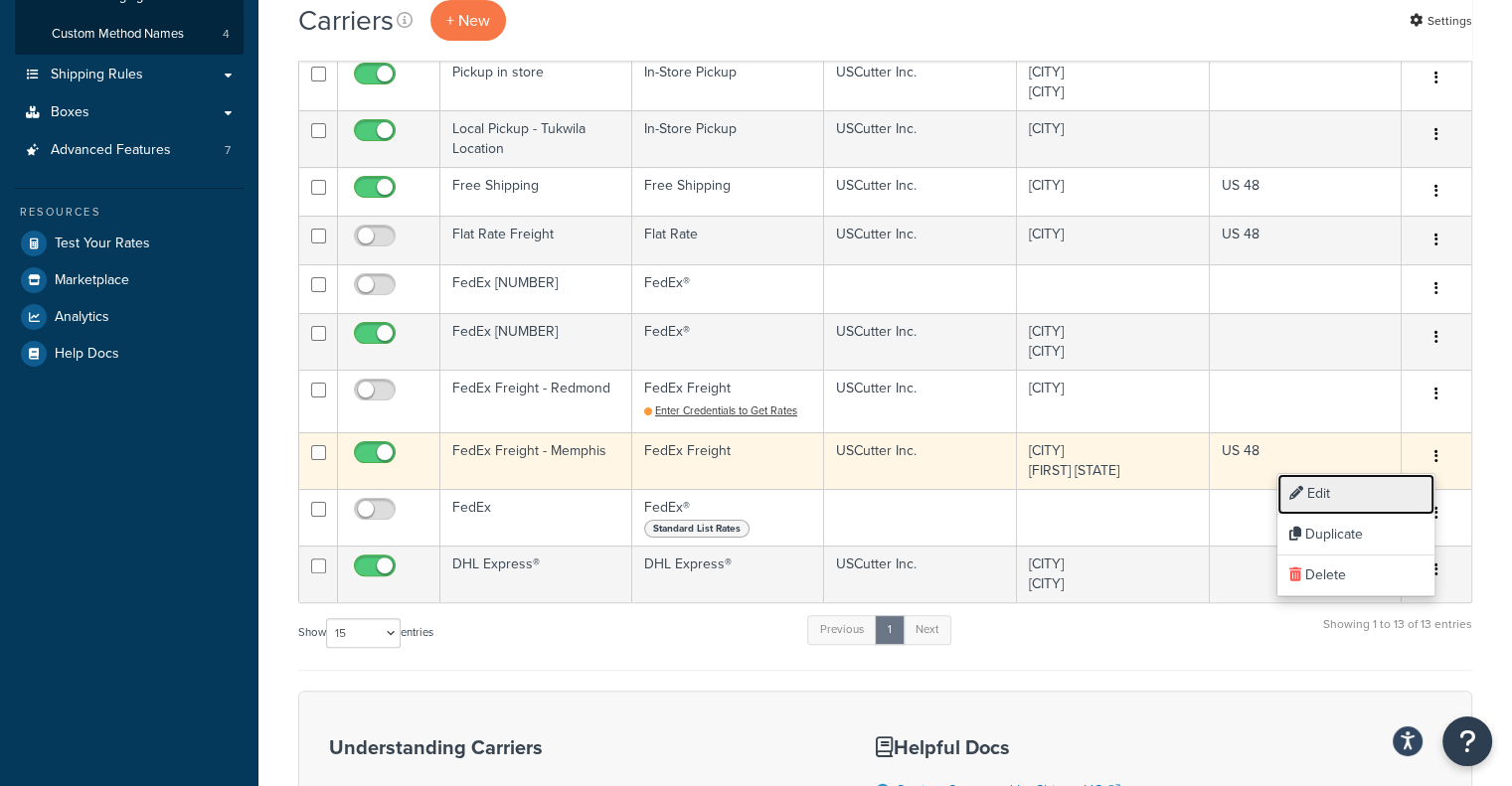 click on "Edit" at bounding box center [1356, 494] 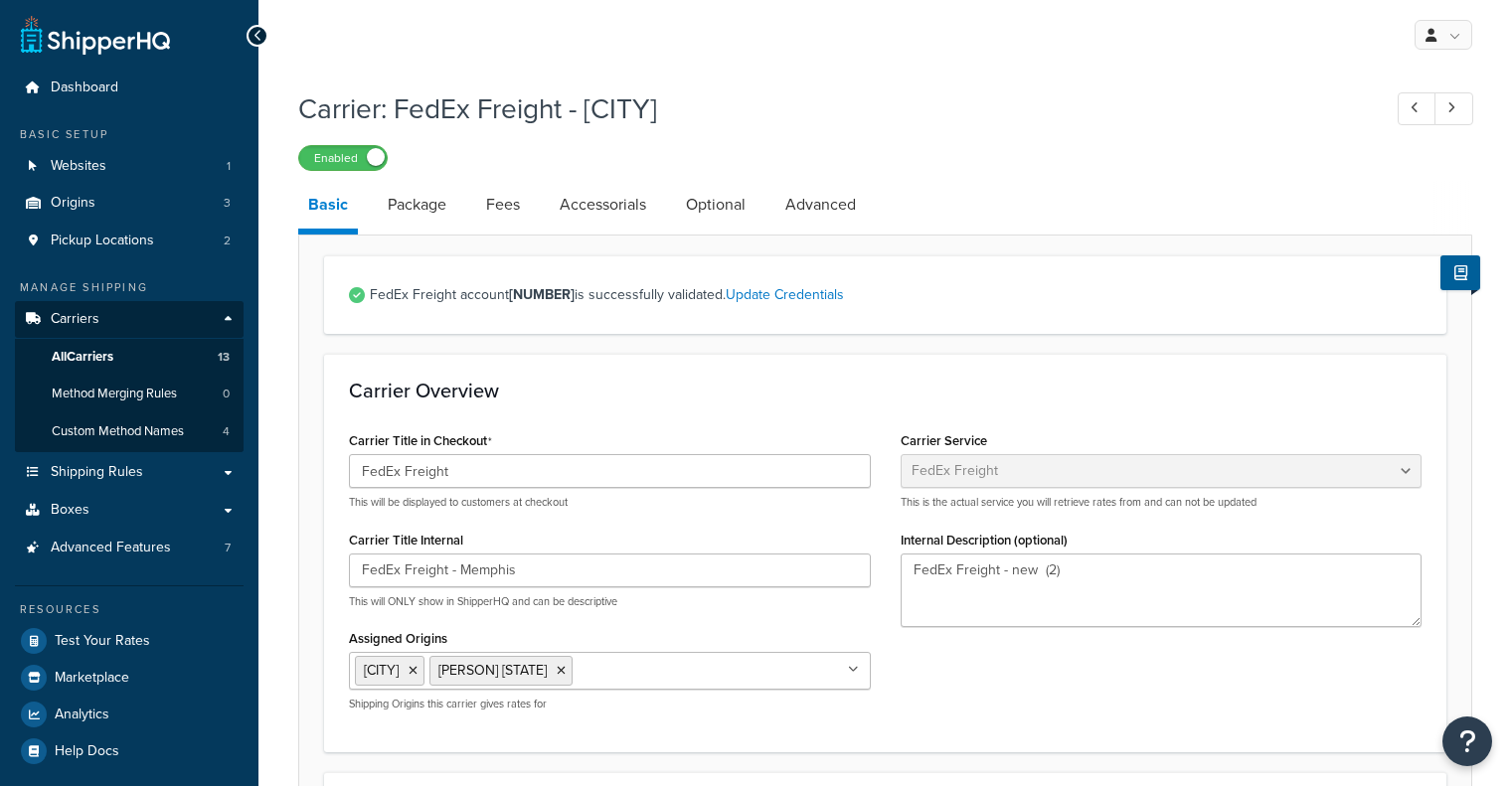 select on "fedExFreight" 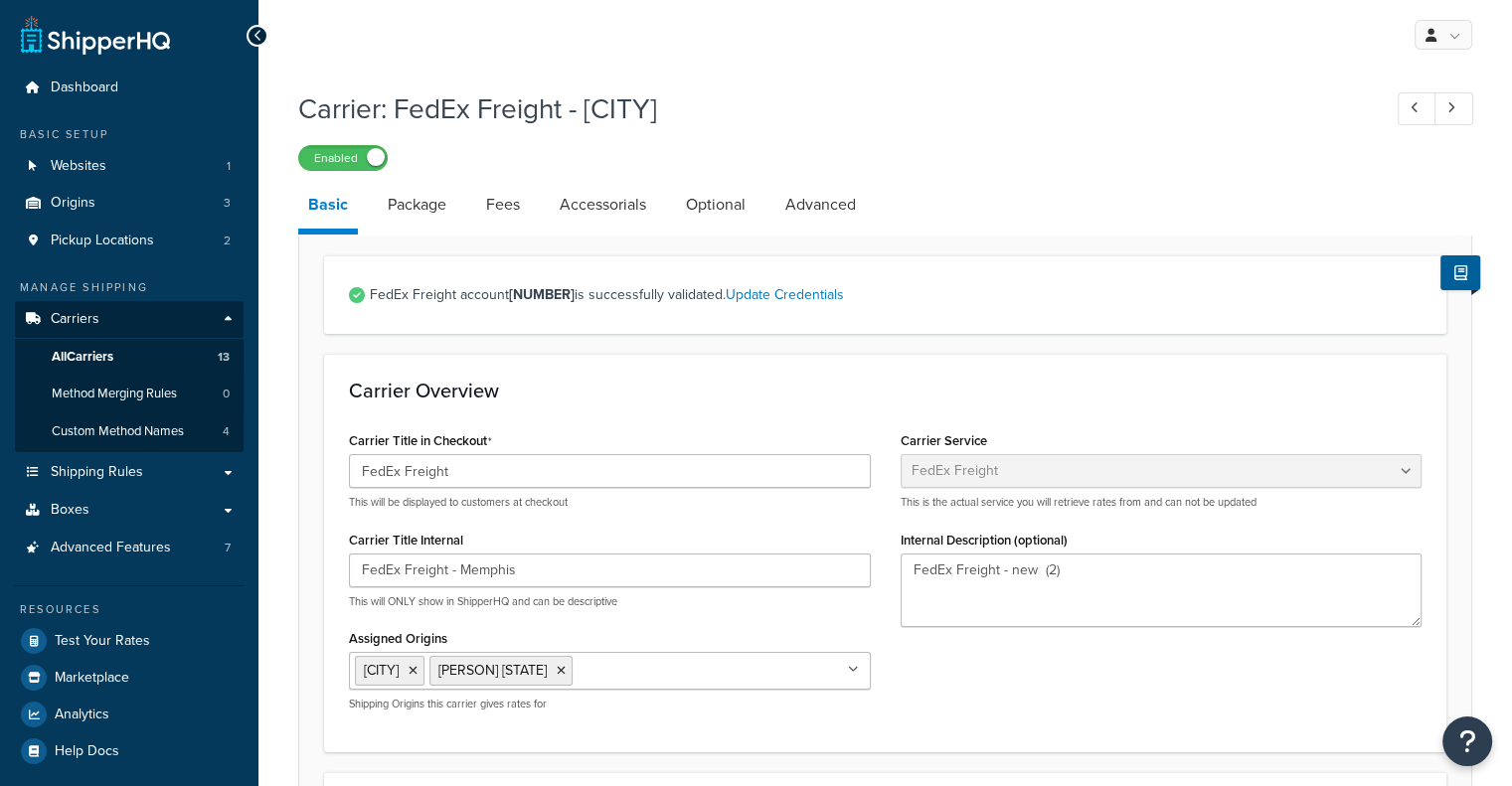 scroll, scrollTop: 0, scrollLeft: 0, axis: both 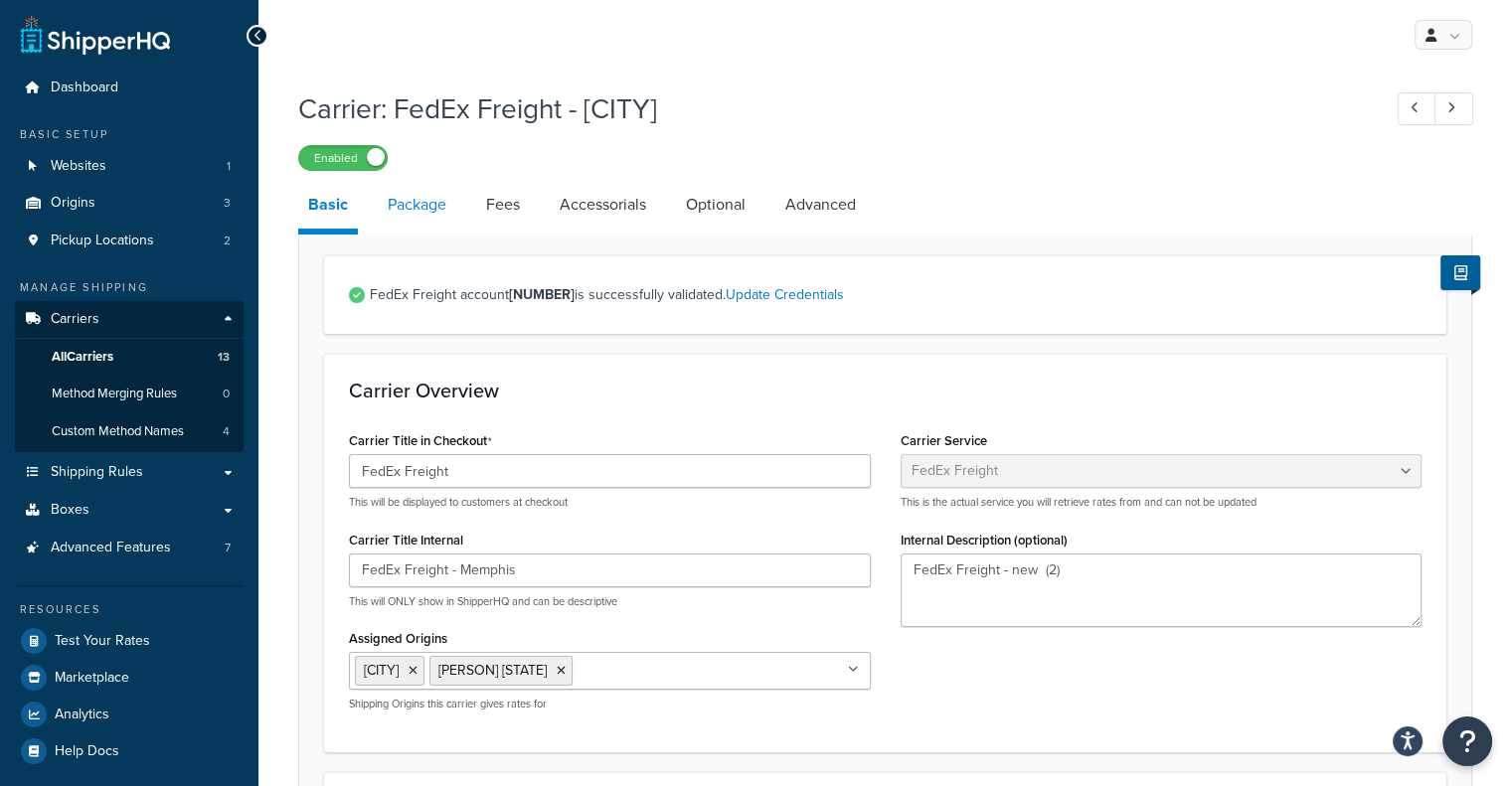 click on "Package" at bounding box center (417, 205) 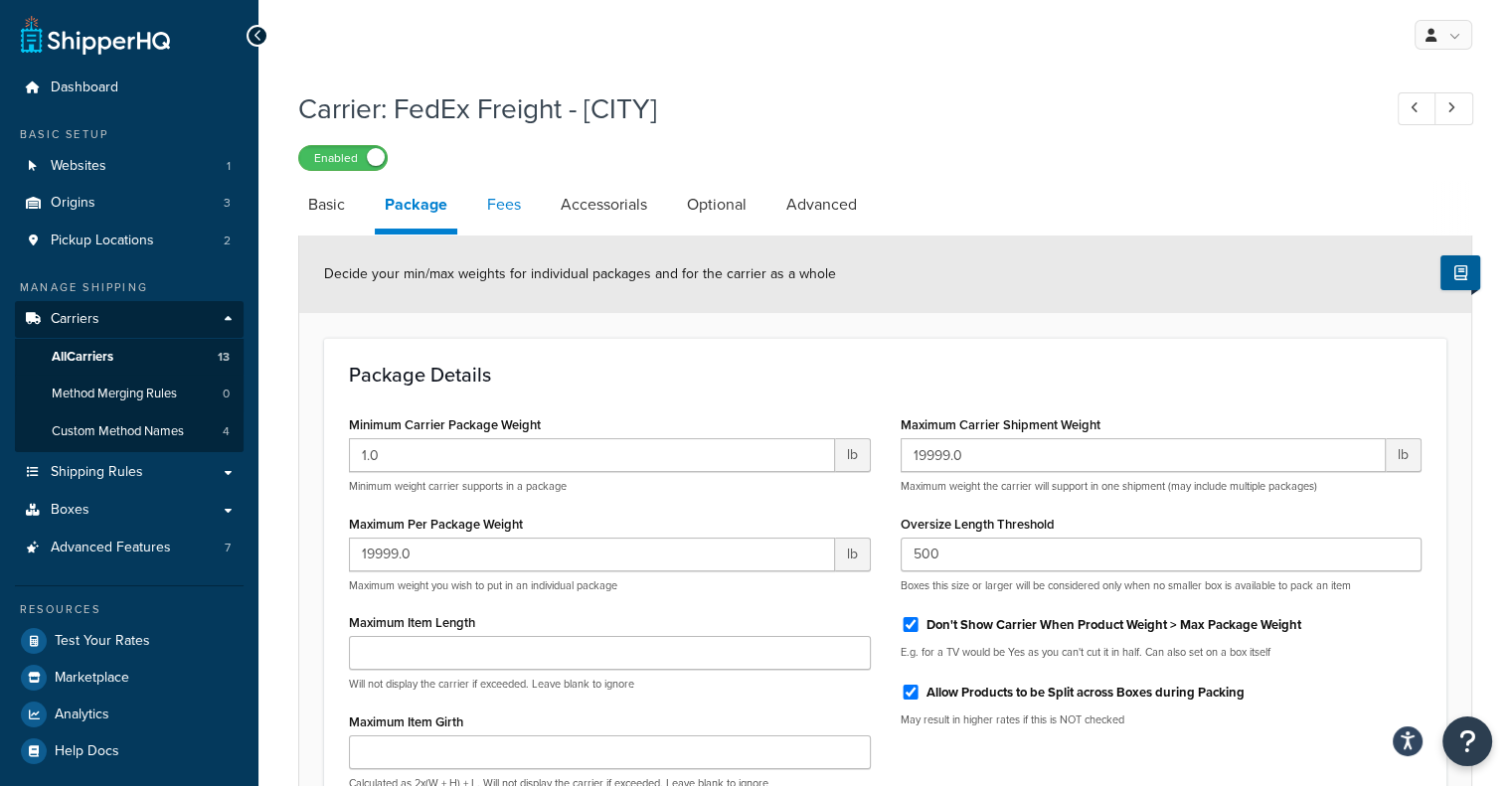 click on "Fees" at bounding box center [504, 205] 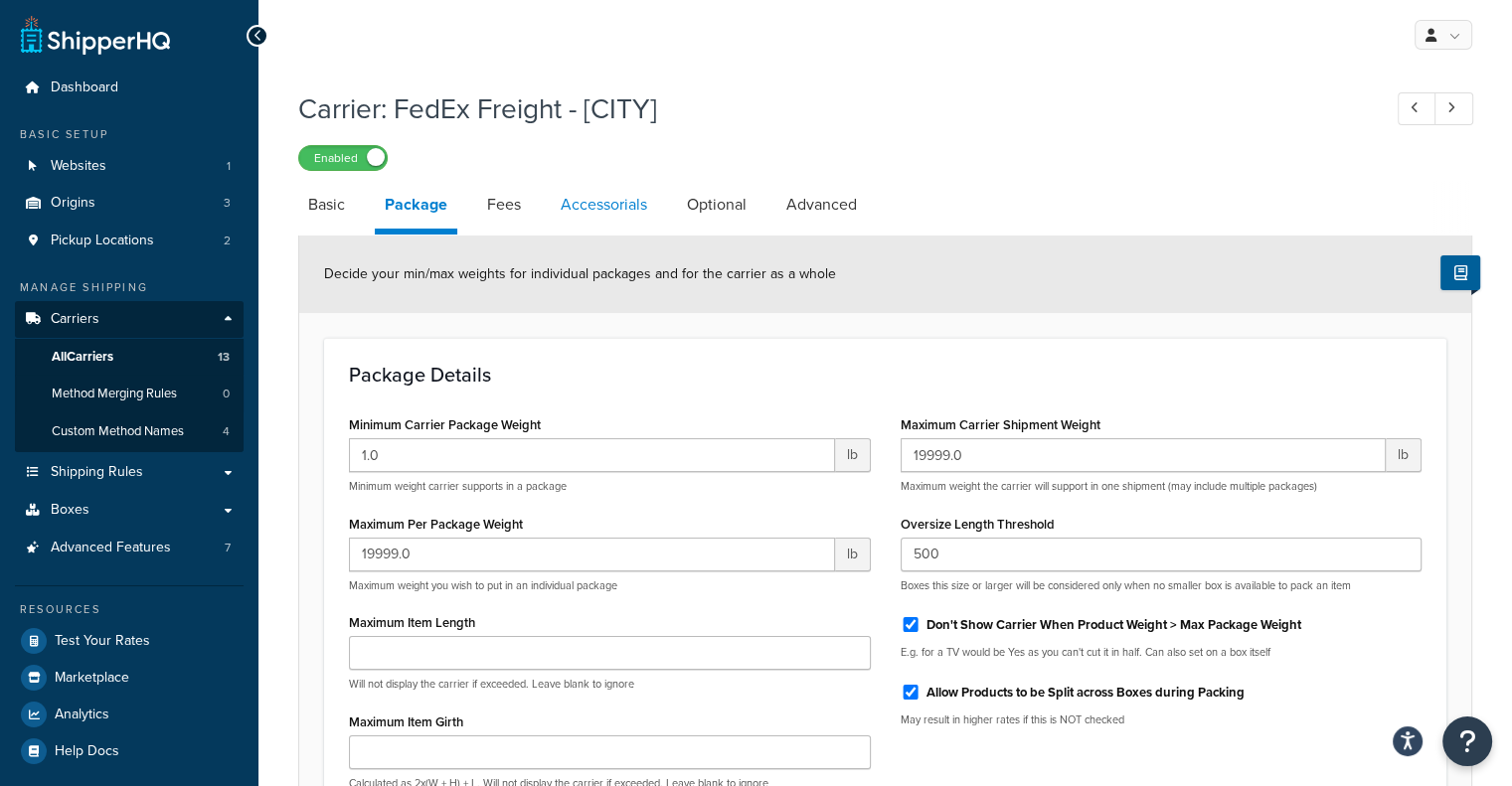 select on "AFTER" 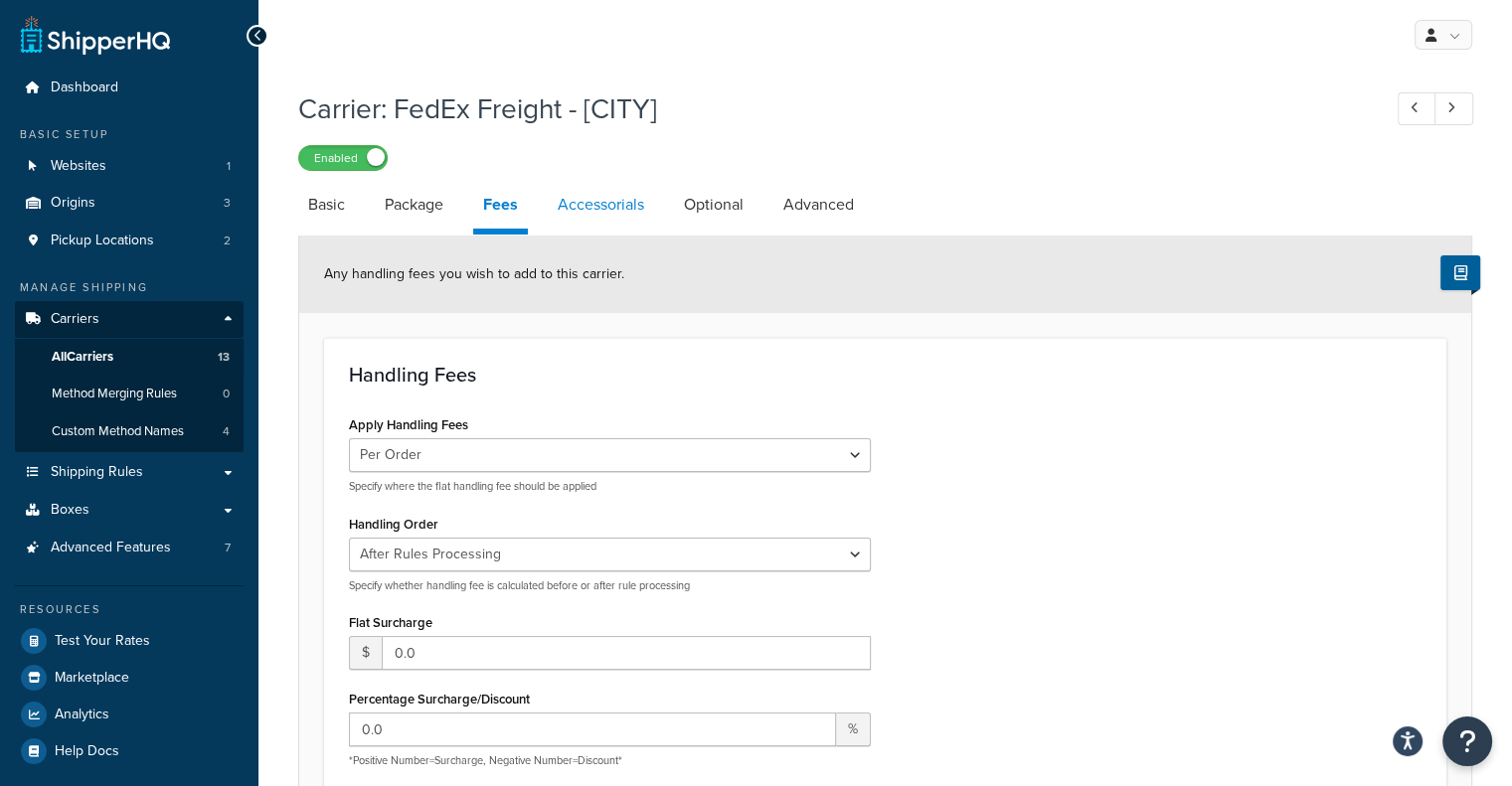 click on "Accessorials" at bounding box center (600, 205) 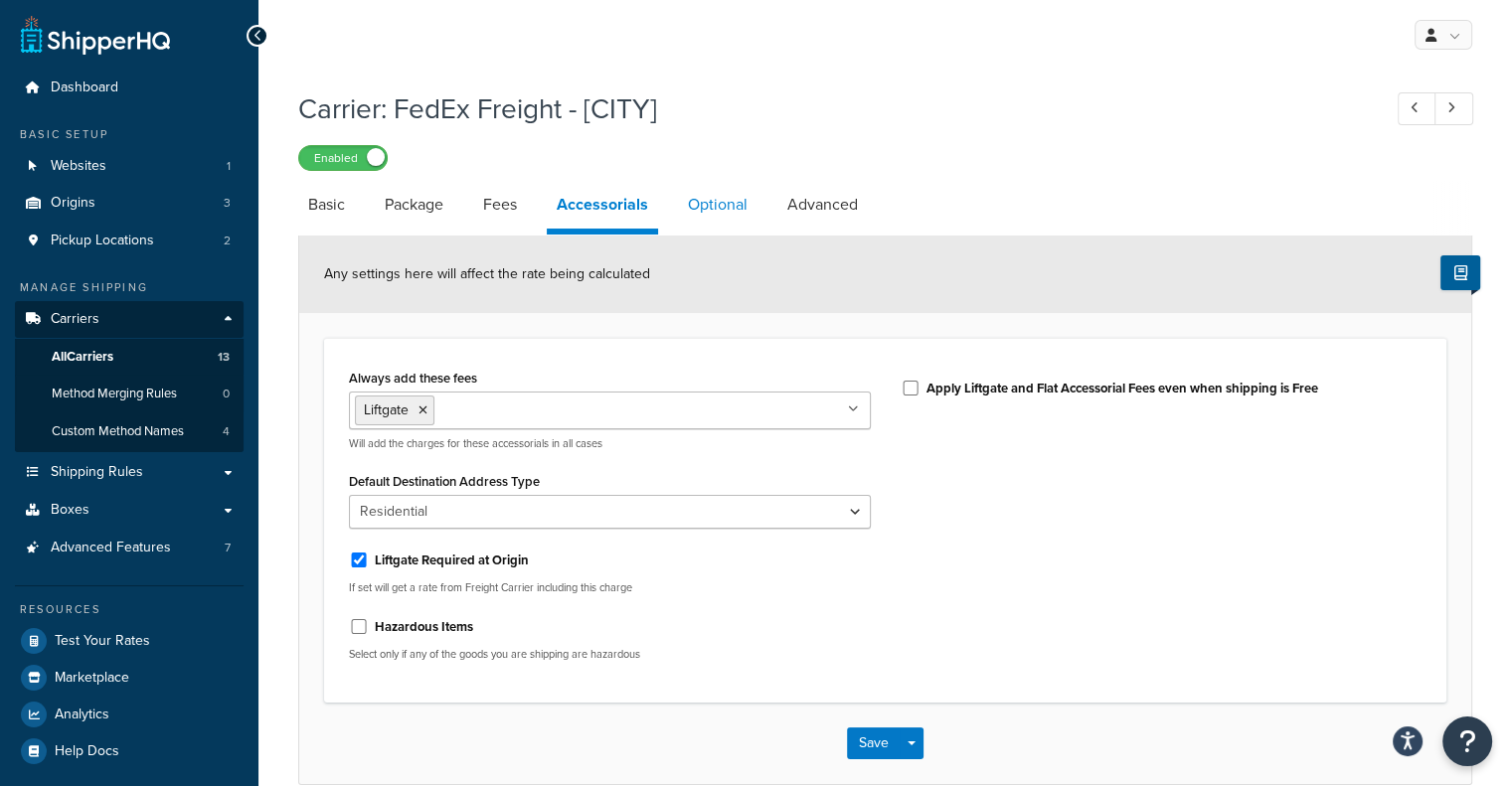 click on "Optional" at bounding box center (718, 205) 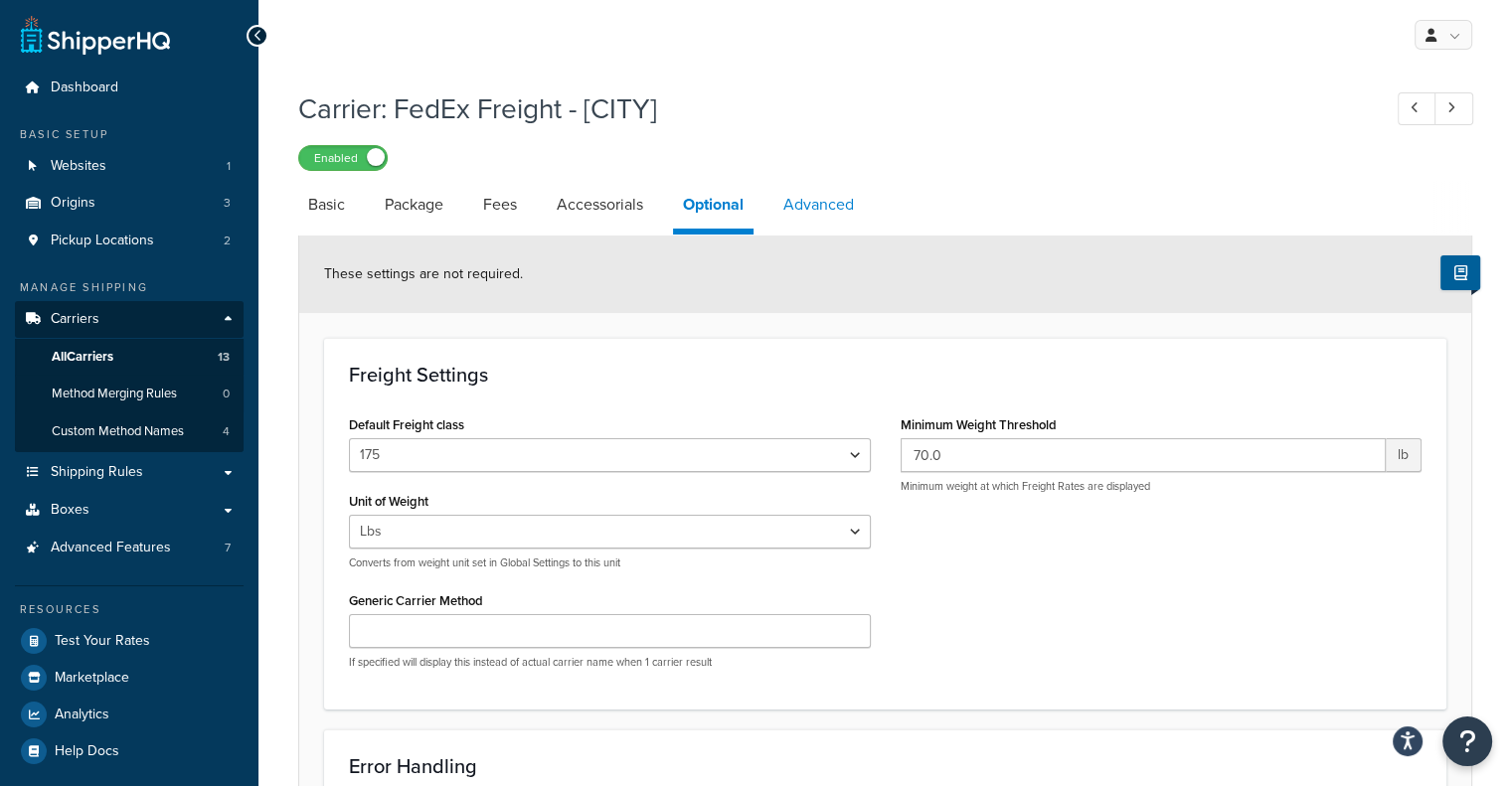 click on "Advanced" at bounding box center (818, 205) 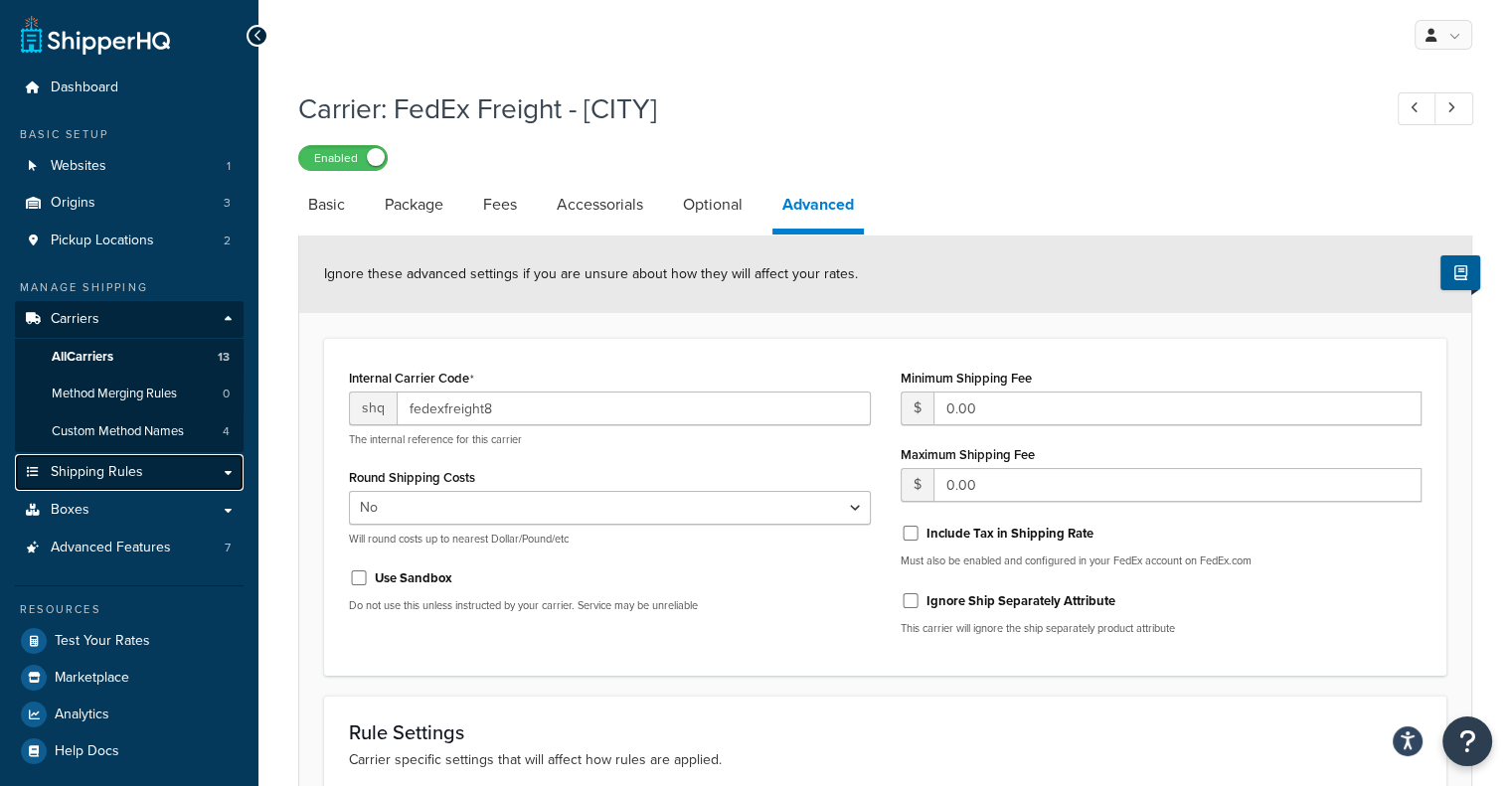 click on "Shipping Rules" at bounding box center (129, 472) 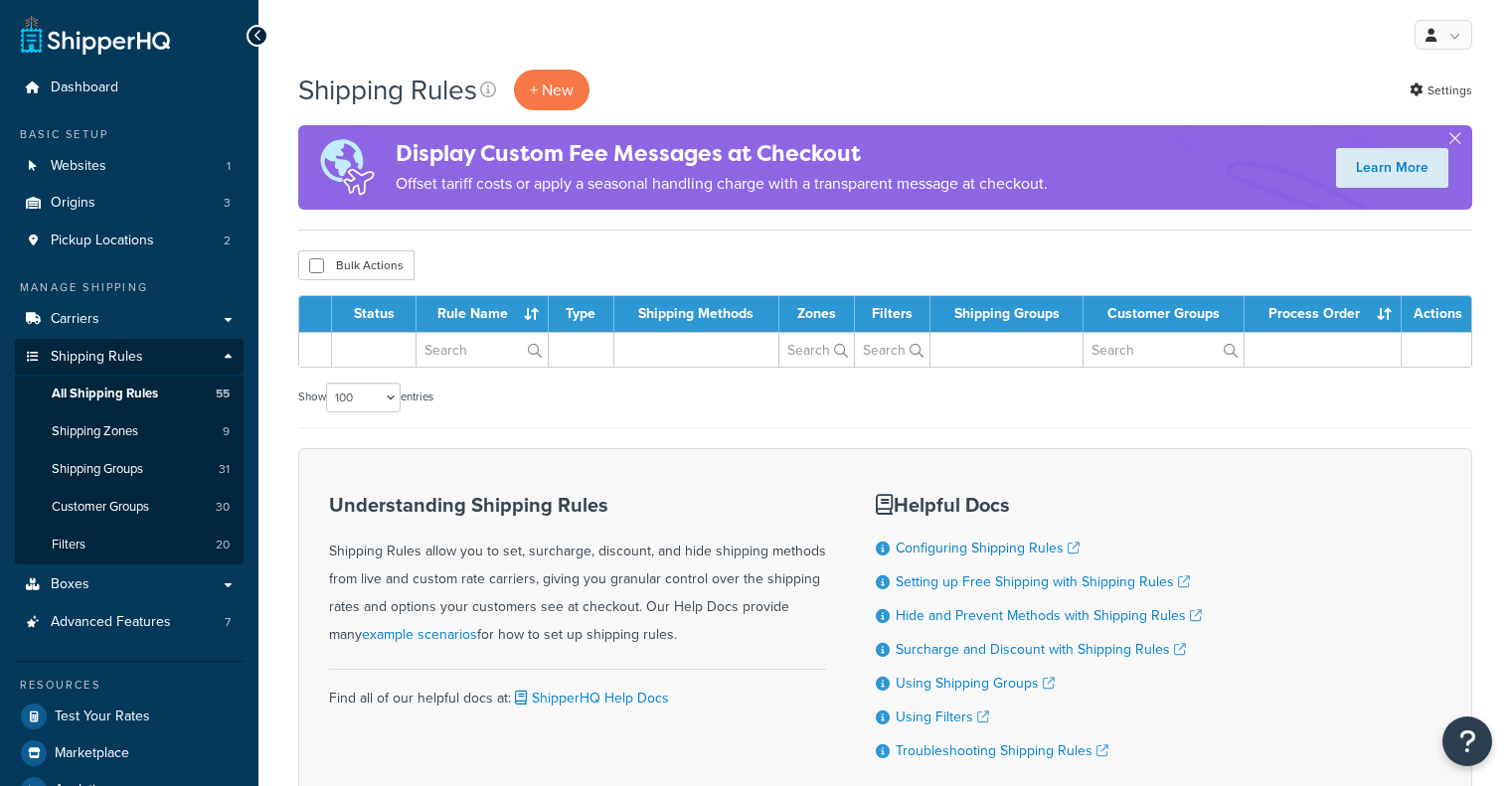 select on "100" 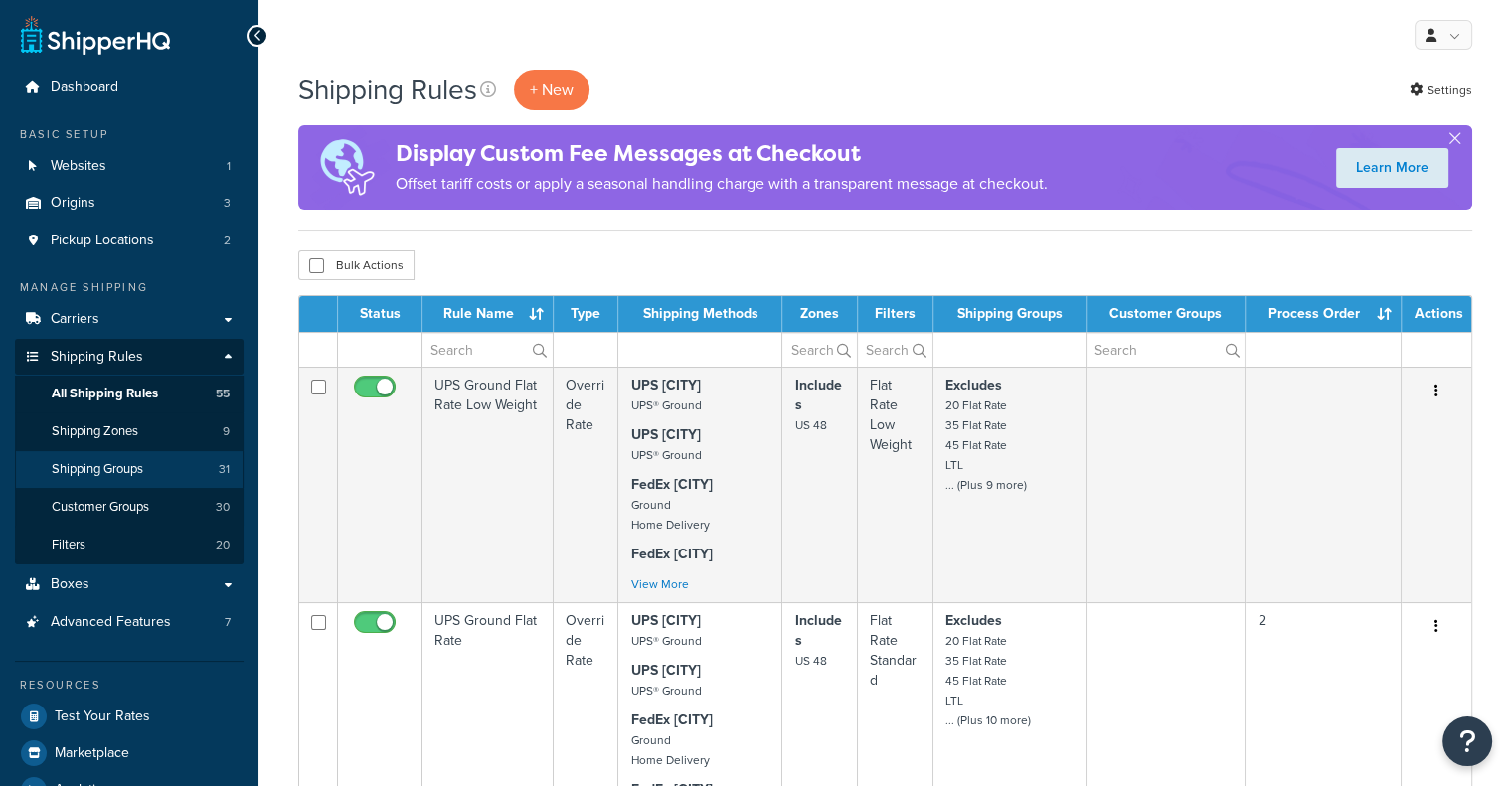scroll, scrollTop: 0, scrollLeft: 0, axis: both 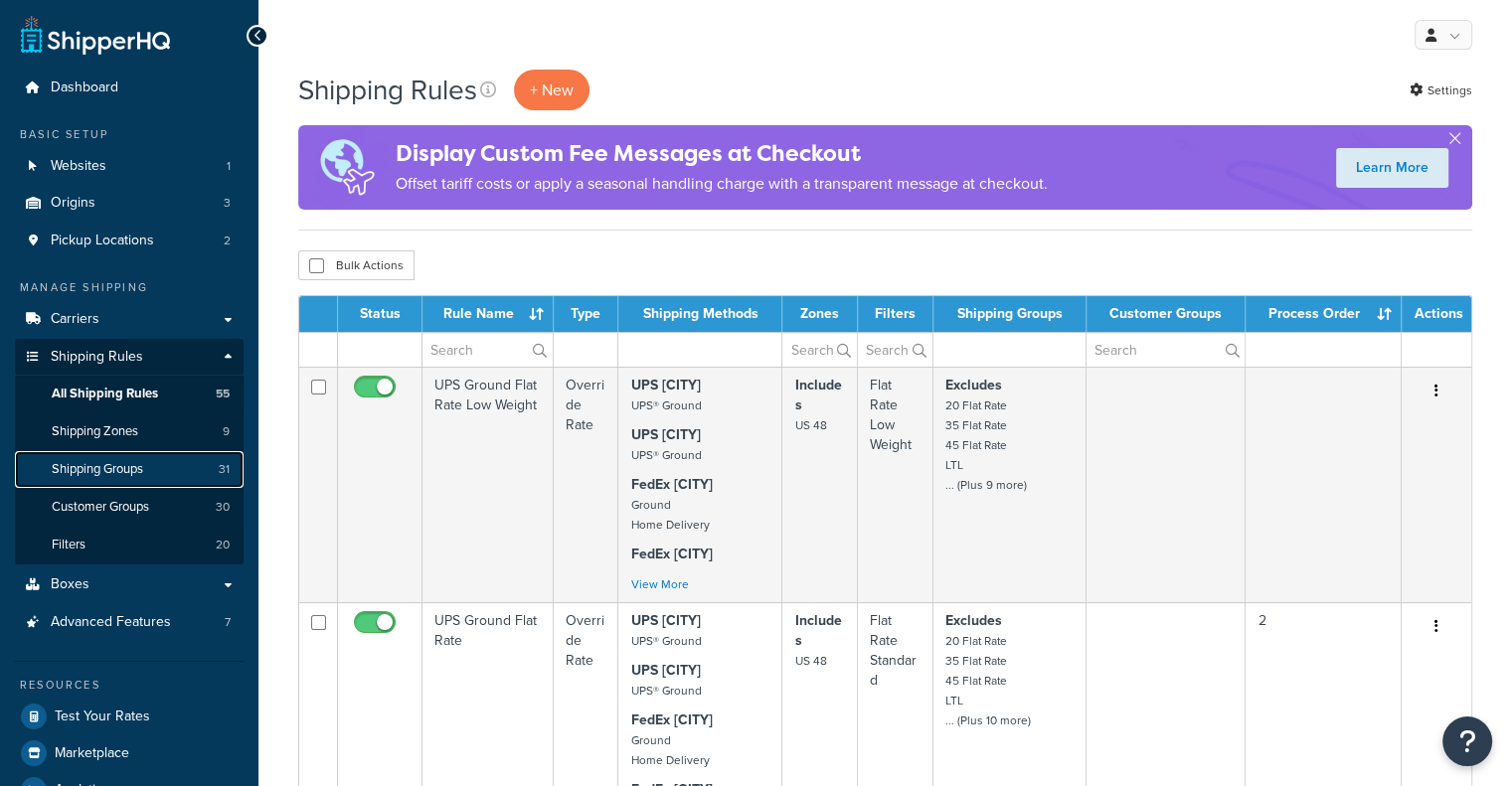 click on "Shipping Groups" at bounding box center [97, 469] 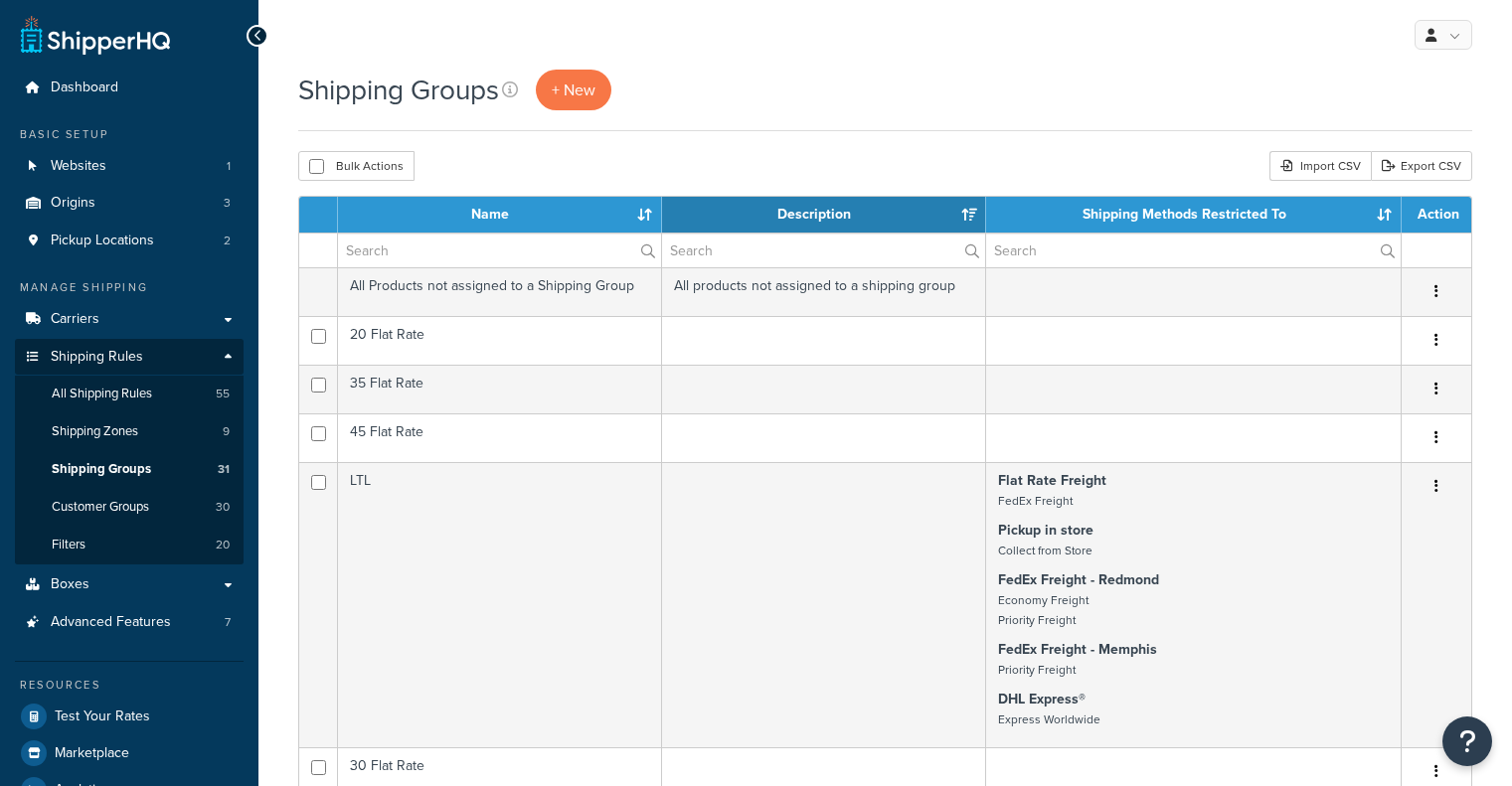 select on "15" 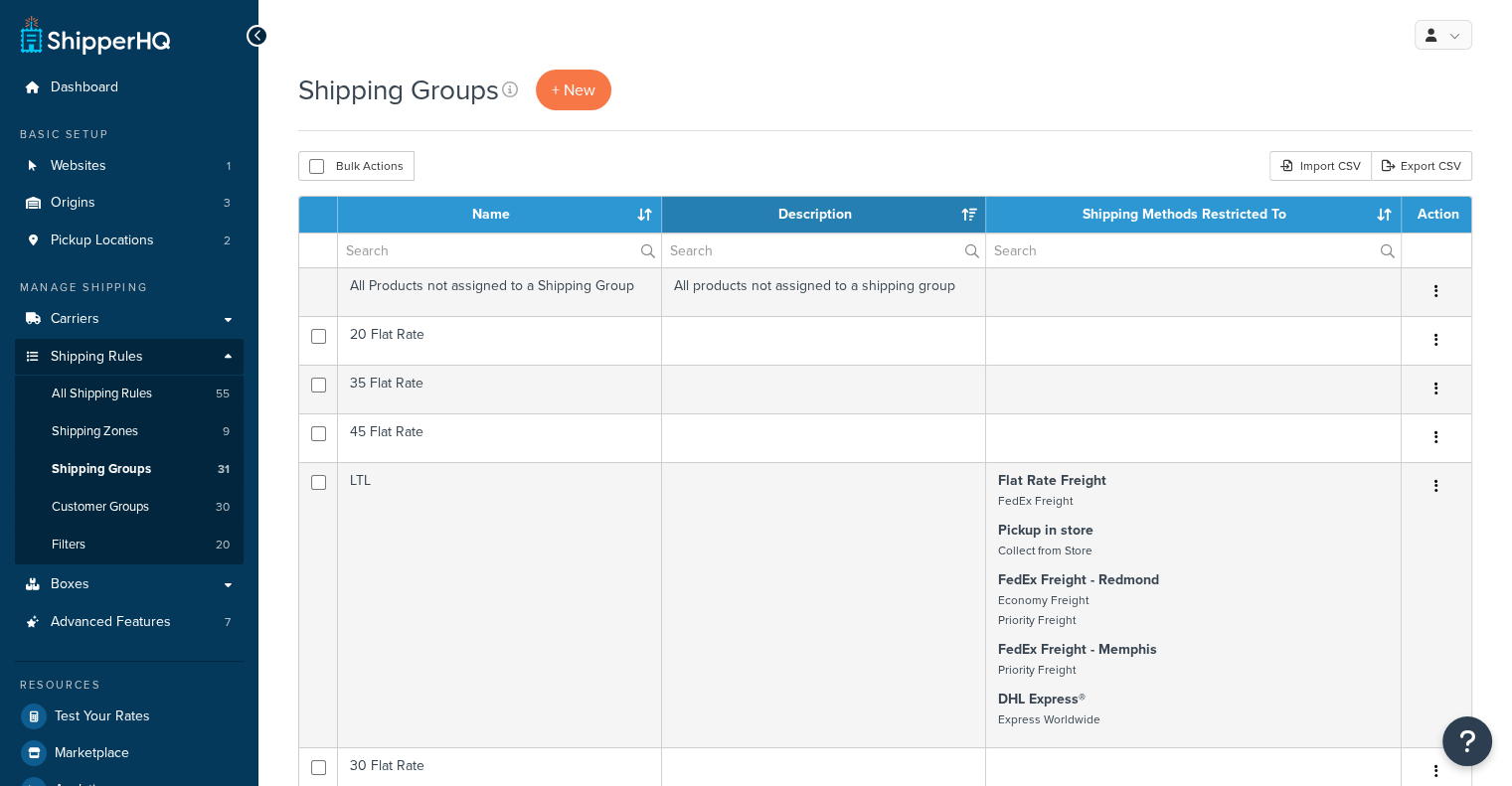 scroll, scrollTop: 497, scrollLeft: 0, axis: vertical 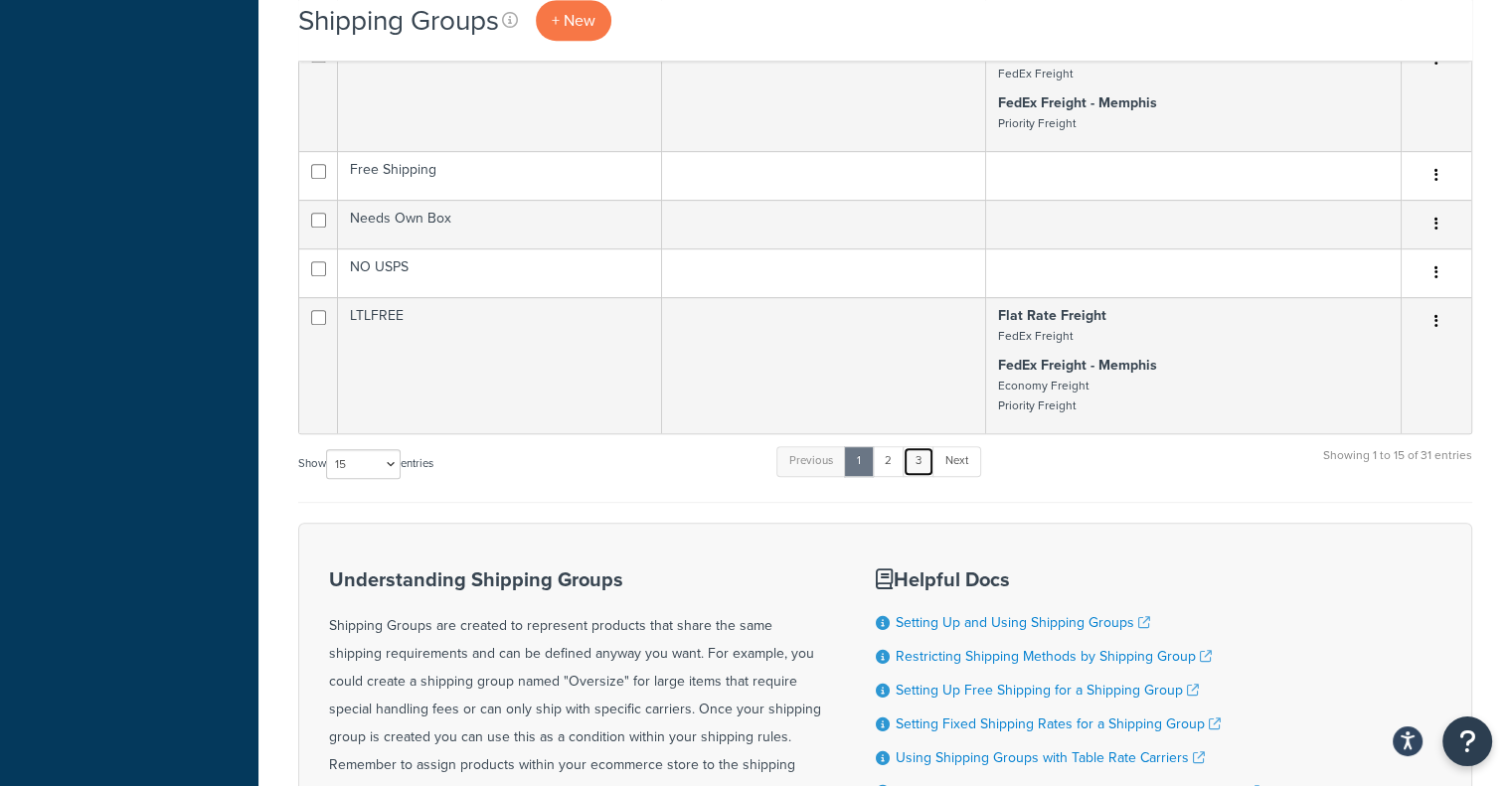 click on "3" at bounding box center [919, 461] 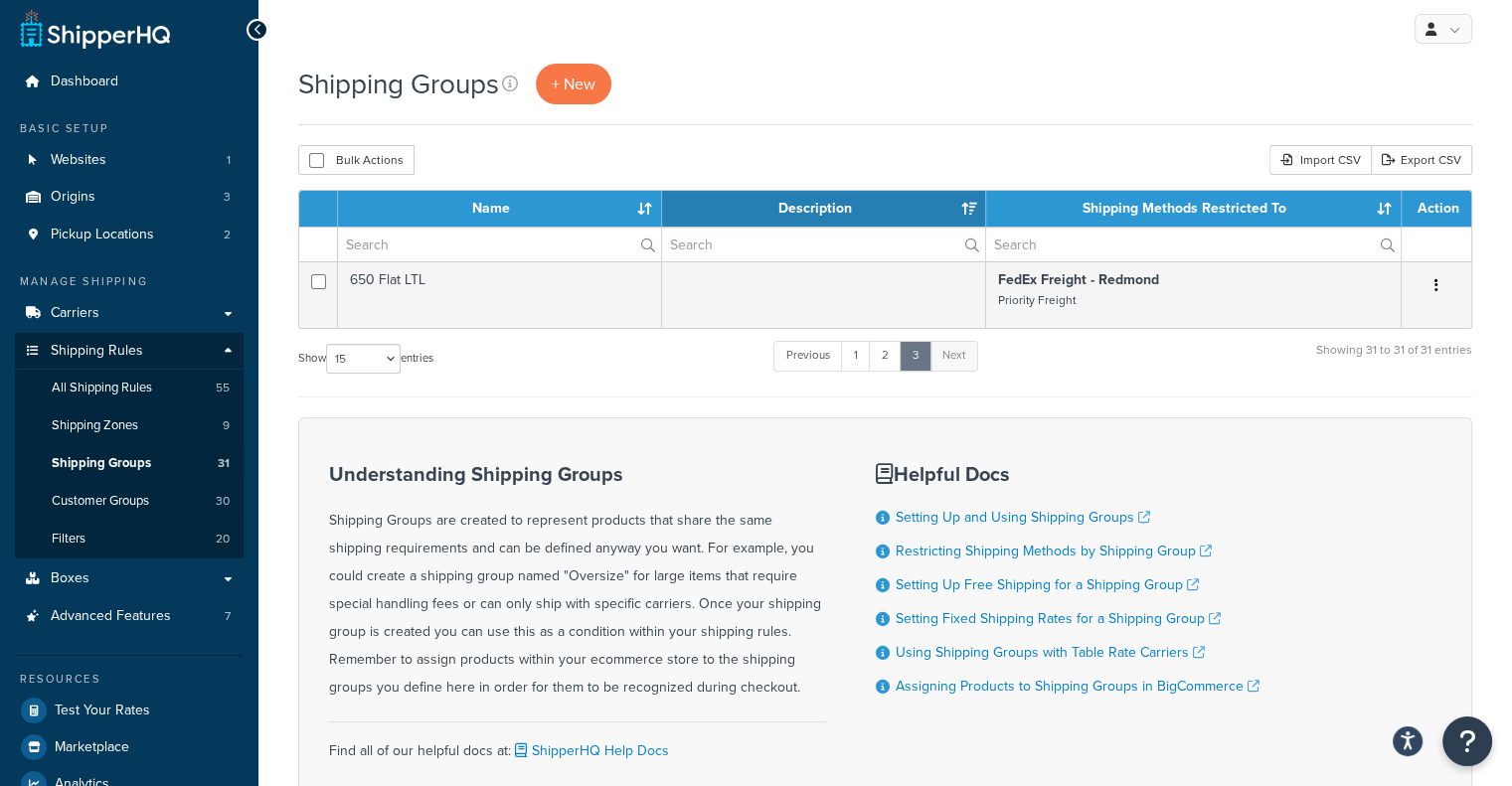 scroll, scrollTop: 0, scrollLeft: 0, axis: both 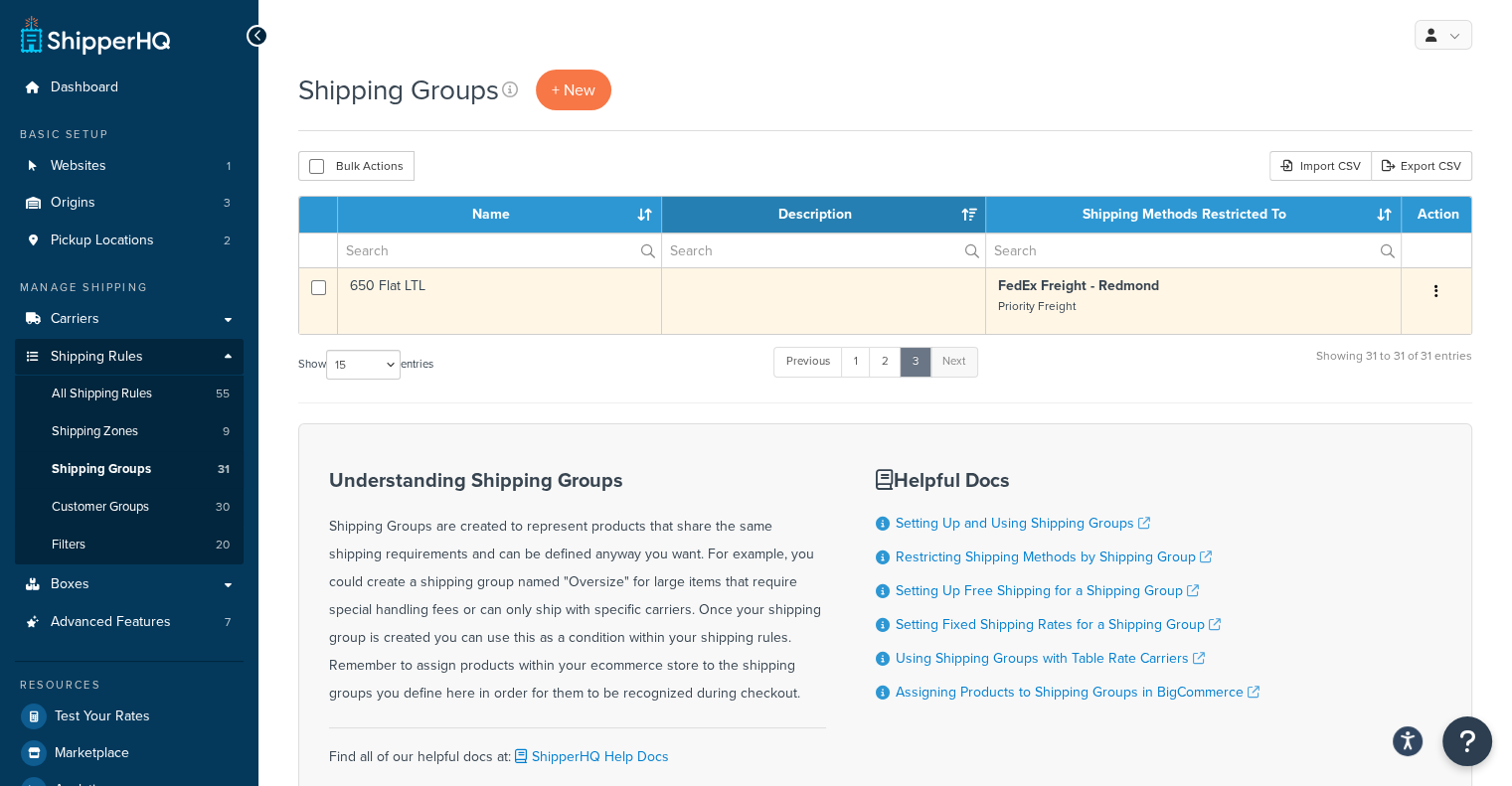 click at bounding box center [1436, 292] 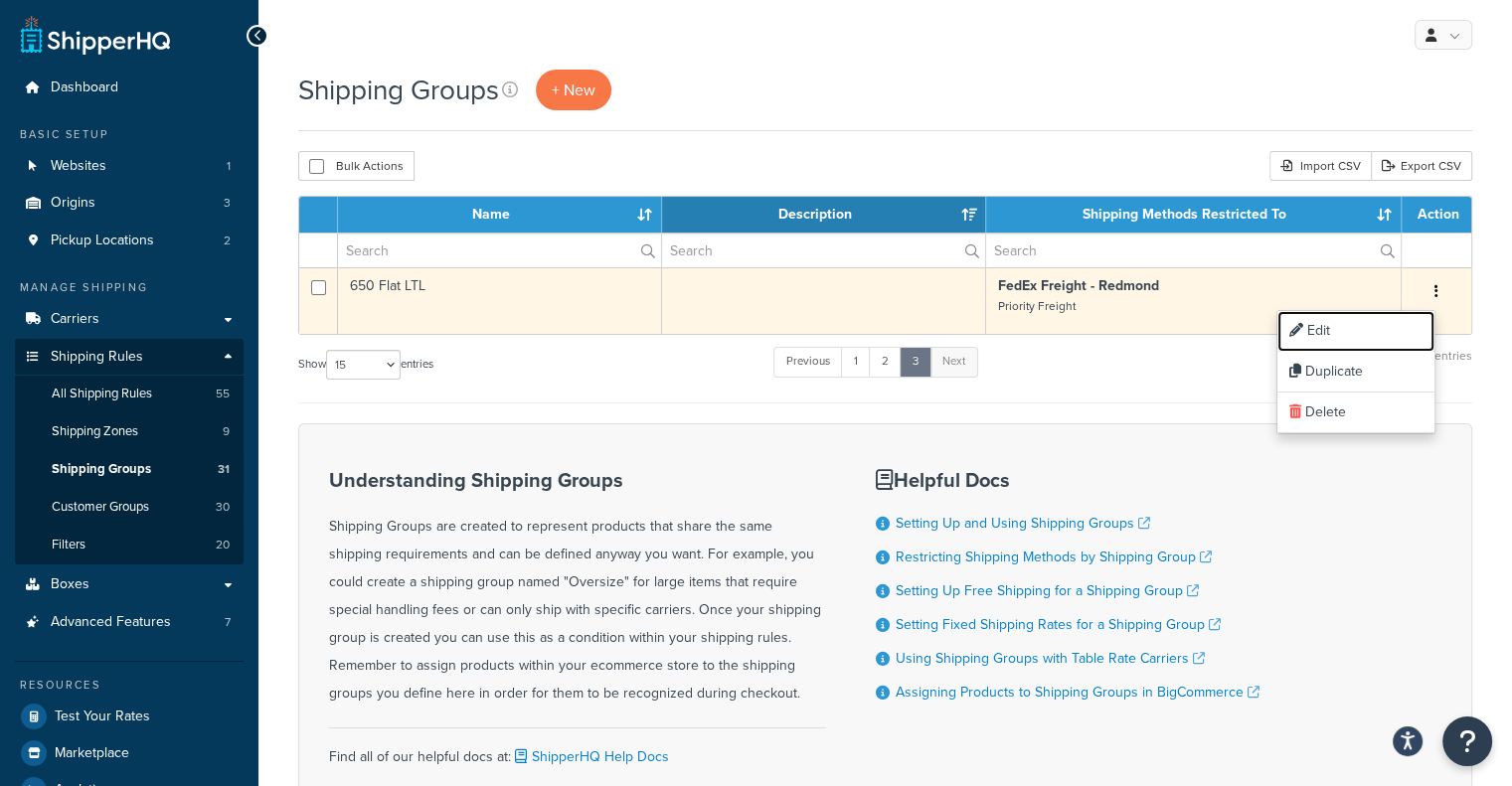 click on "Edit" at bounding box center [1356, 331] 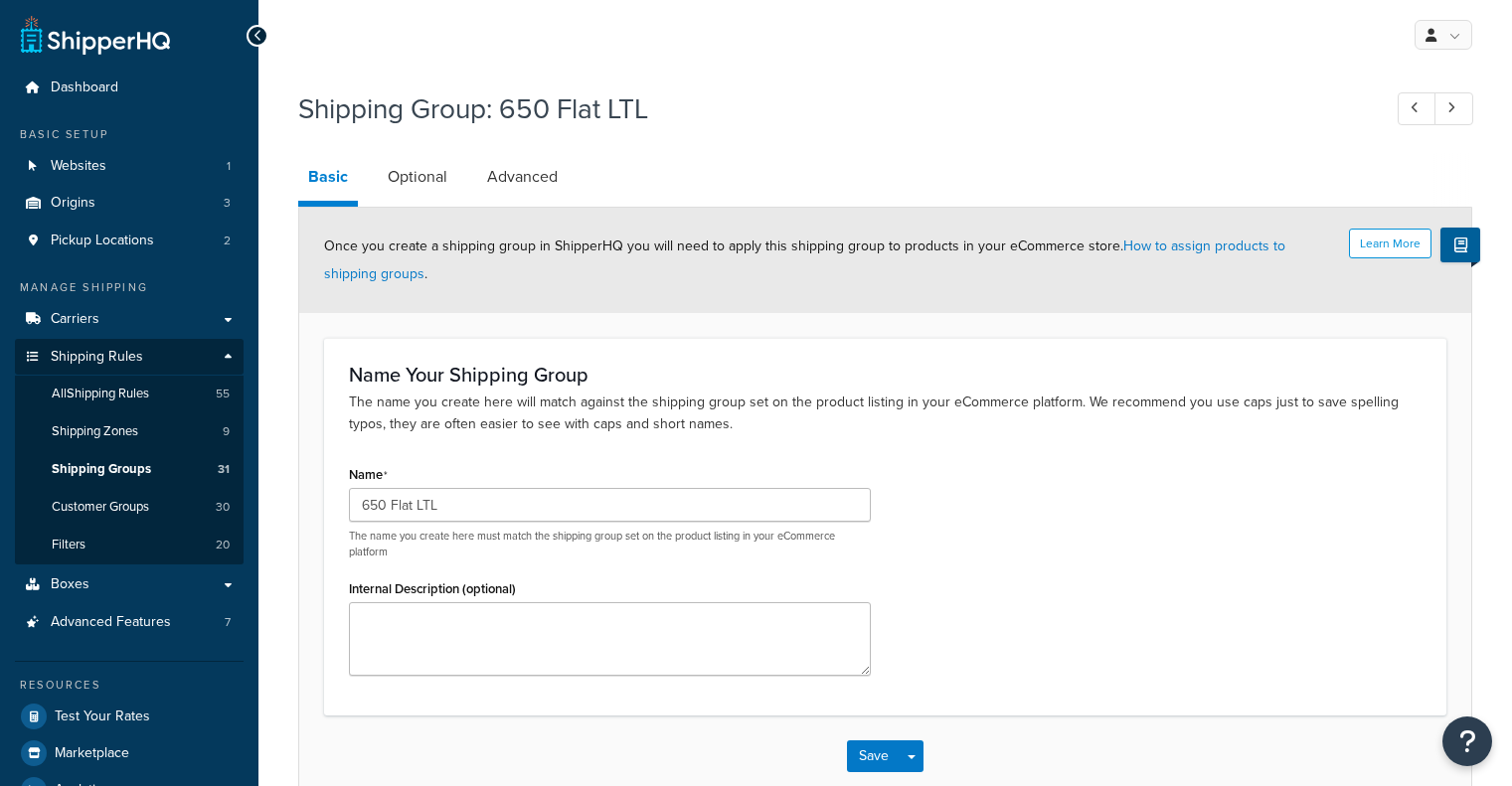 scroll, scrollTop: 0, scrollLeft: 0, axis: both 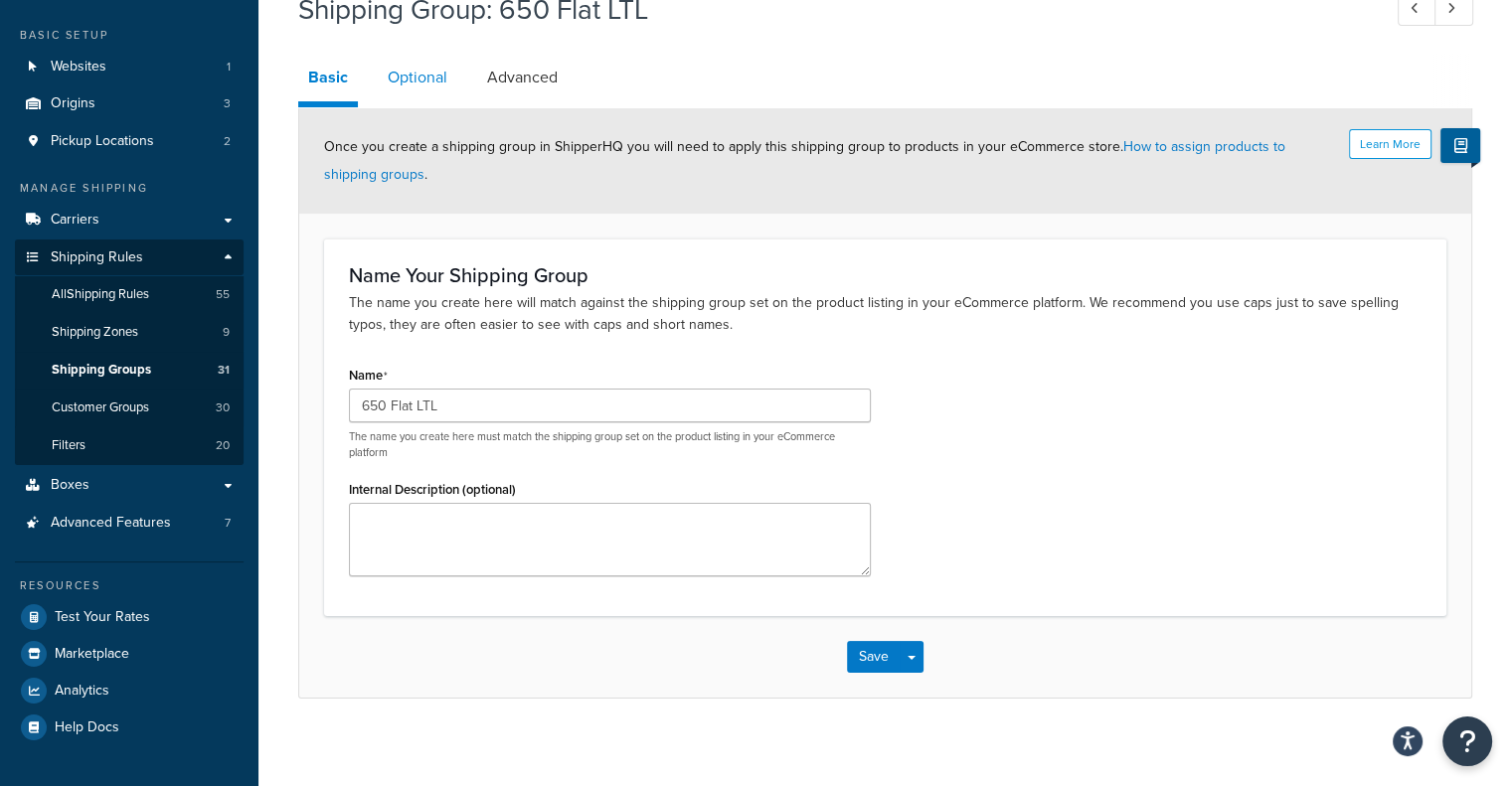 click on "Optional" at bounding box center (418, 78) 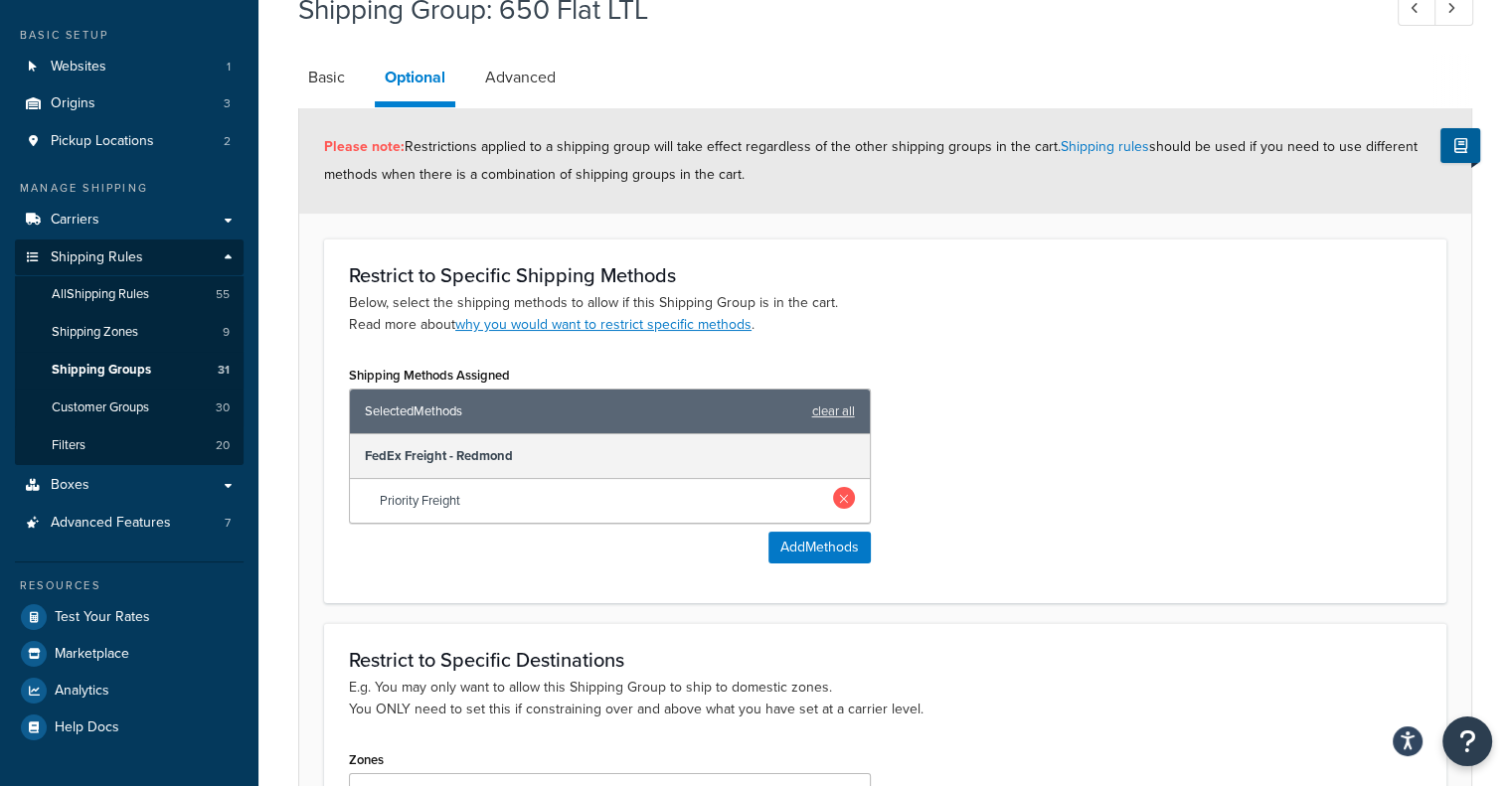 click at bounding box center [844, 498] 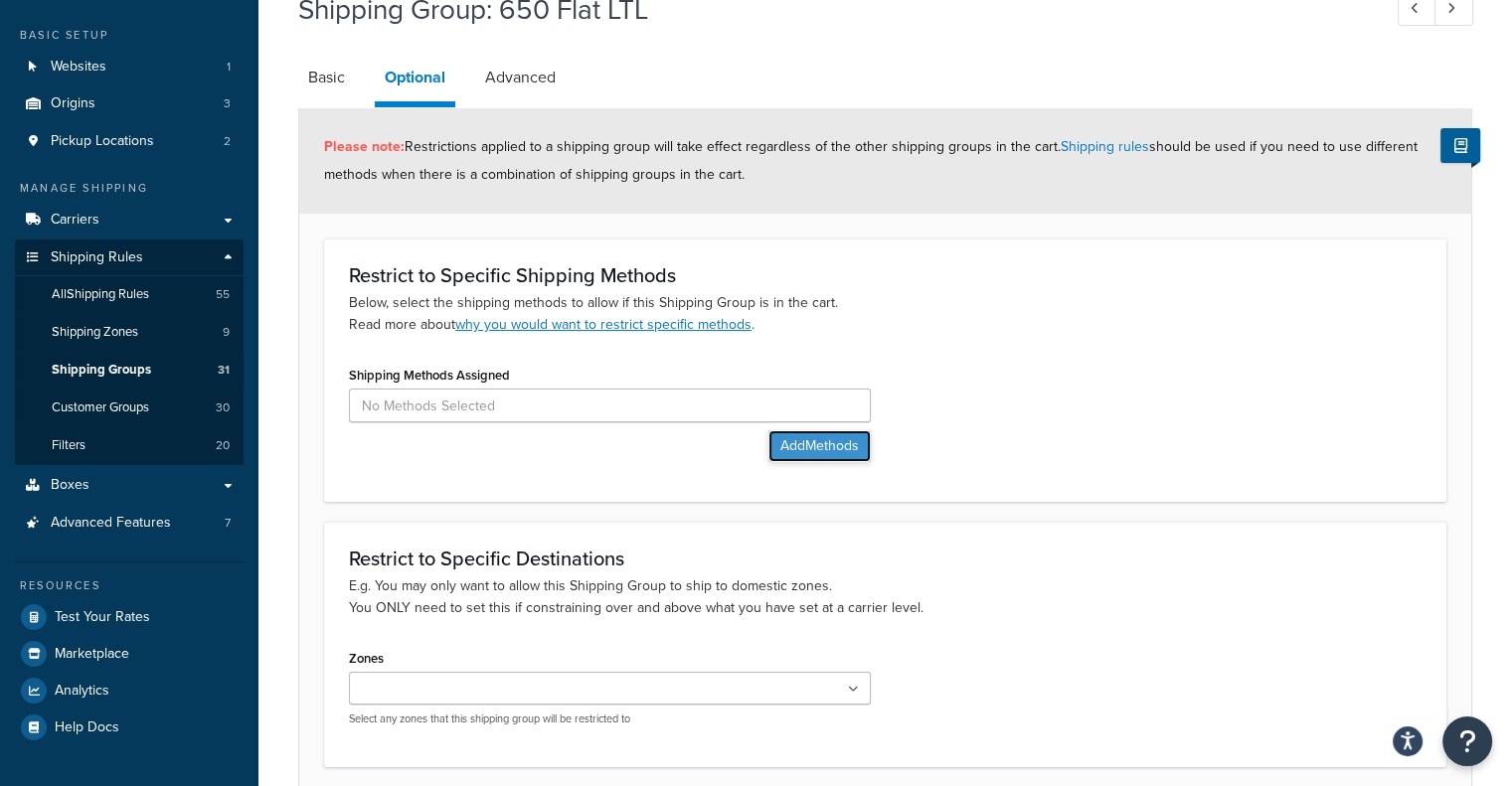 click on "Add  Methods" at bounding box center (819, 446) 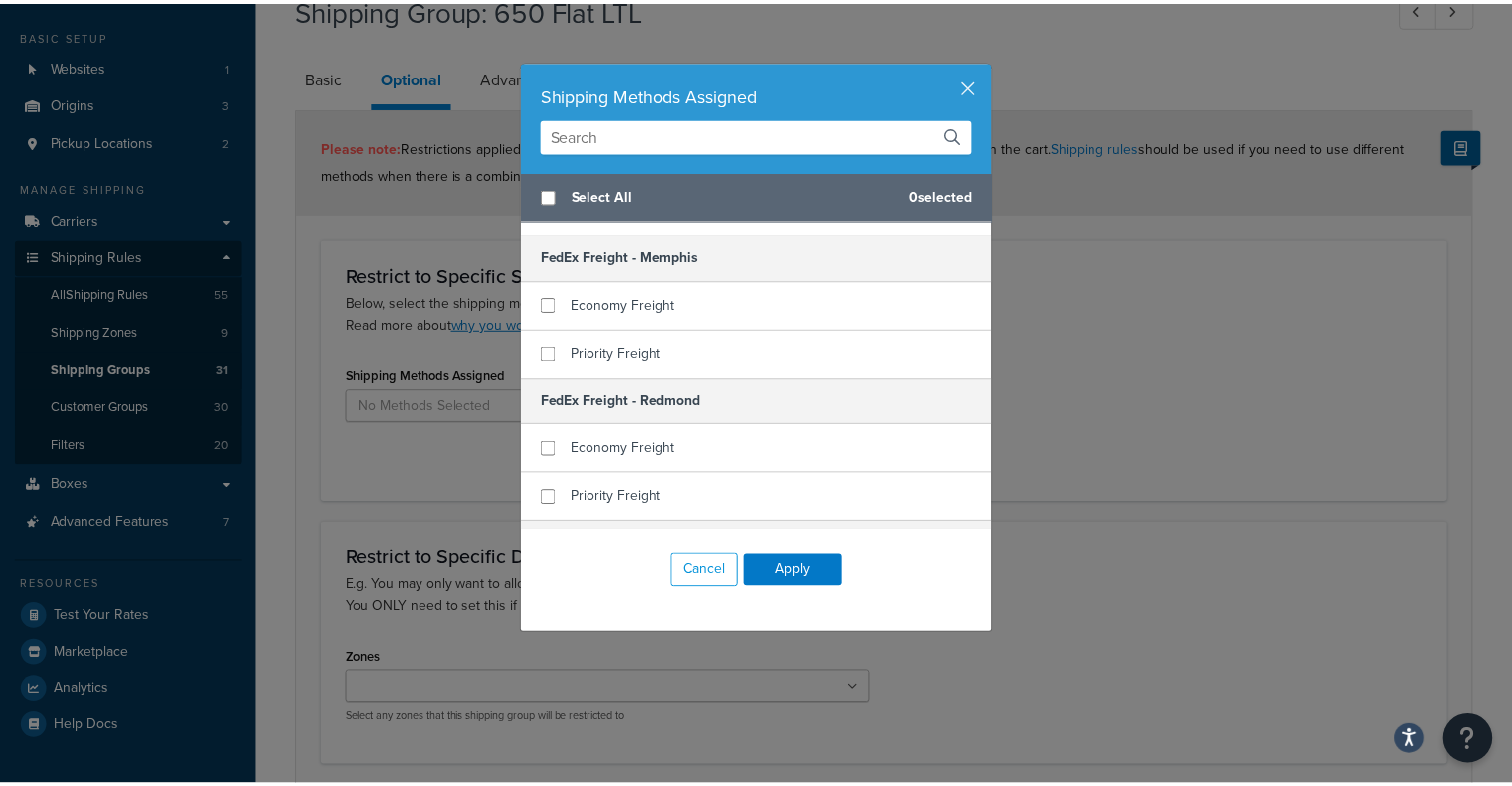 scroll, scrollTop: 1093, scrollLeft: 0, axis: vertical 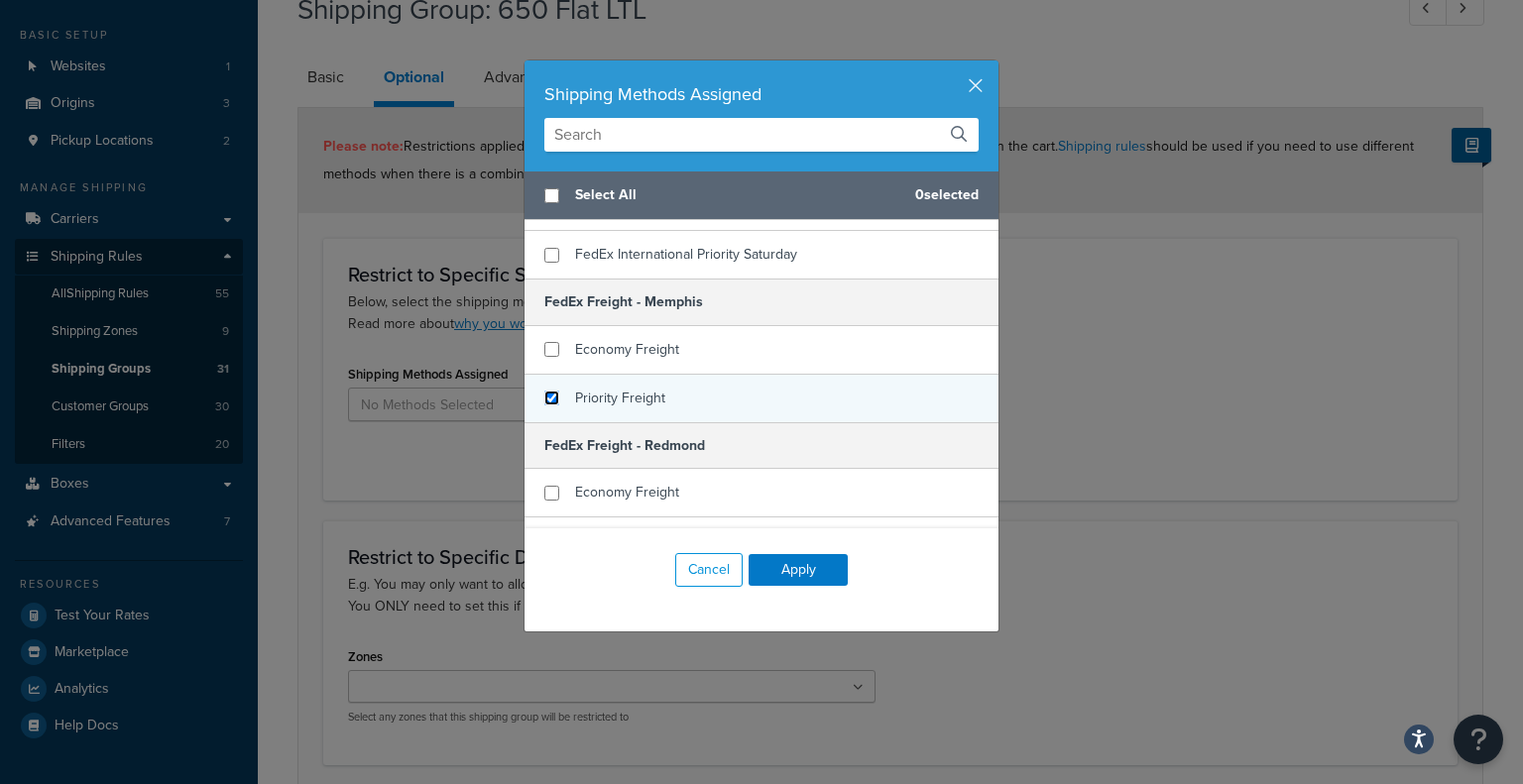 click at bounding box center [551, 397] 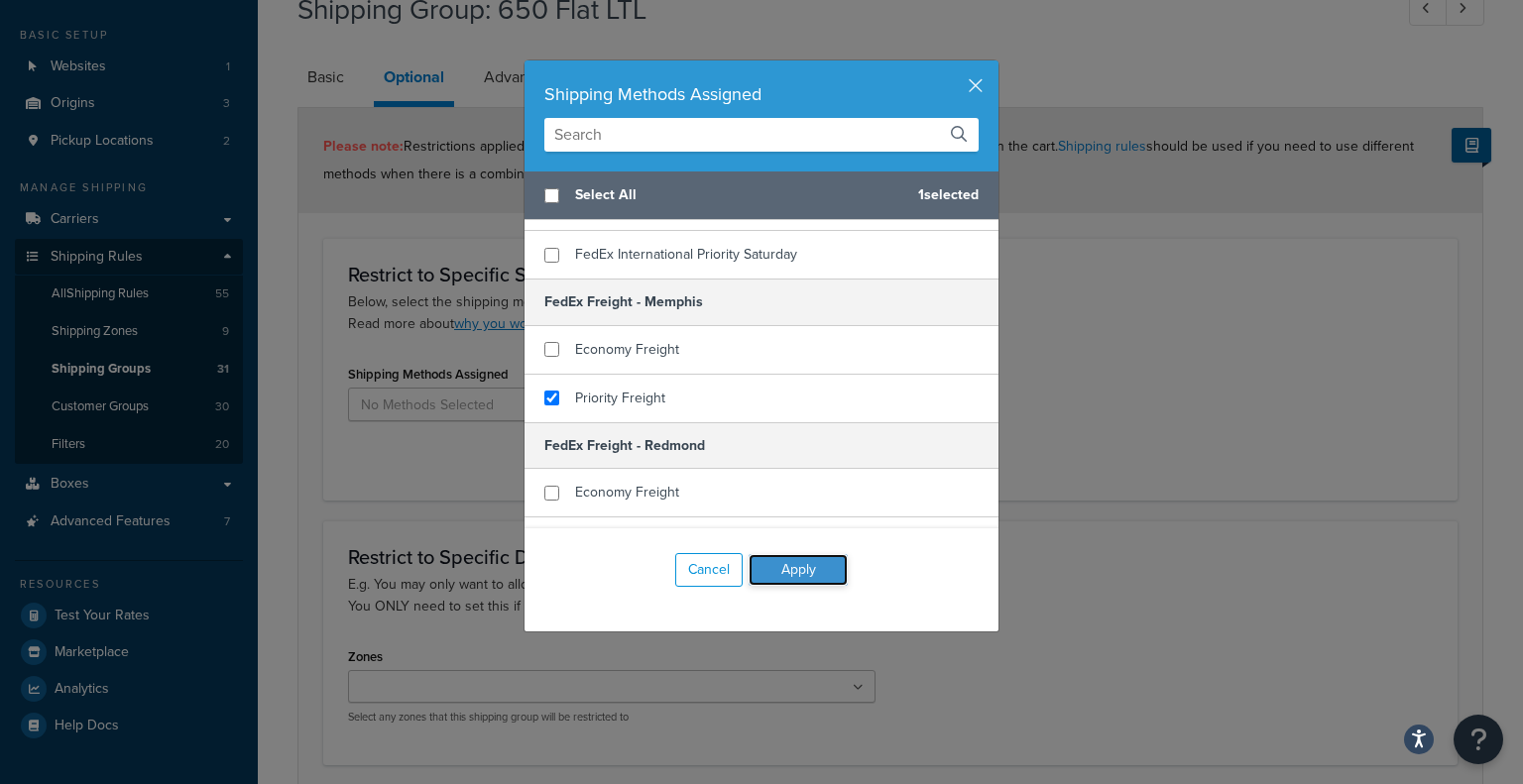 click on "Apply" at bounding box center [798, 570] 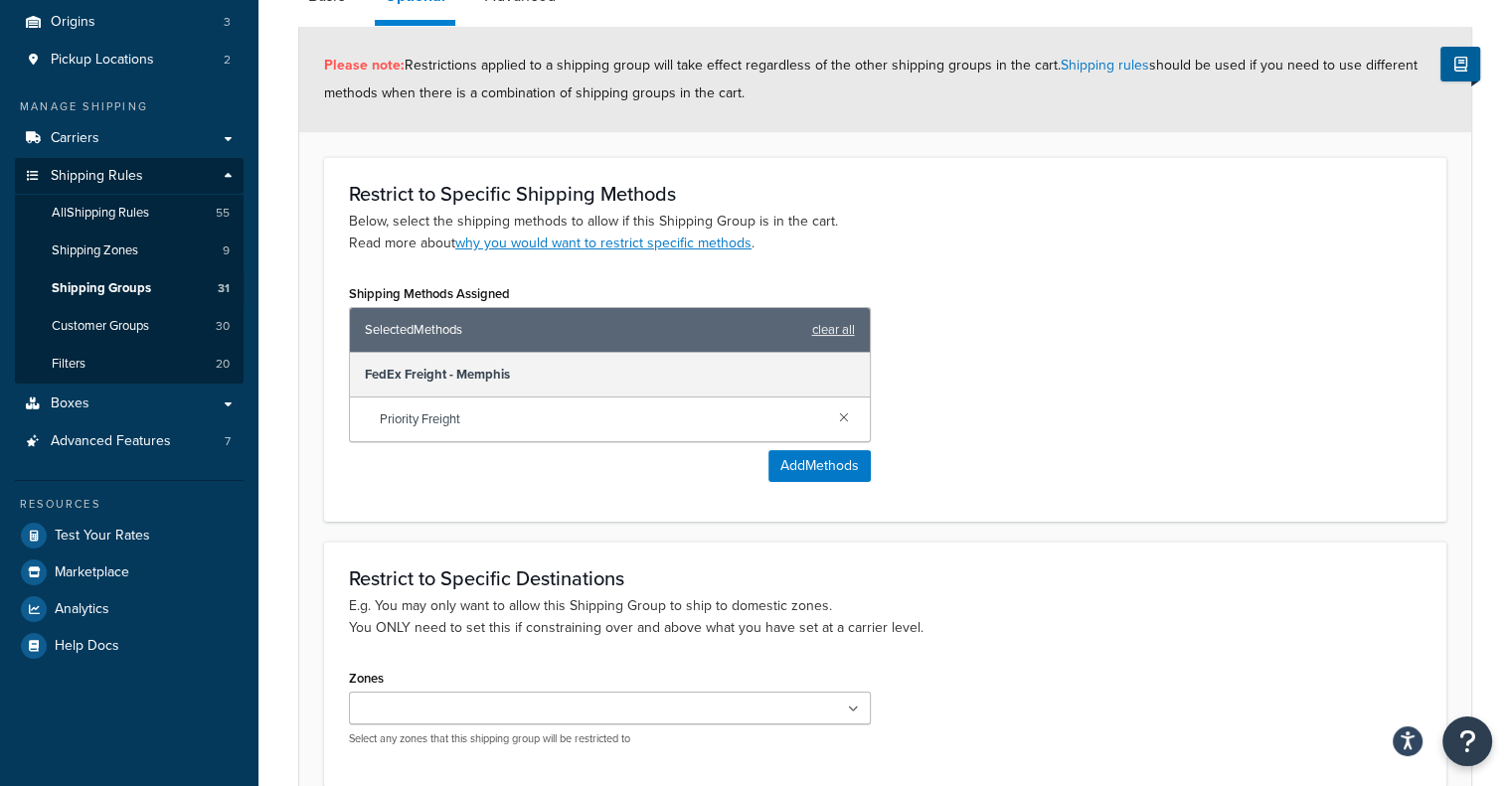 scroll, scrollTop: 362, scrollLeft: 0, axis: vertical 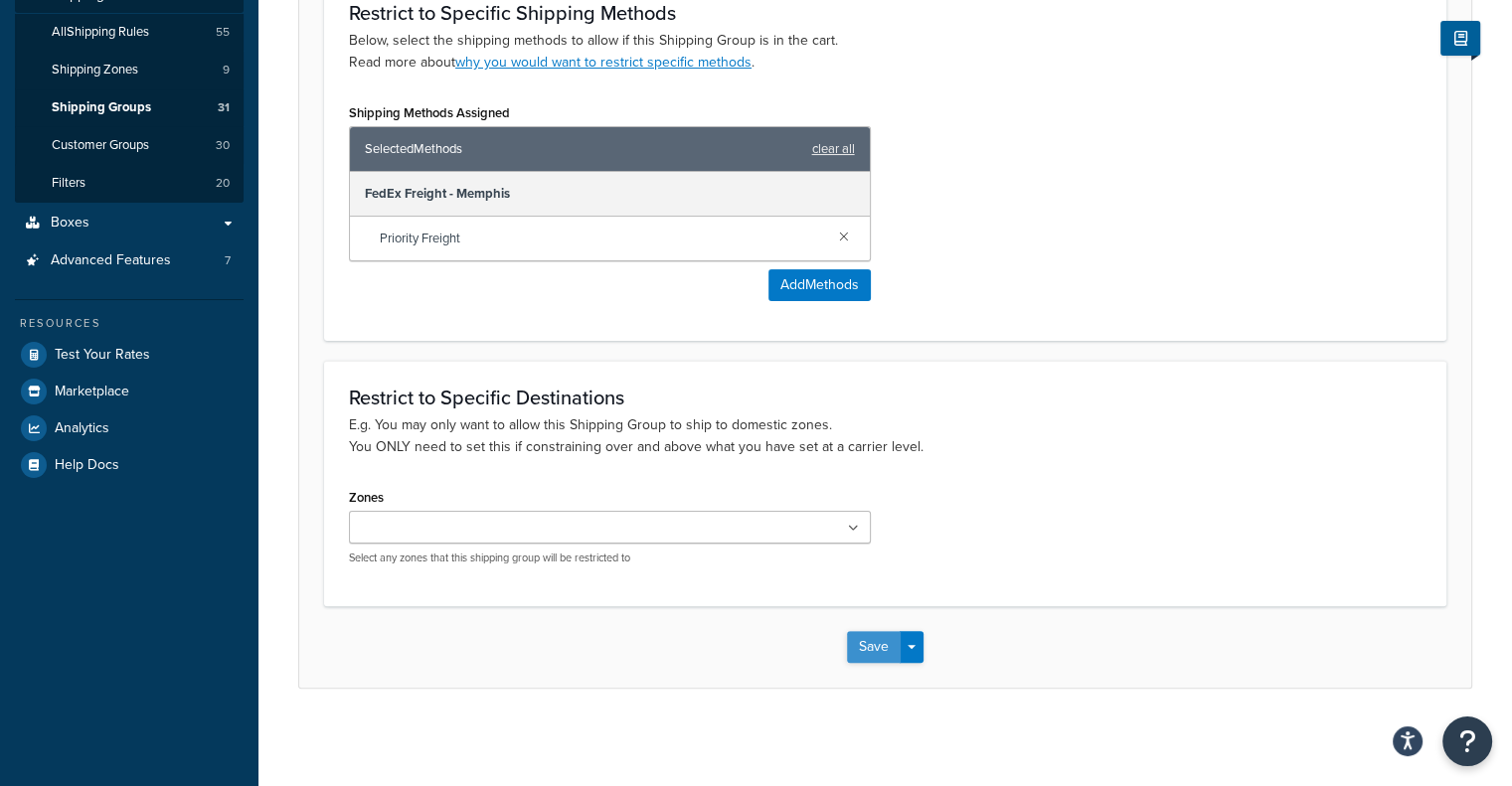 click on "Save" at bounding box center [874, 647] 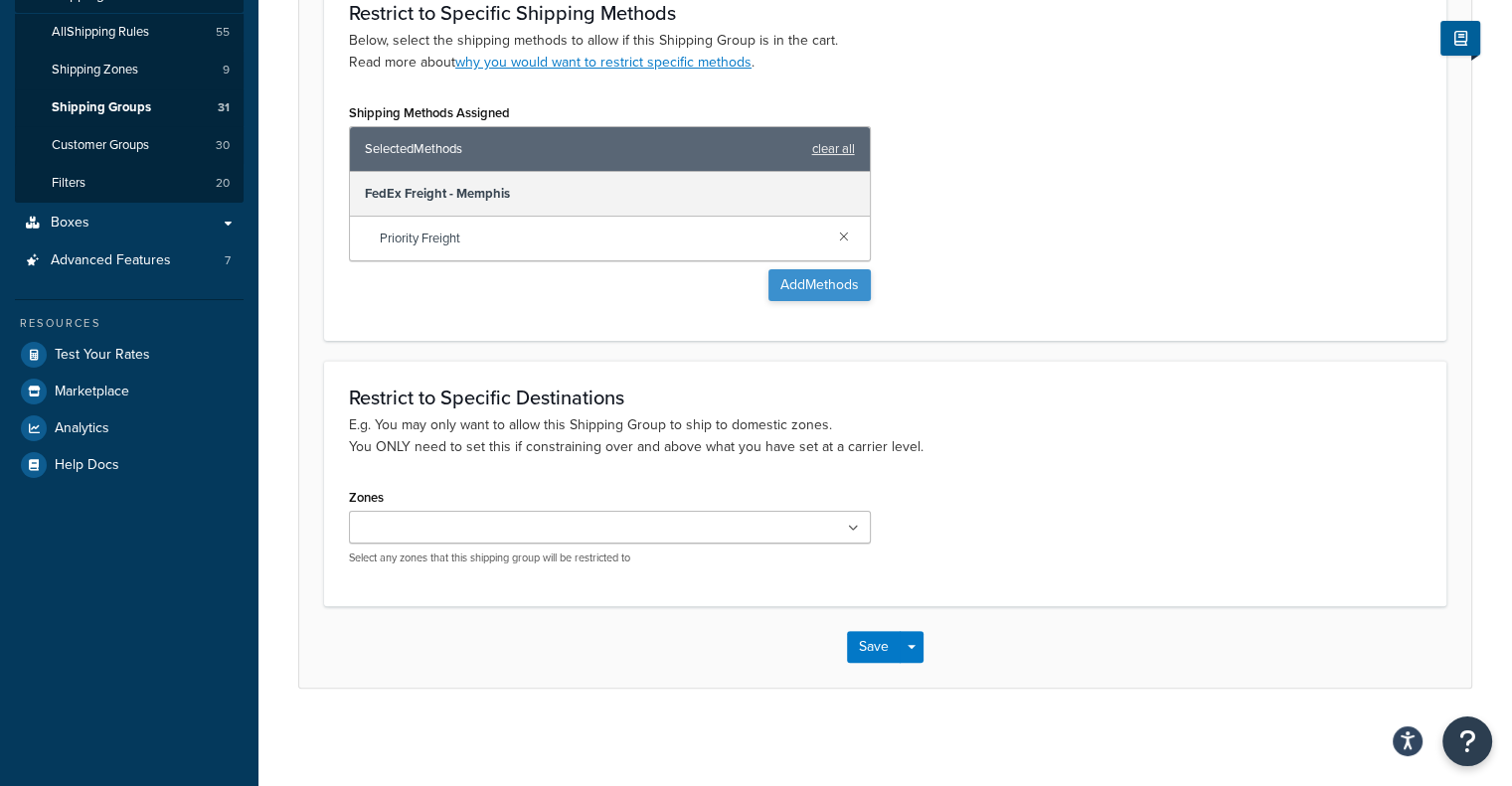 scroll, scrollTop: 0, scrollLeft: 0, axis: both 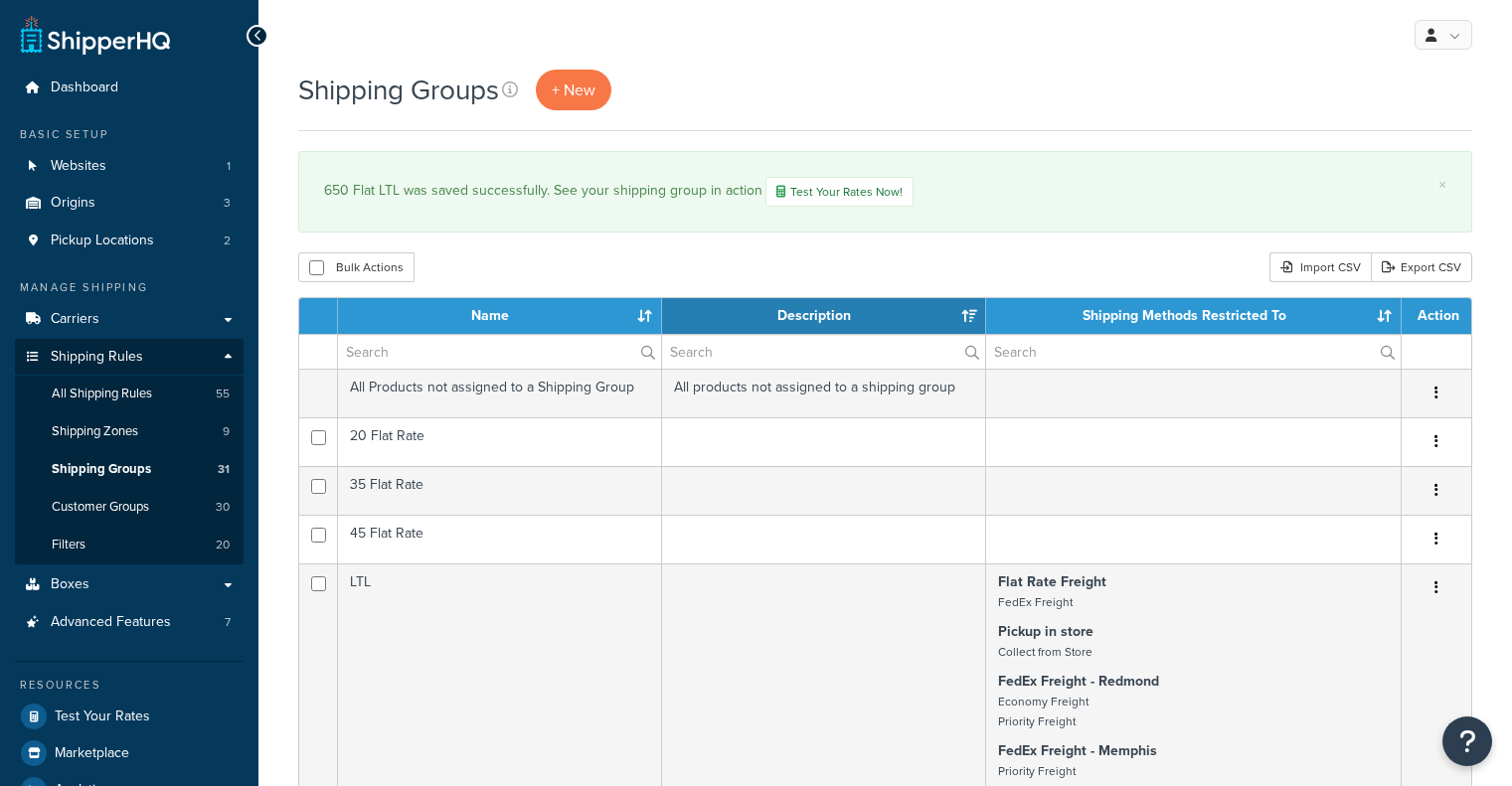 select on "15" 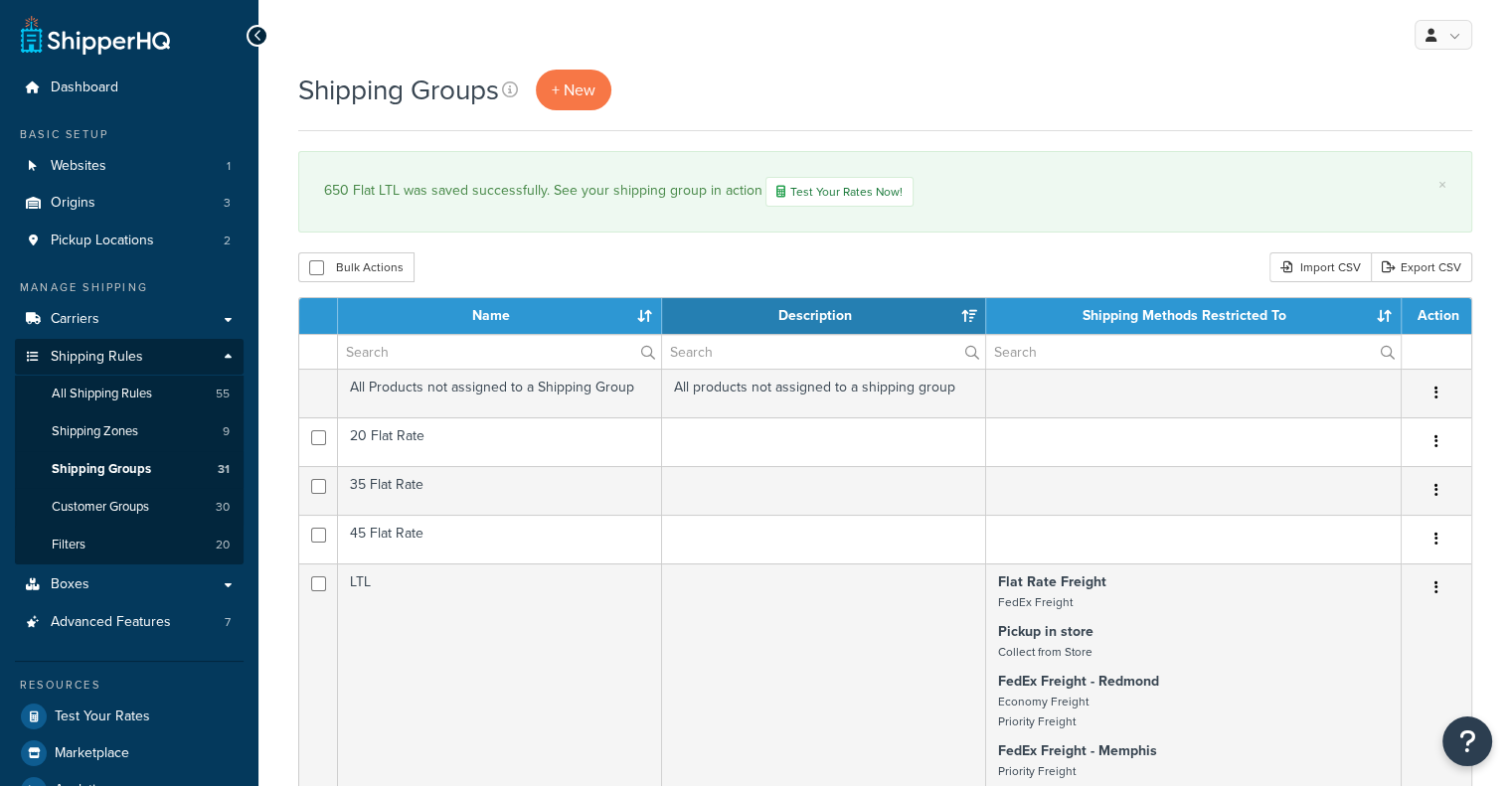 scroll, scrollTop: 0, scrollLeft: 0, axis: both 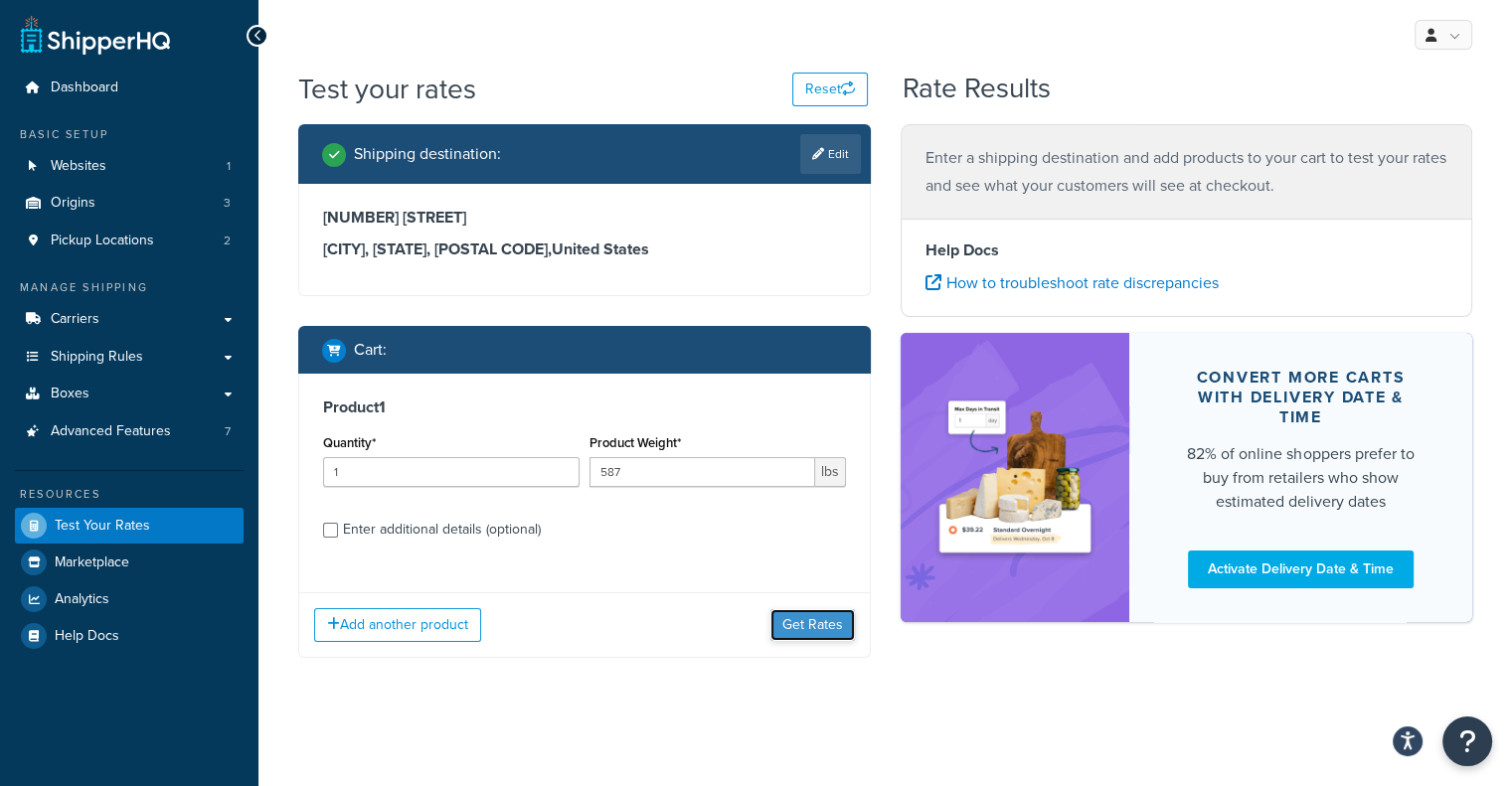 click on "Get Rates" at bounding box center [812, 625] 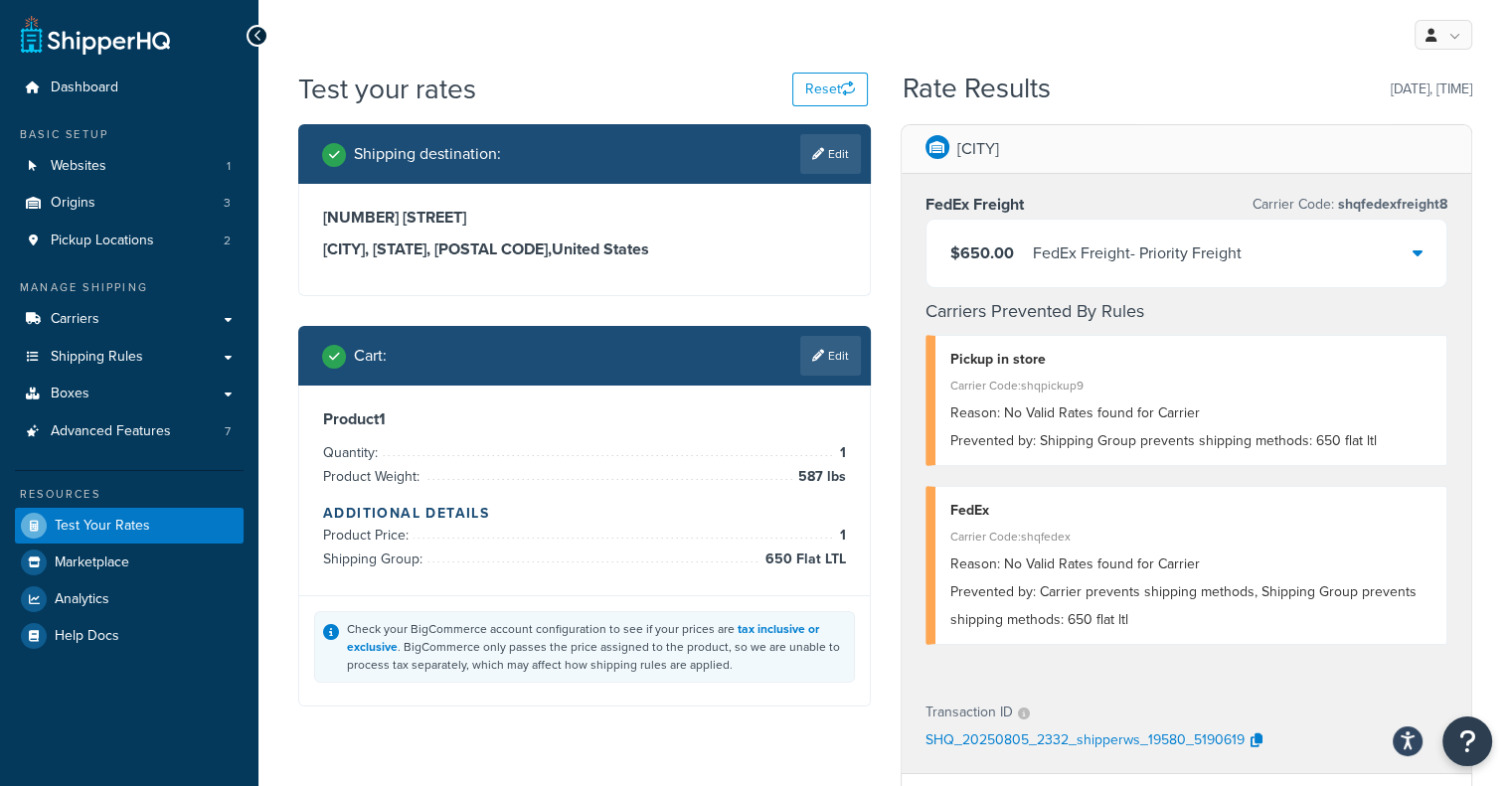 click on "$650.00 FedEx Freight  -   Priority Freight" at bounding box center [1187, 253] 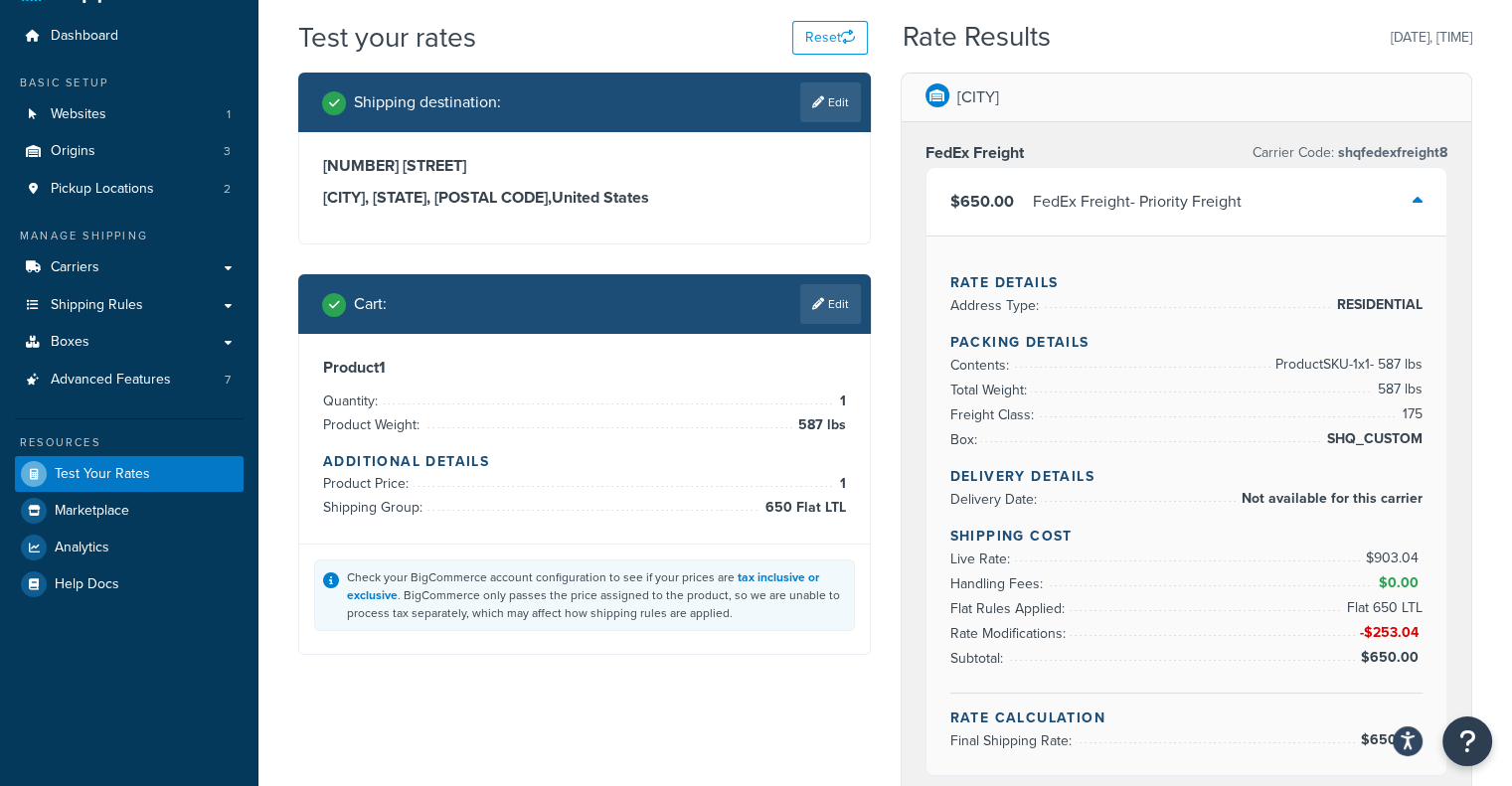 scroll, scrollTop: 99, scrollLeft: 0, axis: vertical 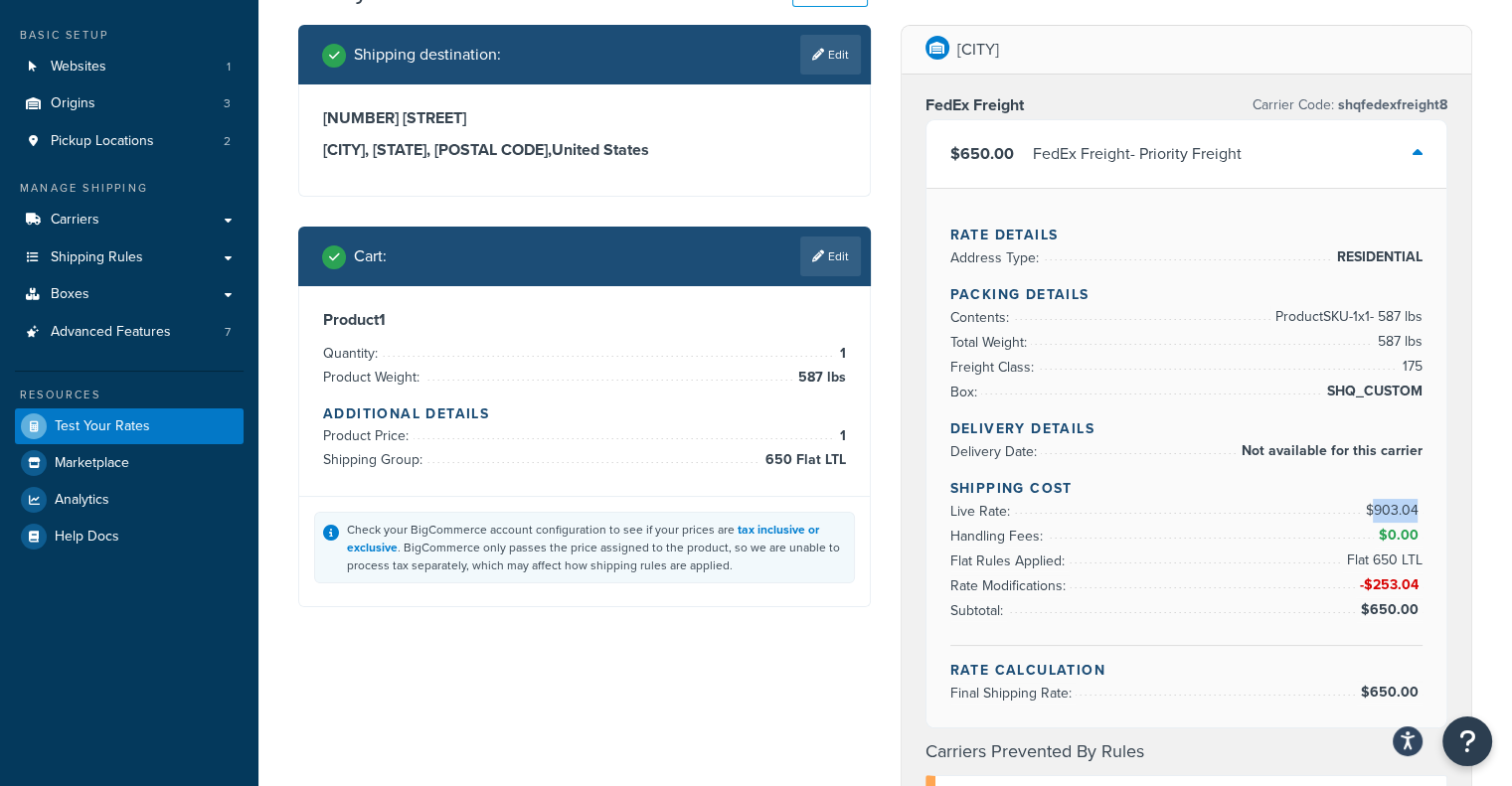 drag, startPoint x: 1370, startPoint y: 508, endPoint x: 1420, endPoint y: 507, distance: 50.01 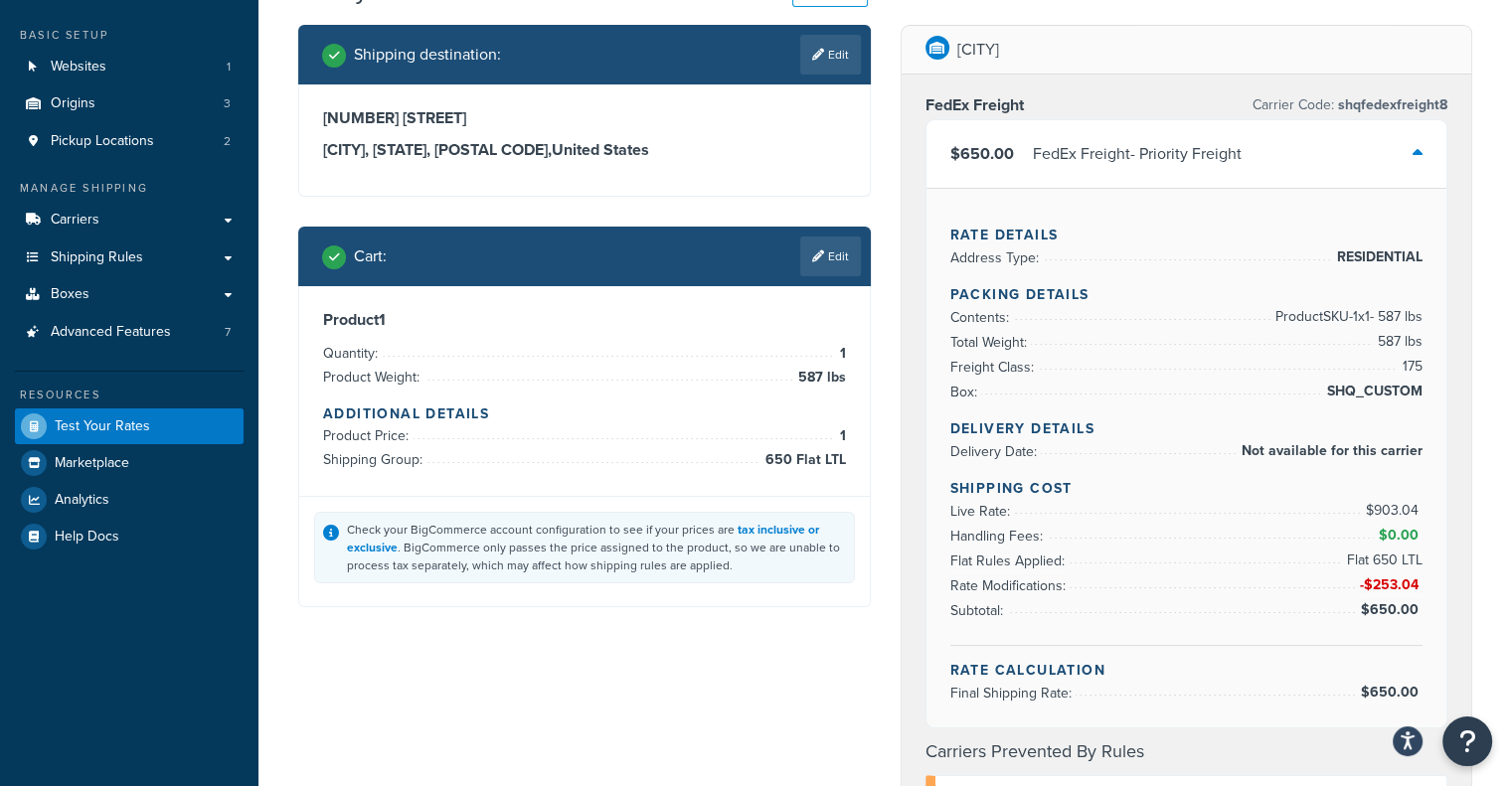 click on "Live Rate: $903.04" at bounding box center (1187, 511) 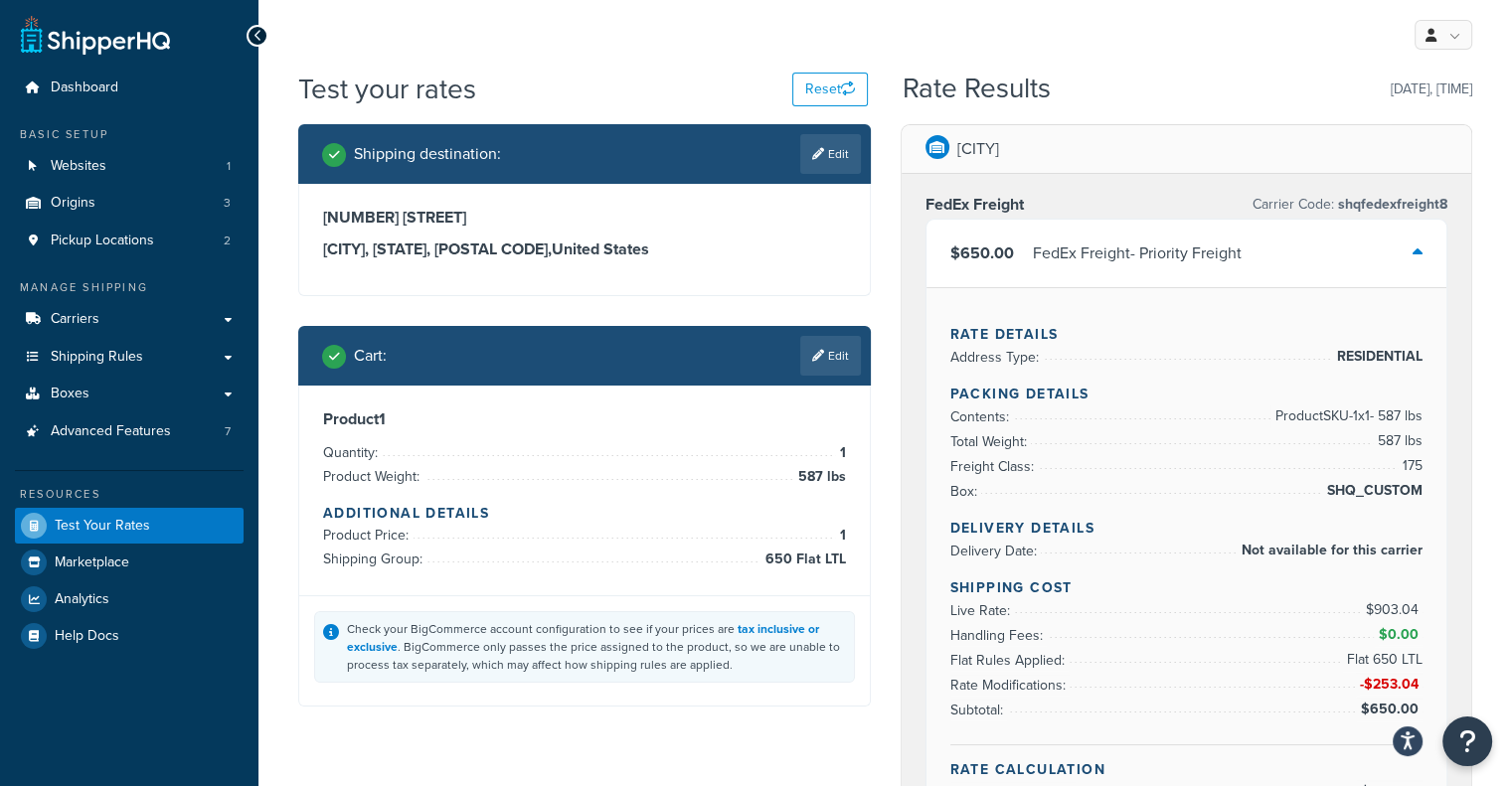 scroll, scrollTop: 199, scrollLeft: 0, axis: vertical 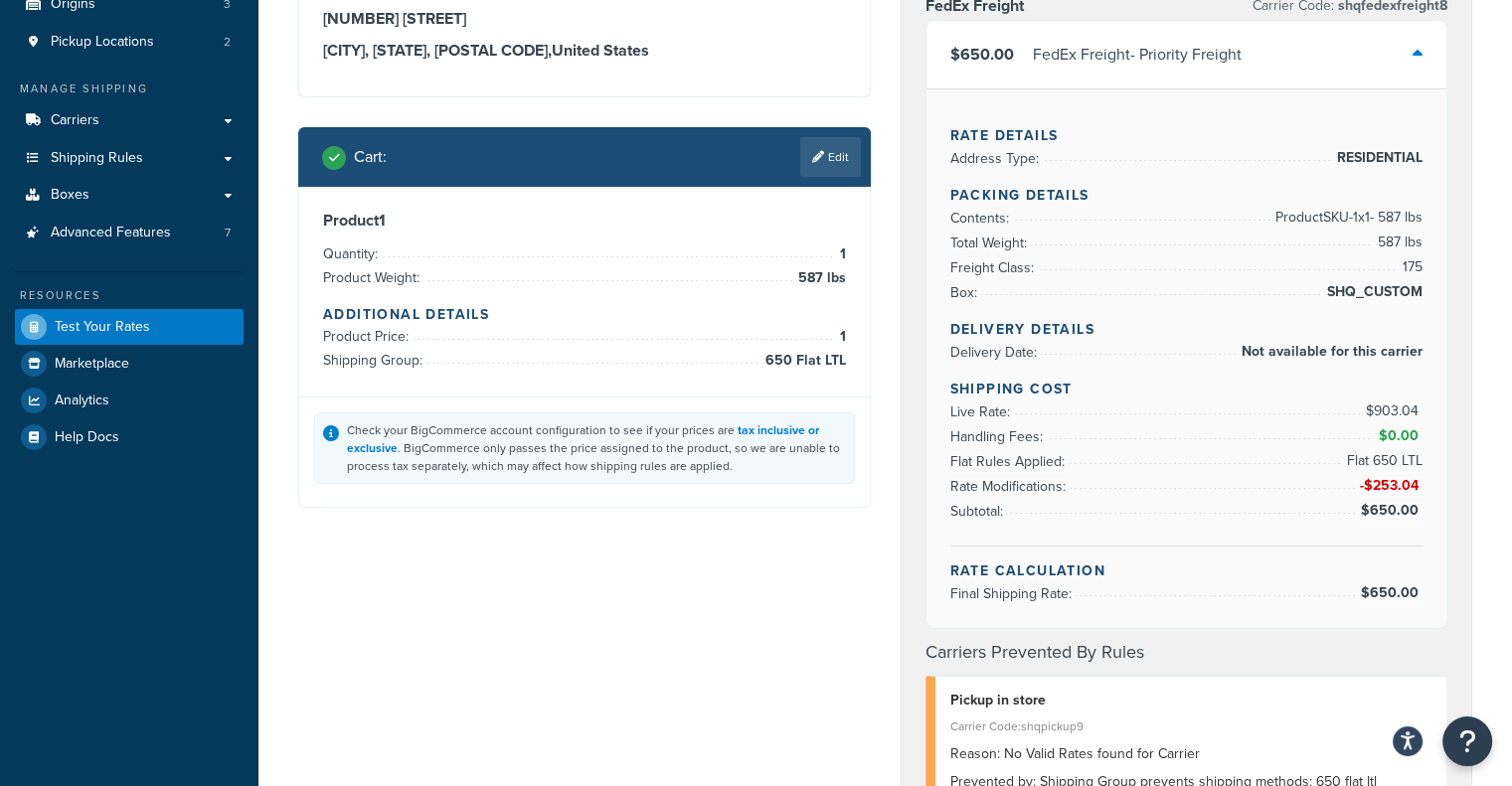 click on "Cart :  Edit" at bounding box center (585, 157) 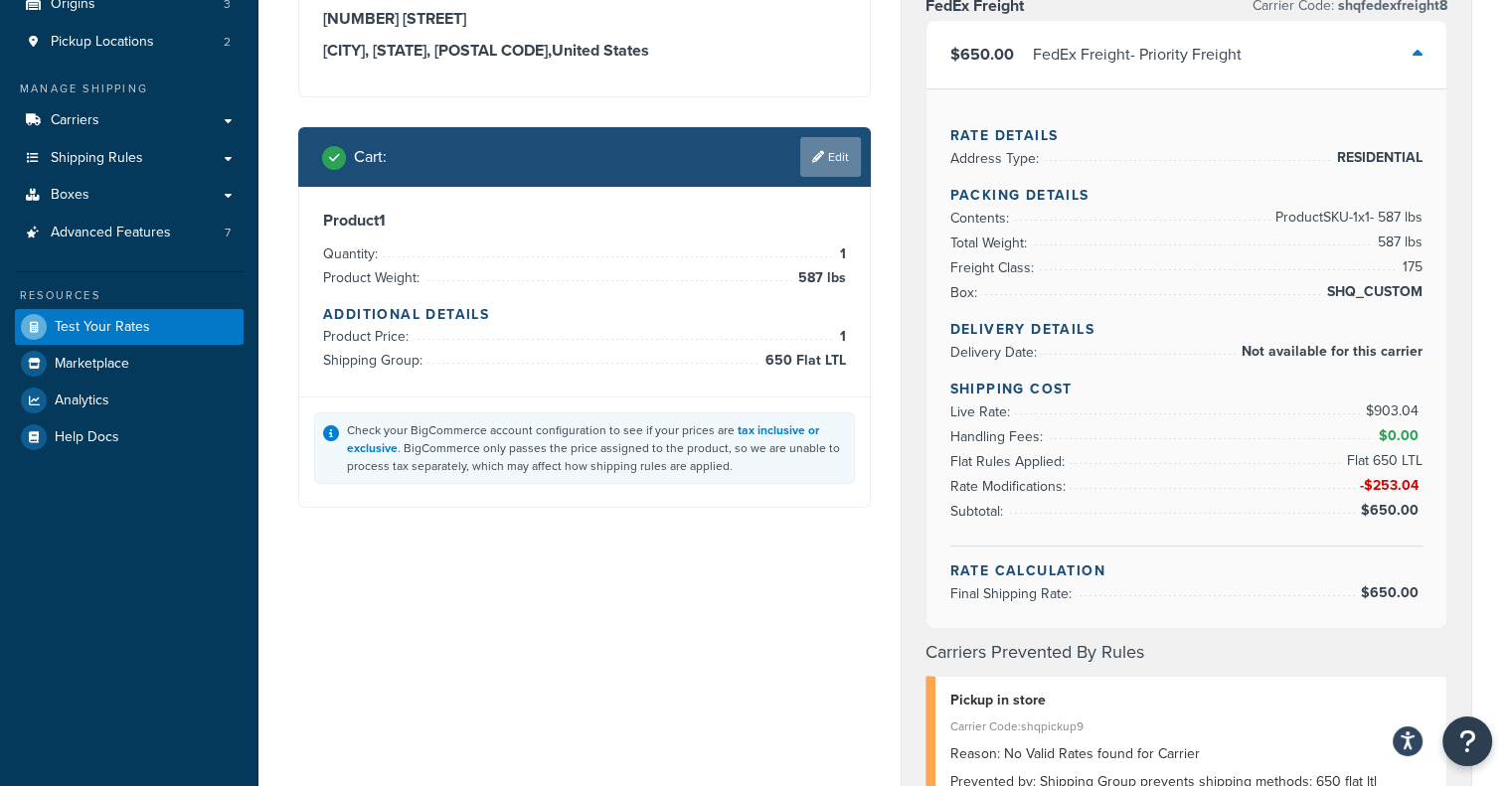 click on "Edit" at bounding box center [830, 157] 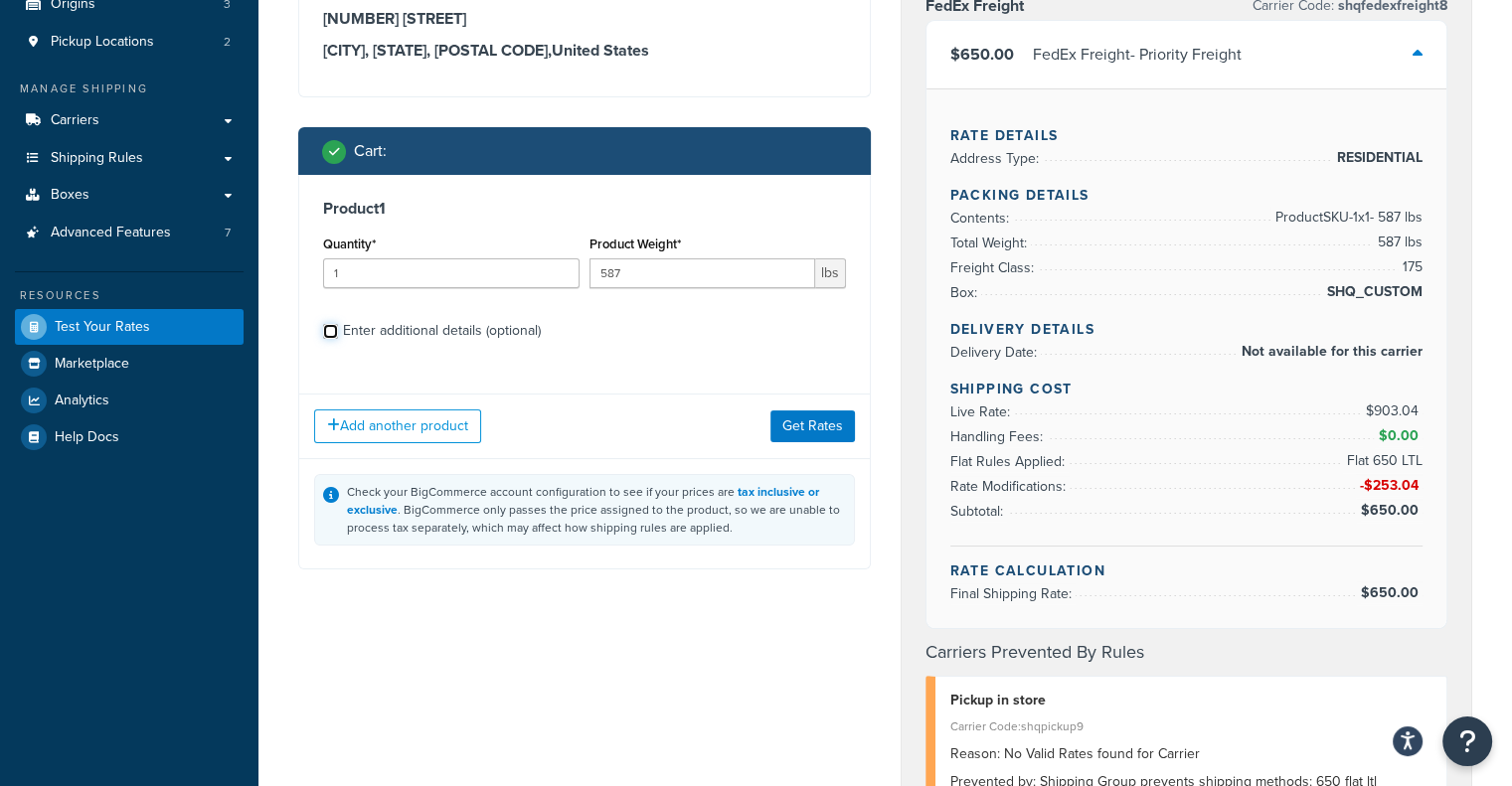 click on "Enter additional details (optional)" at bounding box center (330, 331) 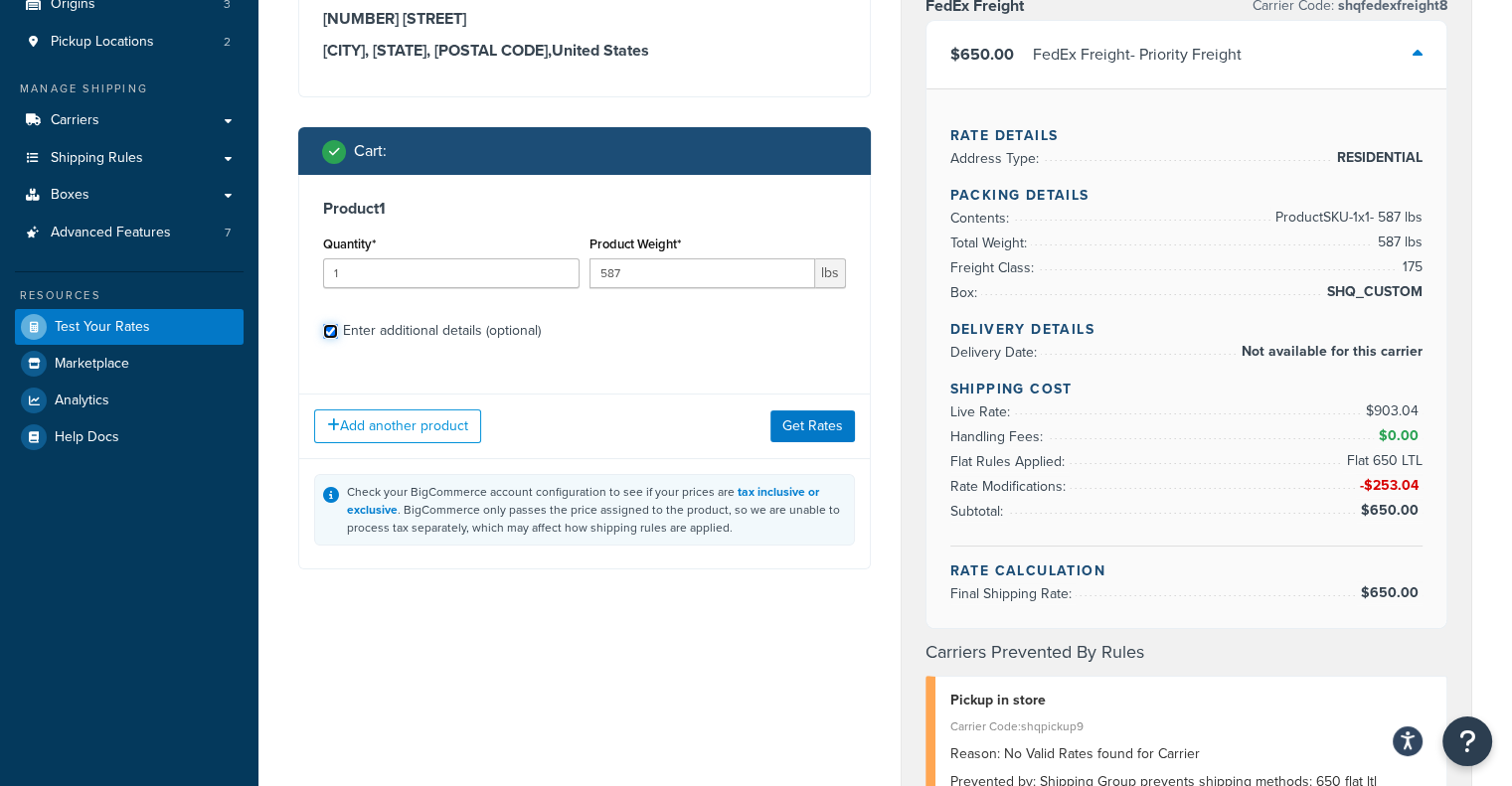 checkbox on "true" 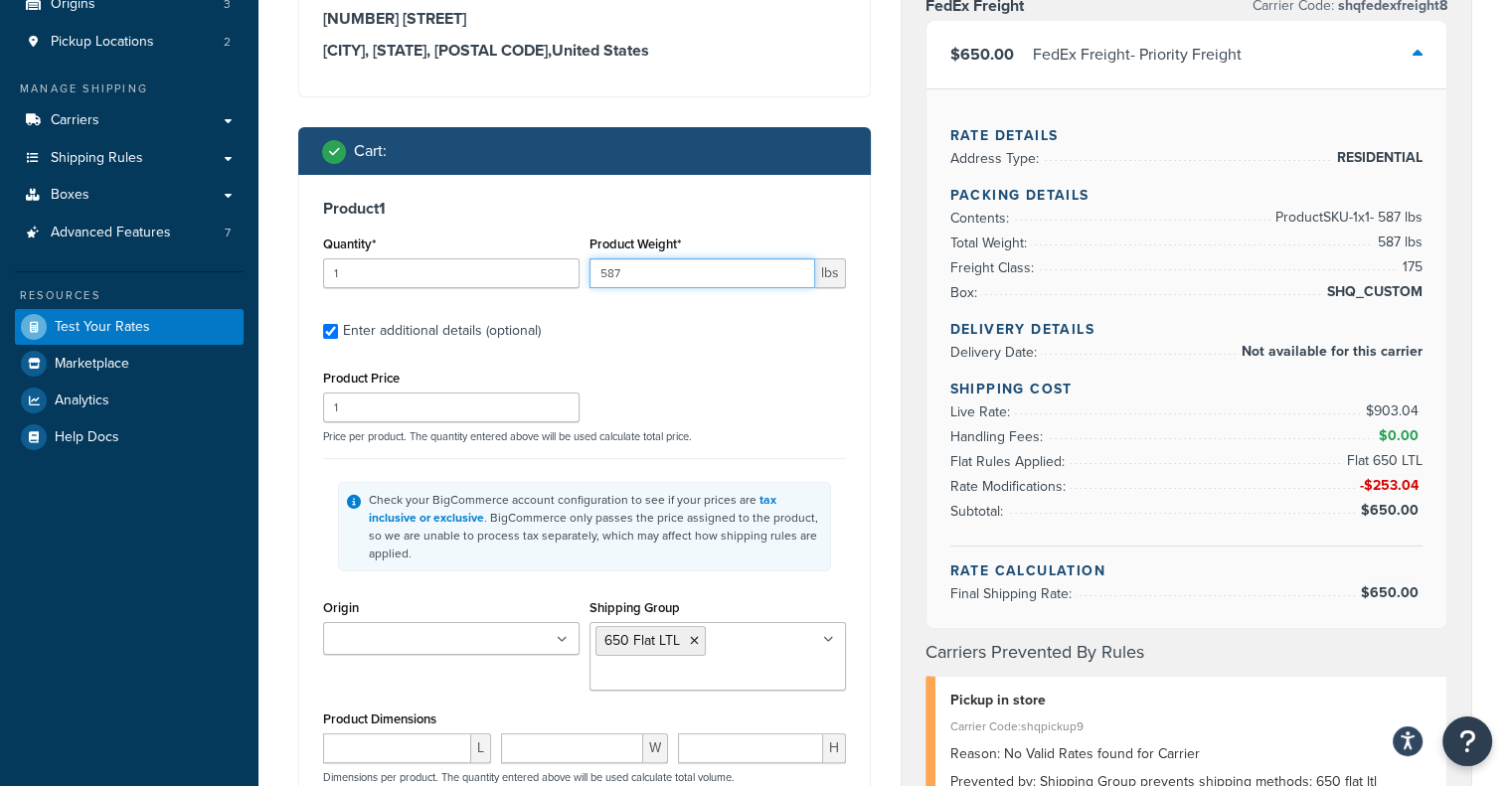 drag, startPoint x: 626, startPoint y: 271, endPoint x: 426, endPoint y: 265, distance: 200.08998 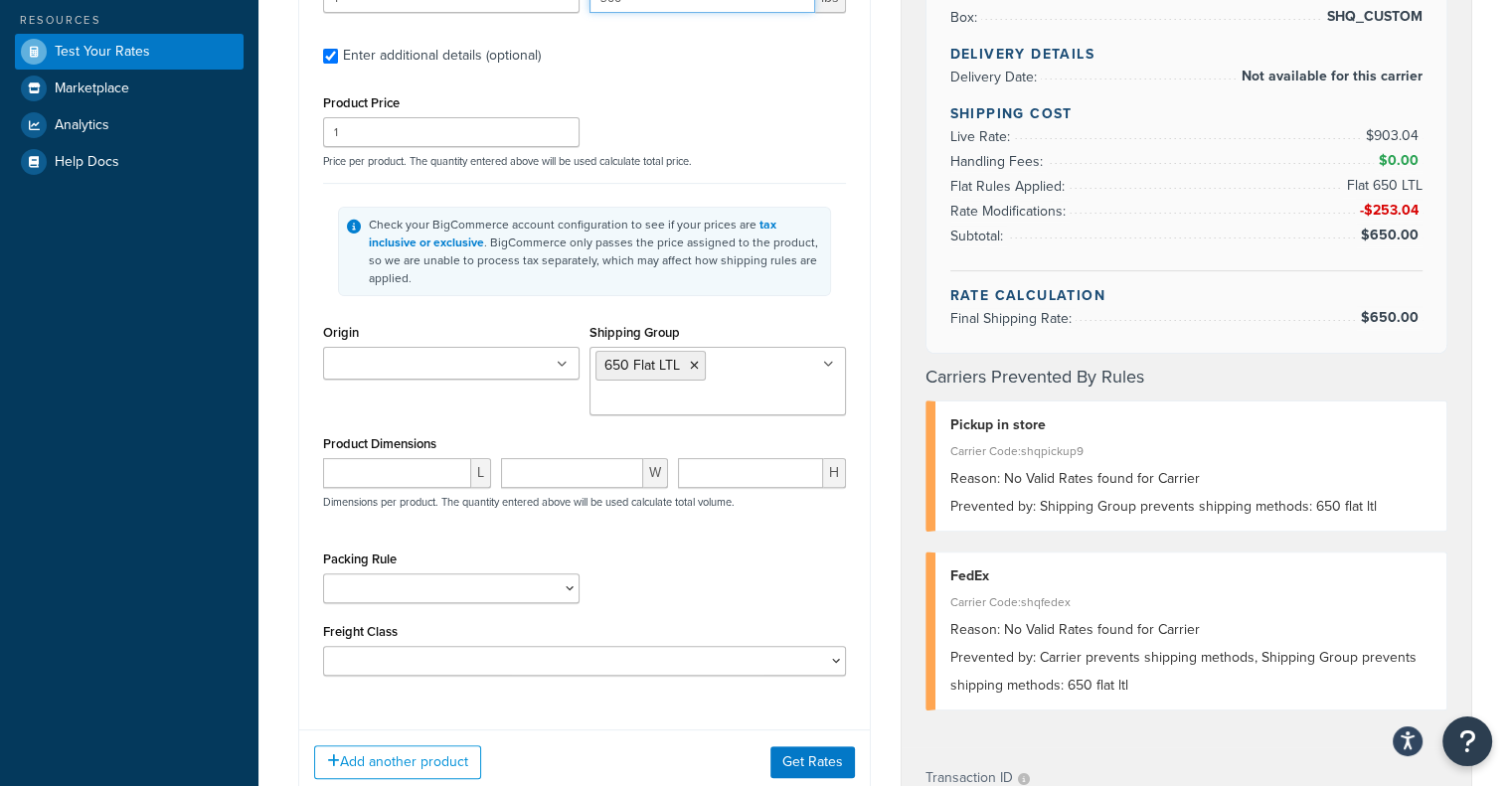 scroll, scrollTop: 497, scrollLeft: 0, axis: vertical 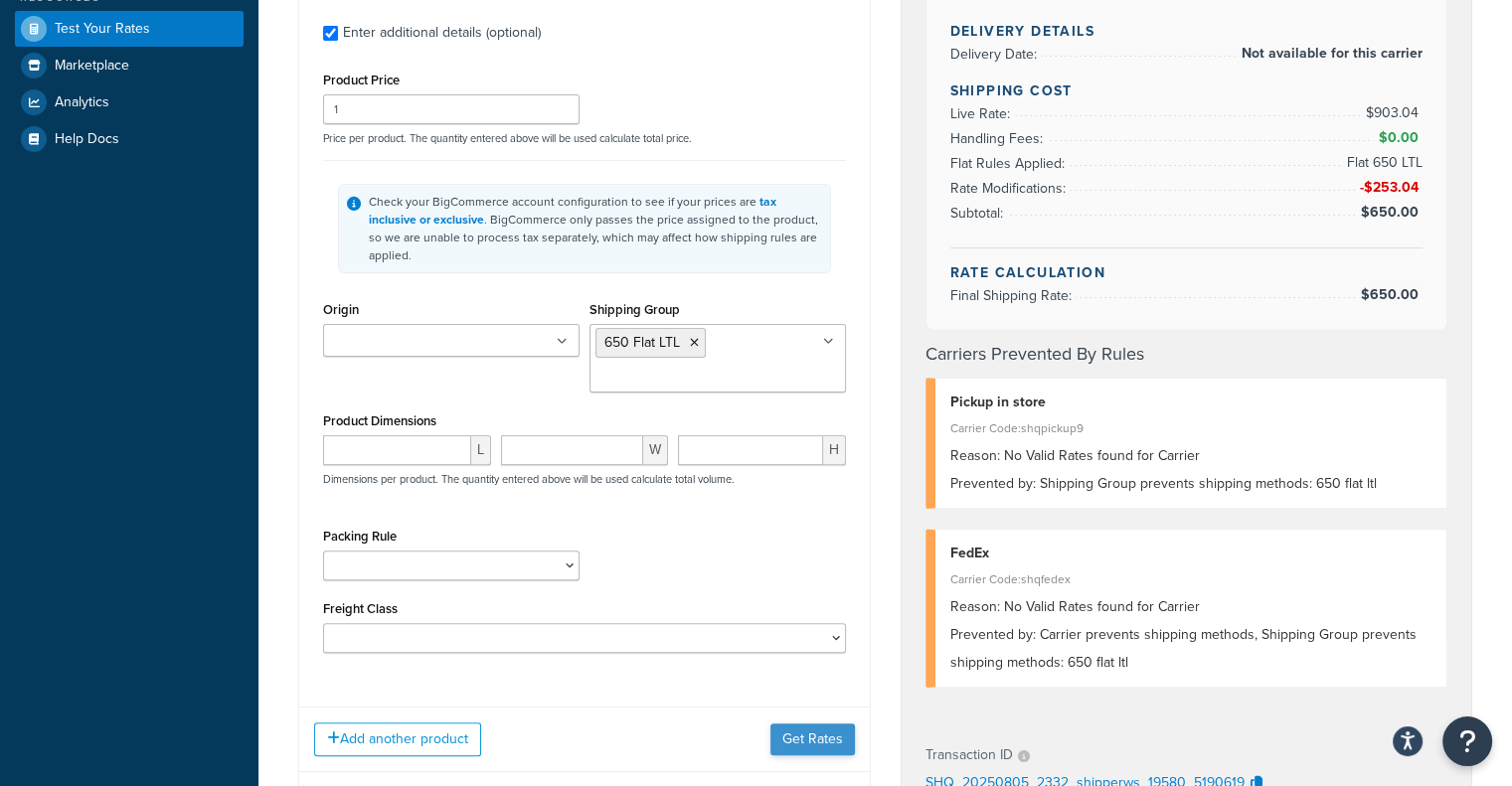 type on "300" 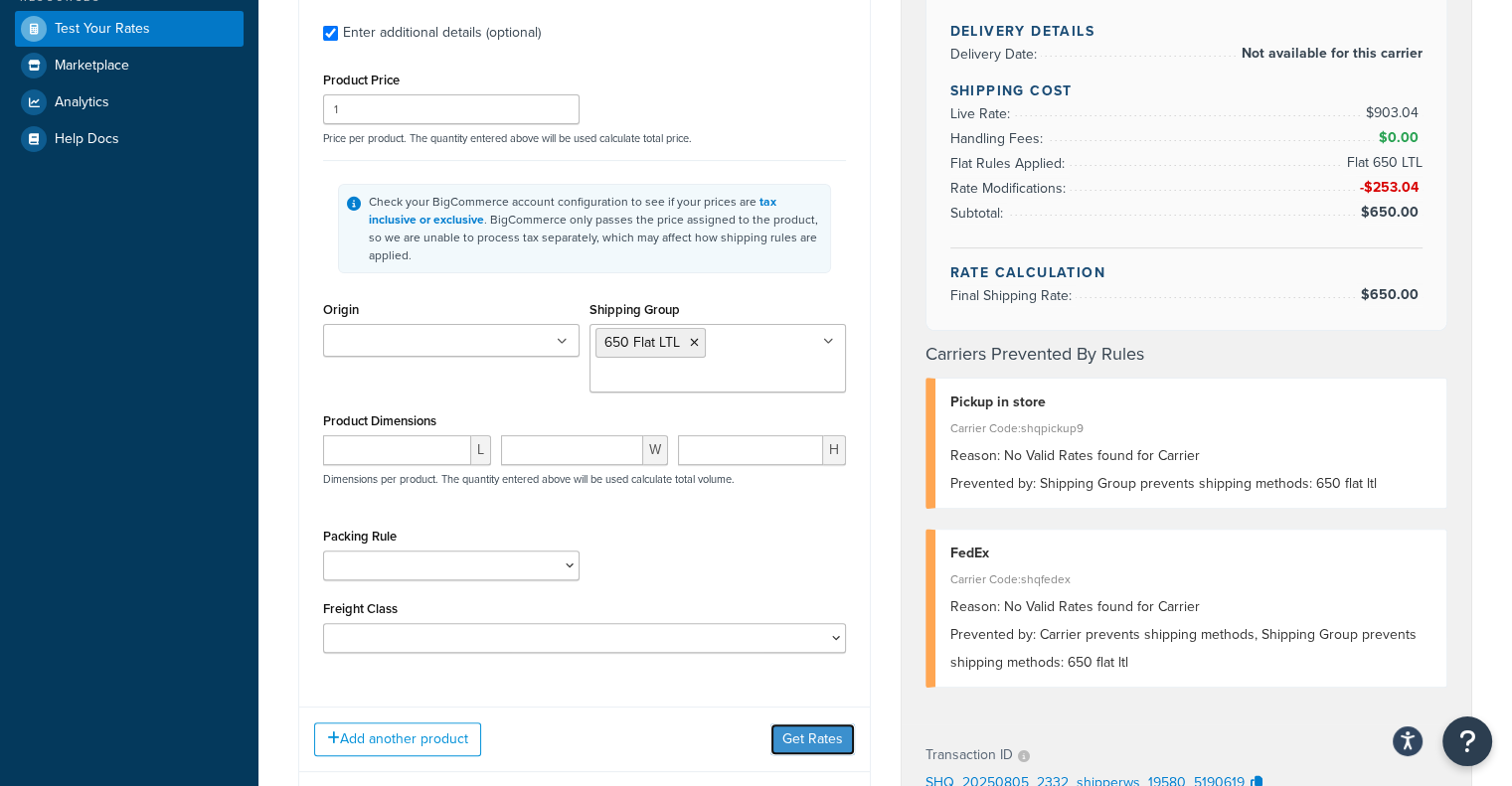 click on "Get Rates" at bounding box center (812, 739) 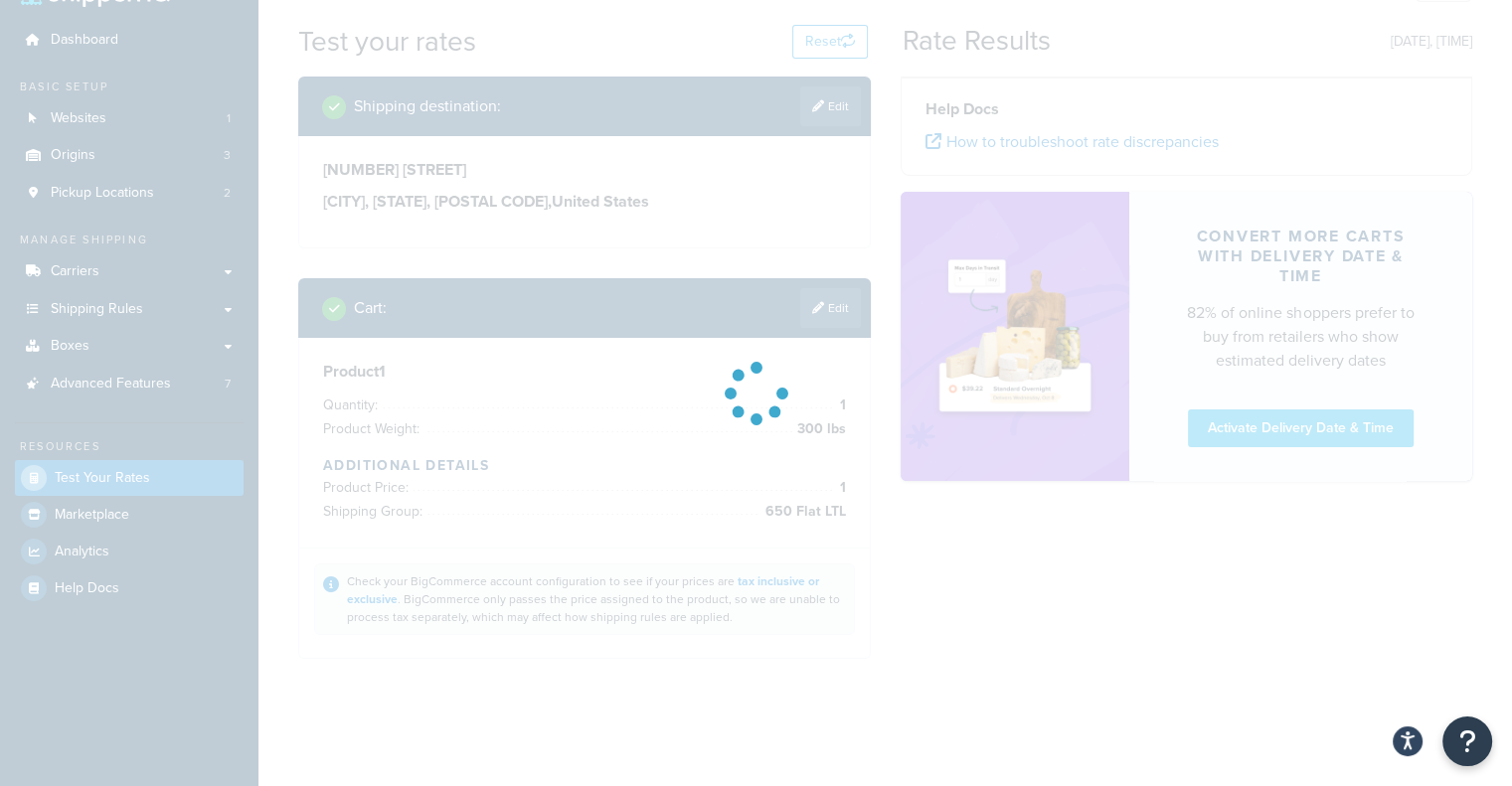 scroll, scrollTop: 0, scrollLeft: 0, axis: both 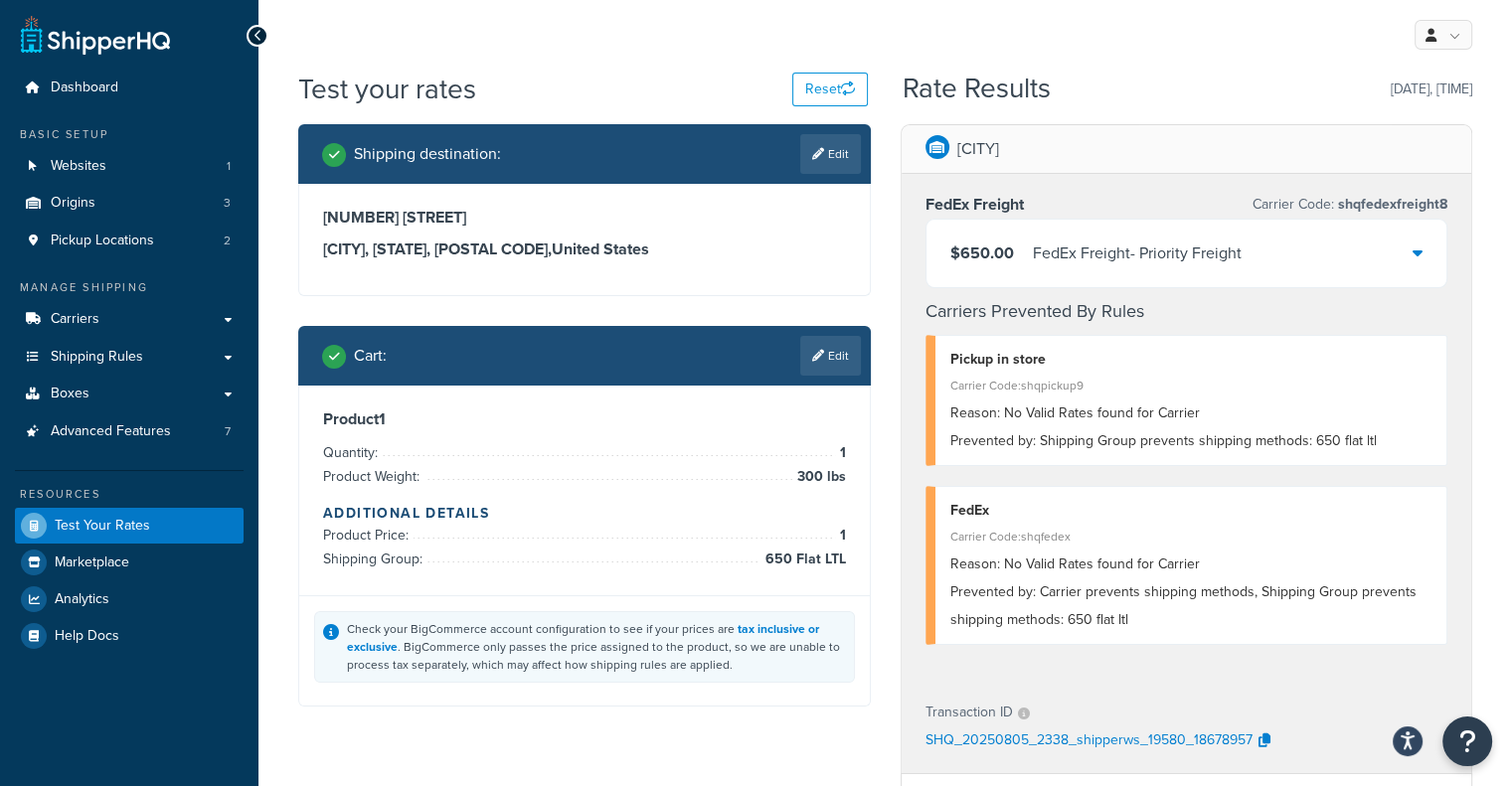 click on "$650.00 FedEx Freight  -   Priority Freight" at bounding box center [1187, 253] 